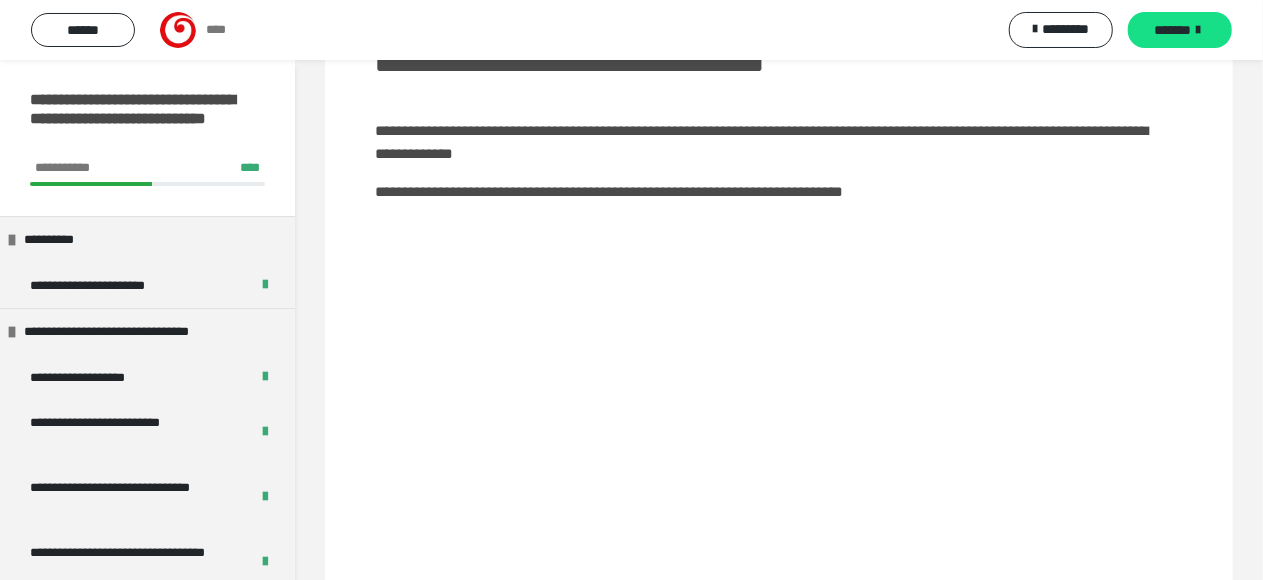 scroll, scrollTop: 222, scrollLeft: 0, axis: vertical 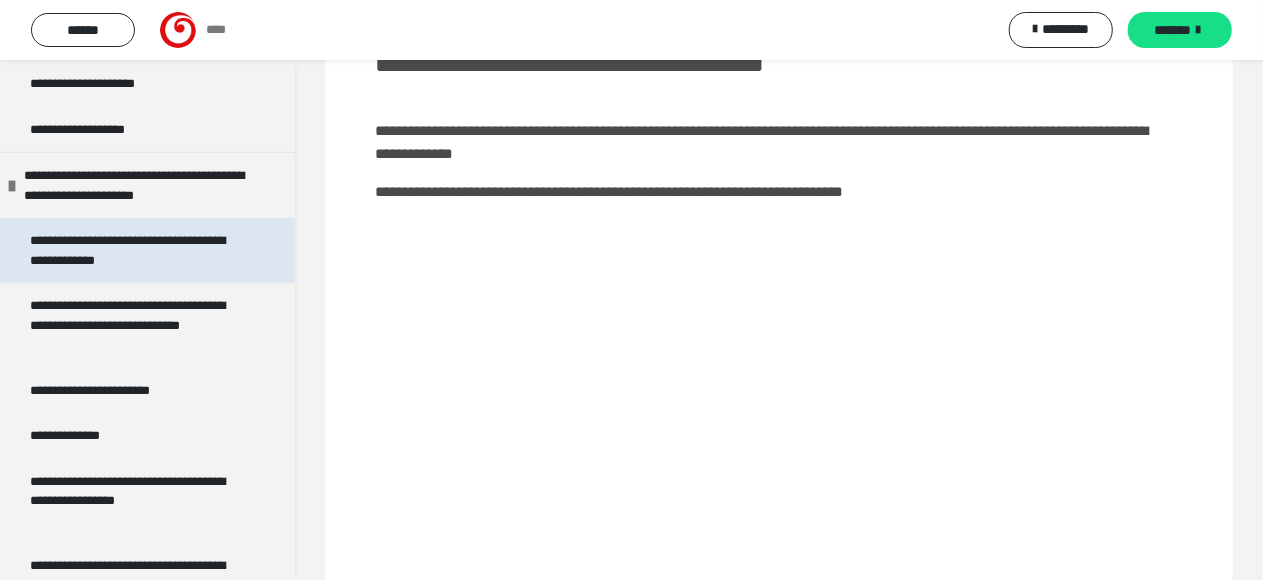 click on "**********" at bounding box center [131, 250] 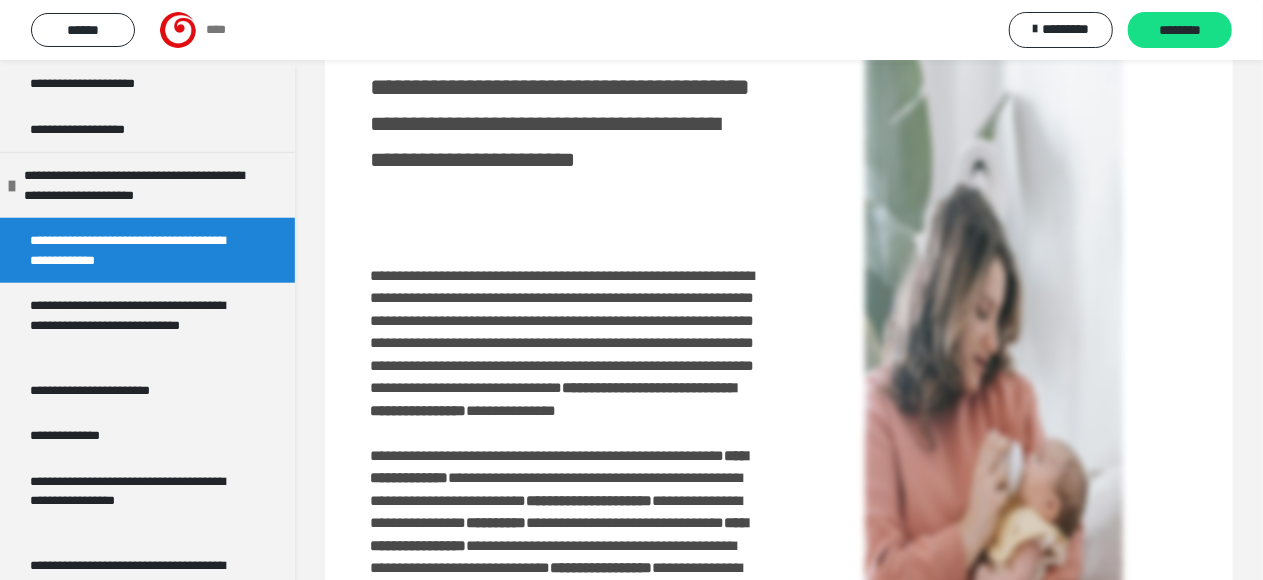 scroll, scrollTop: 122, scrollLeft: 0, axis: vertical 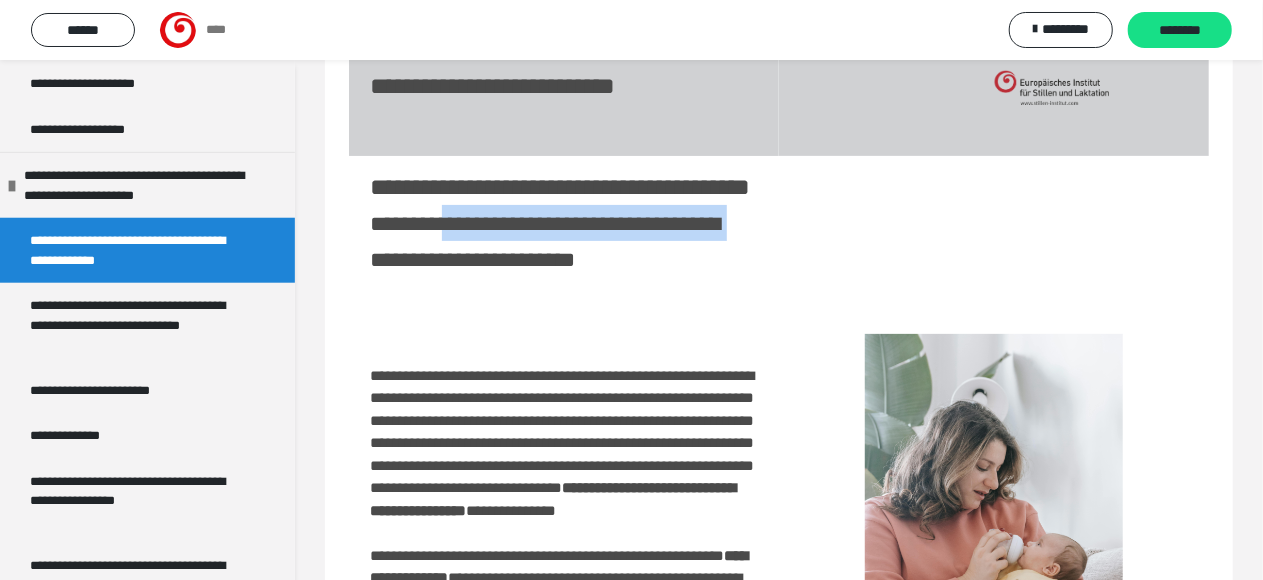 drag, startPoint x: 474, startPoint y: 244, endPoint x: 497, endPoint y: 293, distance: 54.129475 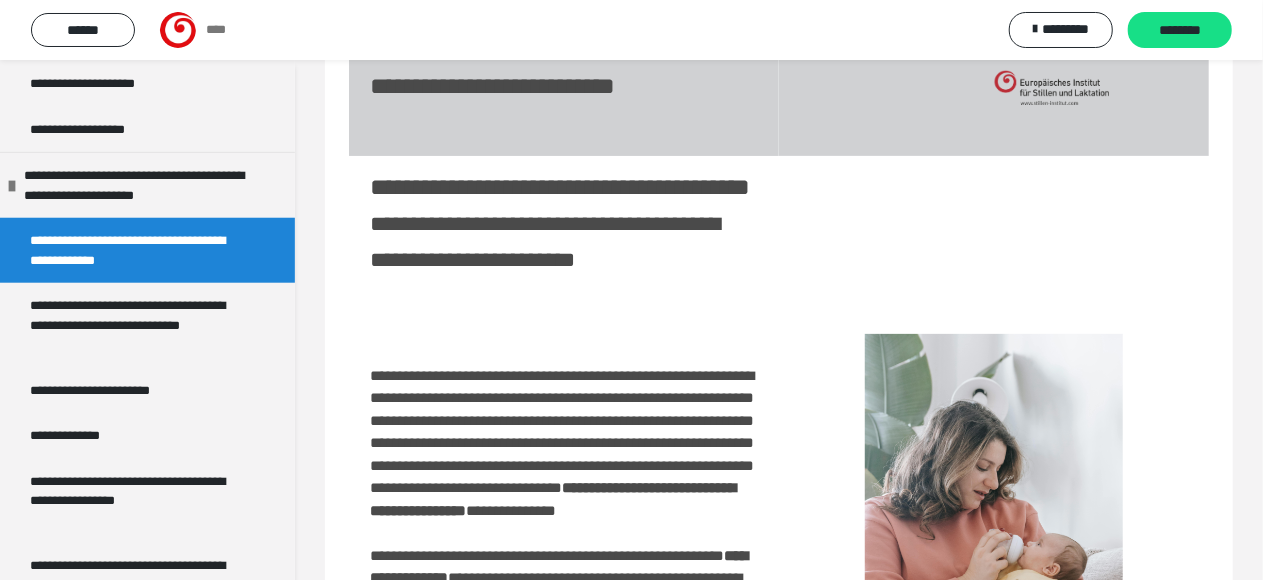 click on "**********" at bounding box center (546, 242) 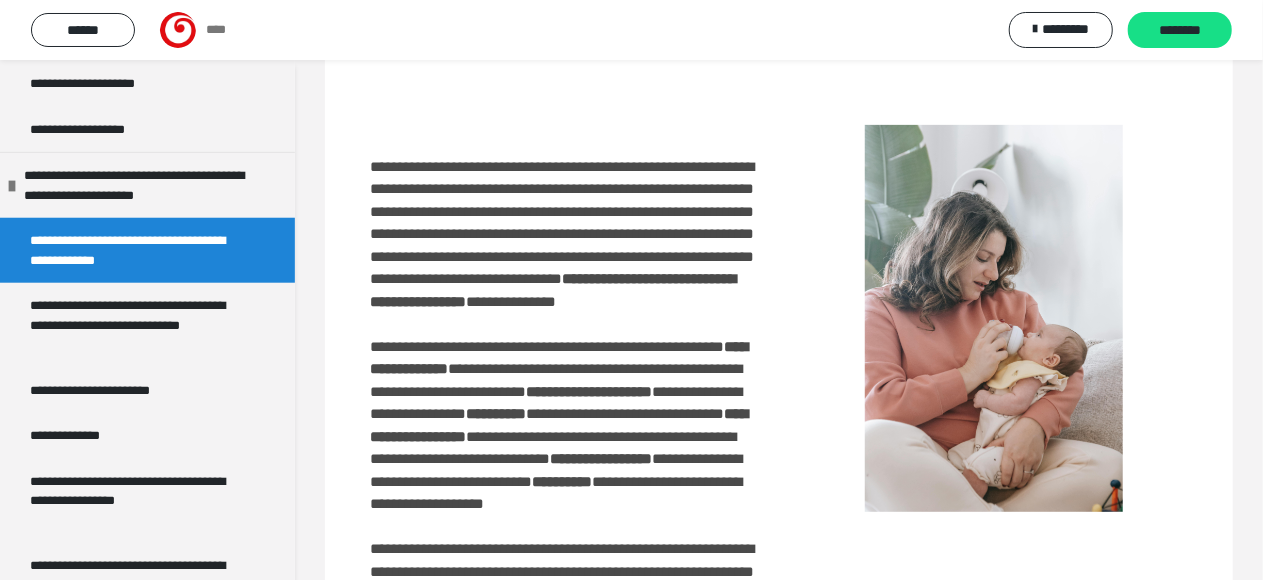 scroll, scrollTop: 322, scrollLeft: 0, axis: vertical 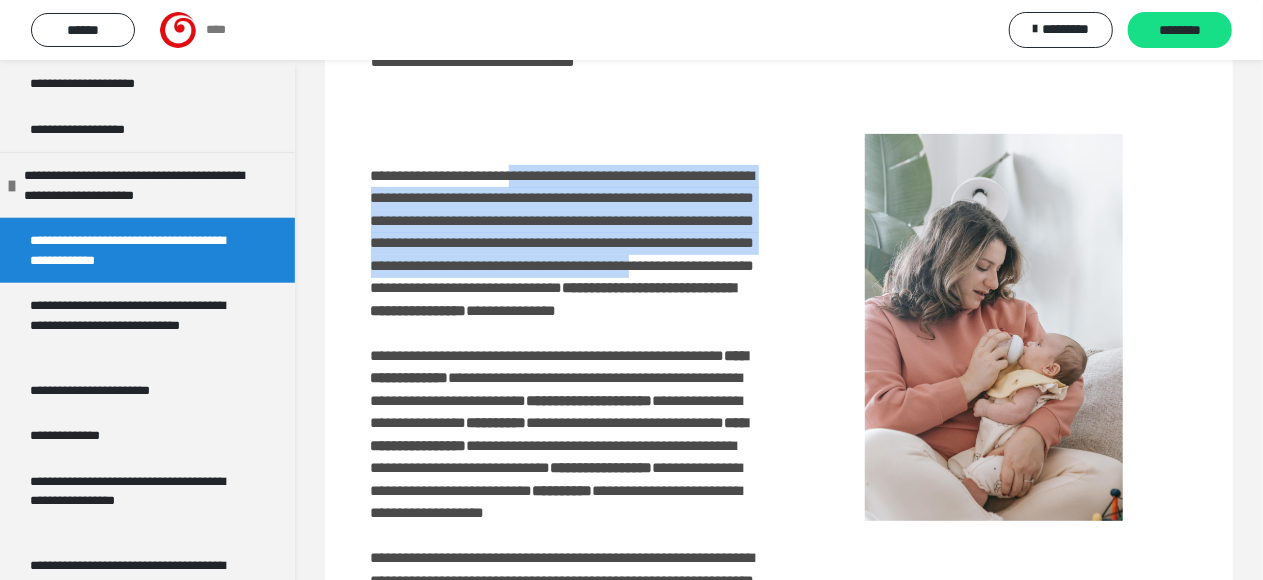drag, startPoint x: 537, startPoint y: 176, endPoint x: 550, endPoint y: 301, distance: 125.67418 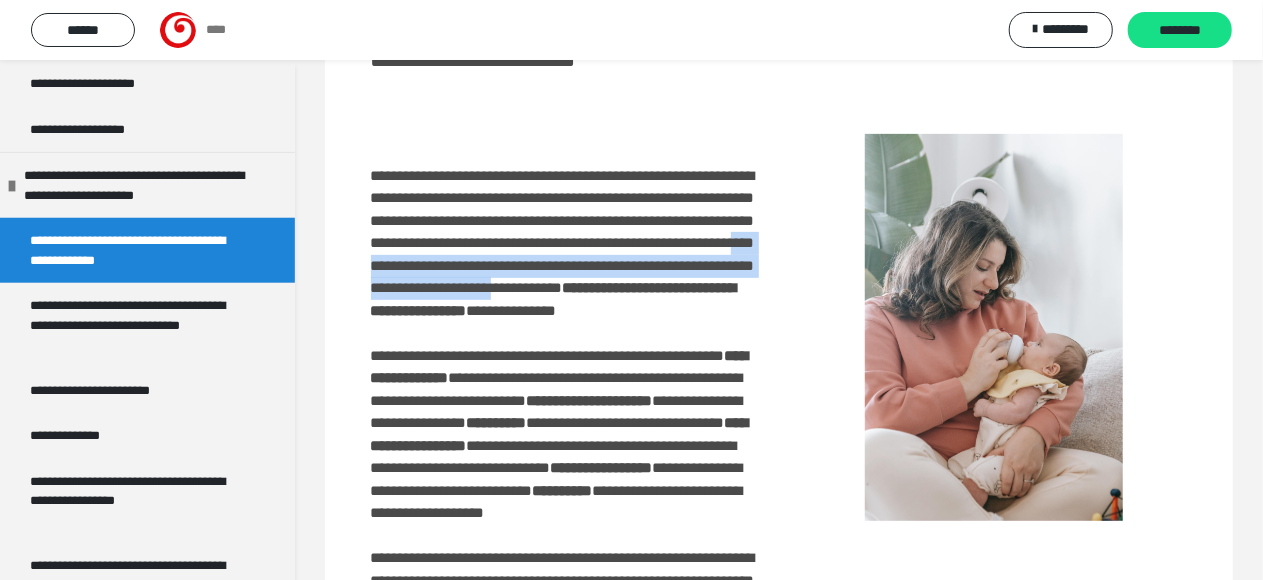 drag, startPoint x: 528, startPoint y: 290, endPoint x: 544, endPoint y: 325, distance: 38.483765 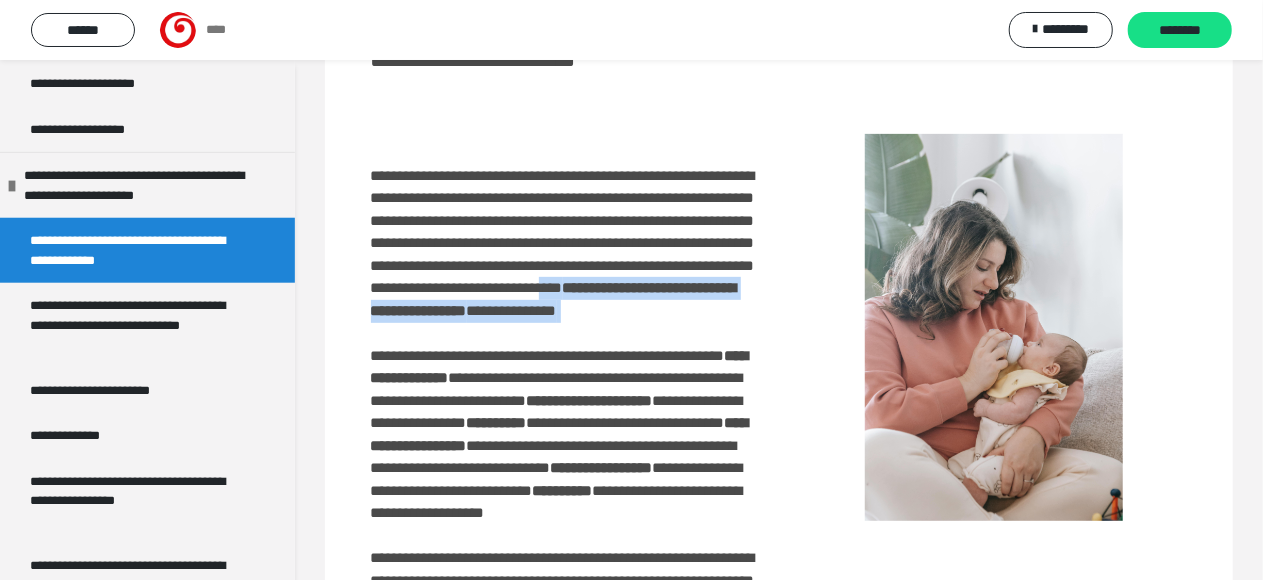 drag, startPoint x: 614, startPoint y: 330, endPoint x: 622, endPoint y: 369, distance: 39.812057 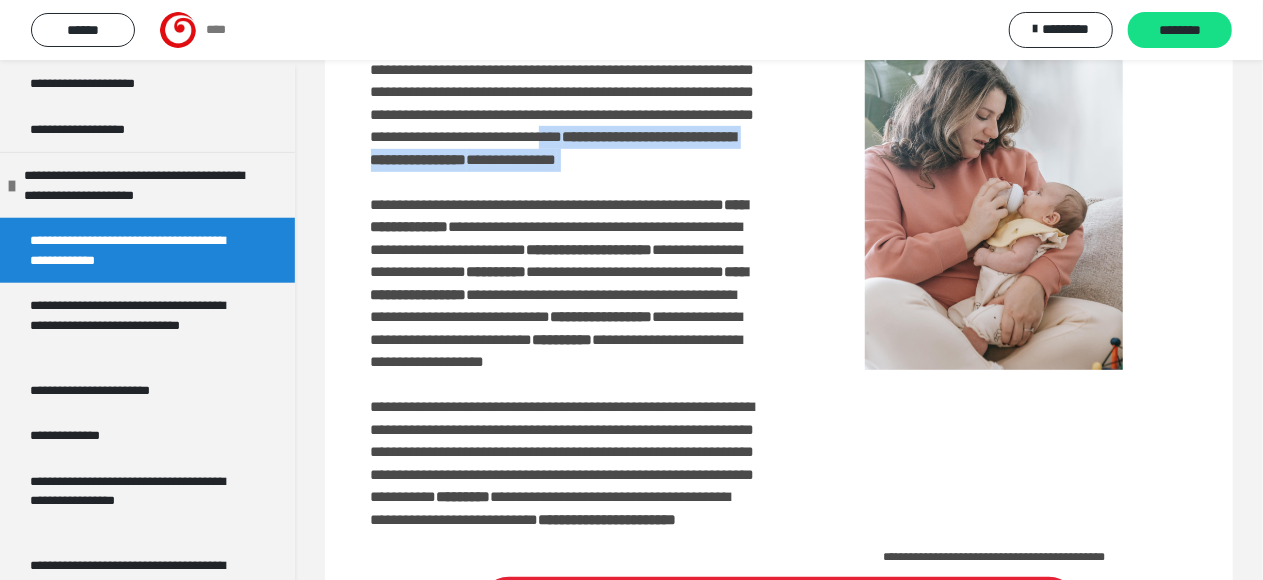 scroll, scrollTop: 522, scrollLeft: 0, axis: vertical 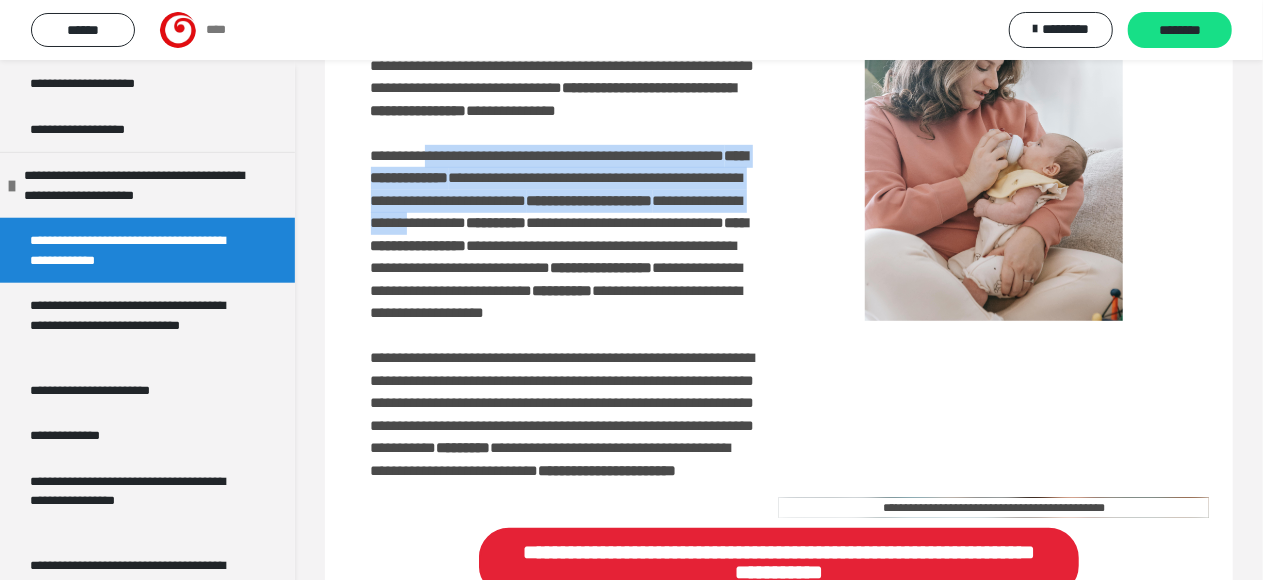 drag, startPoint x: 448, startPoint y: 205, endPoint x: 462, endPoint y: 298, distance: 94.04786 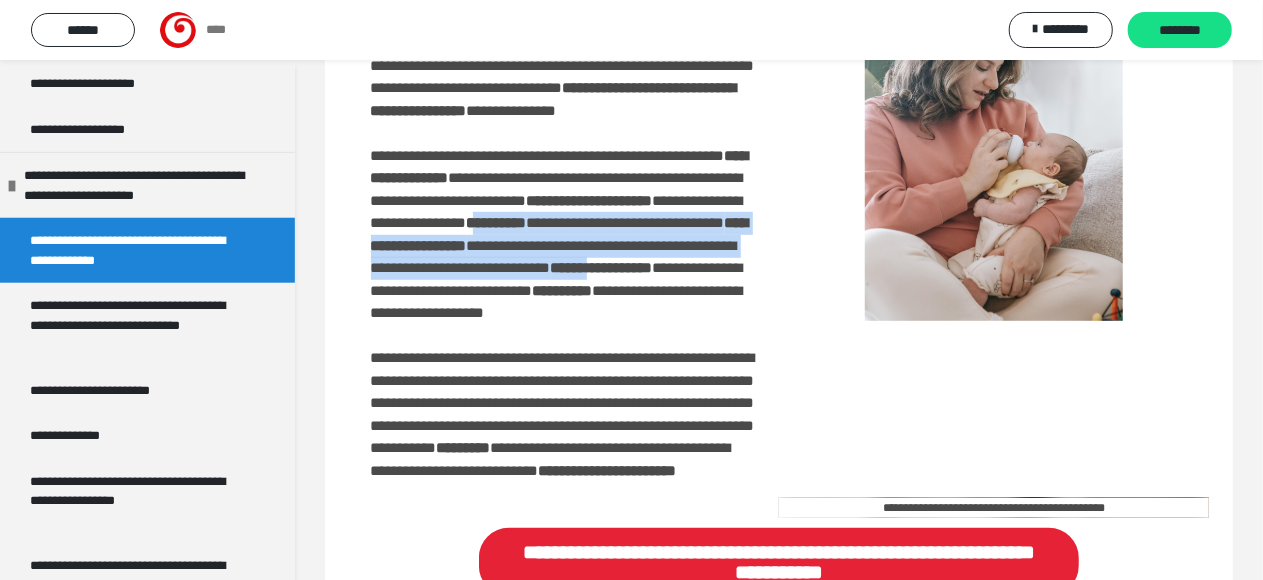 drag, startPoint x: 554, startPoint y: 298, endPoint x: 567, endPoint y: 358, distance: 61.39218 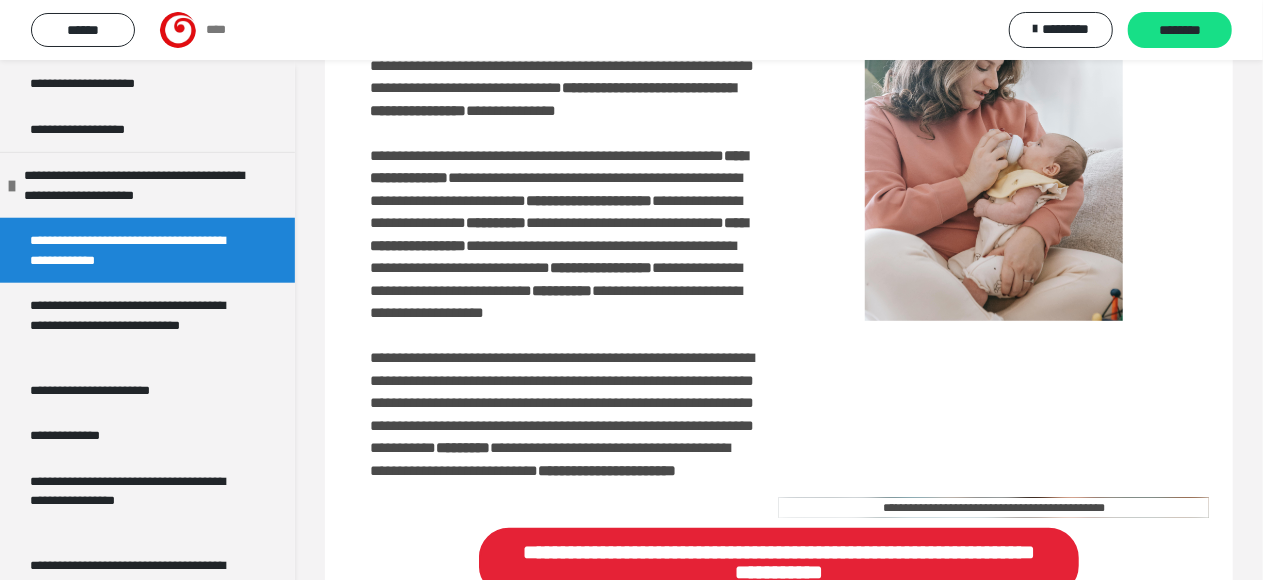 click on "**********" at bounding box center [563, 223] 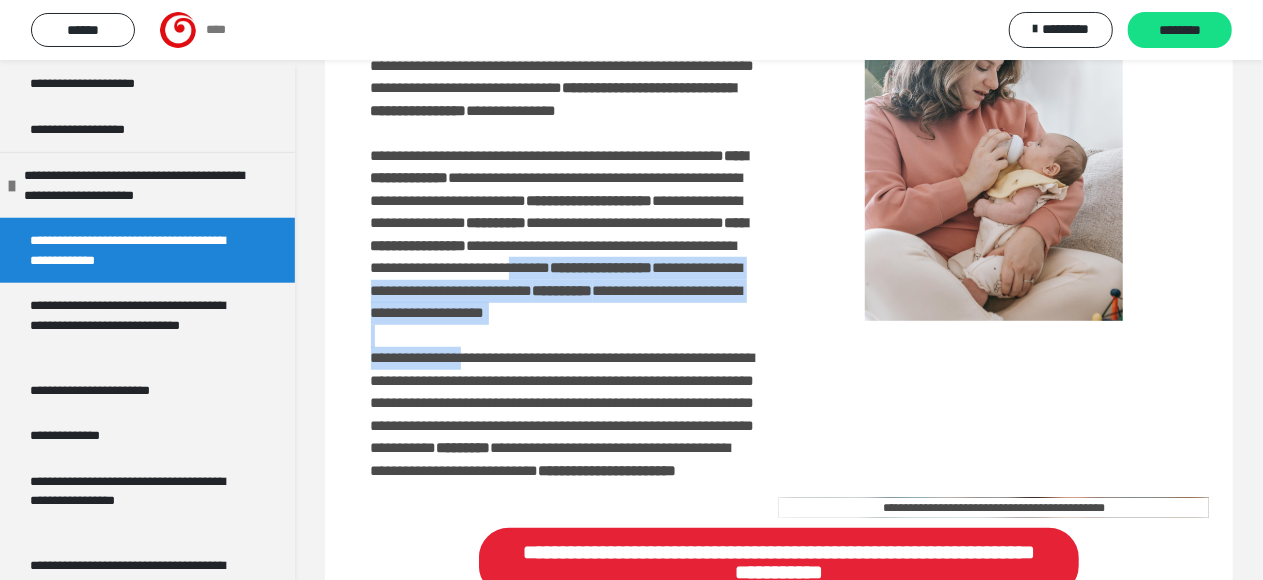 drag, startPoint x: 453, startPoint y: 359, endPoint x: 481, endPoint y: 440, distance: 85.70297 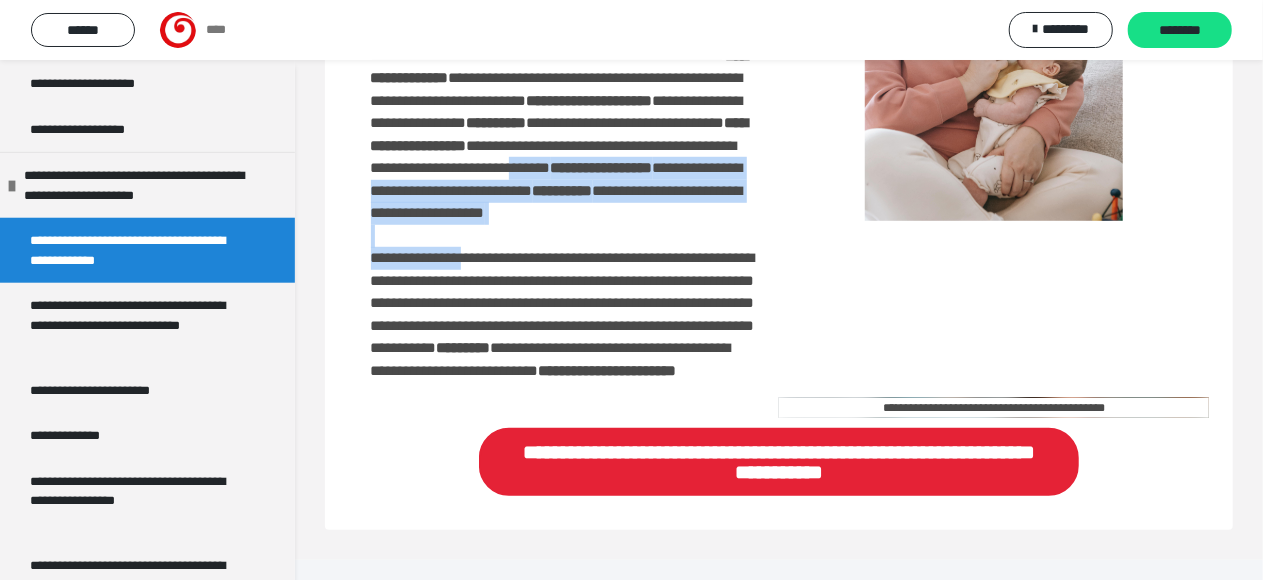 scroll, scrollTop: 622, scrollLeft: 0, axis: vertical 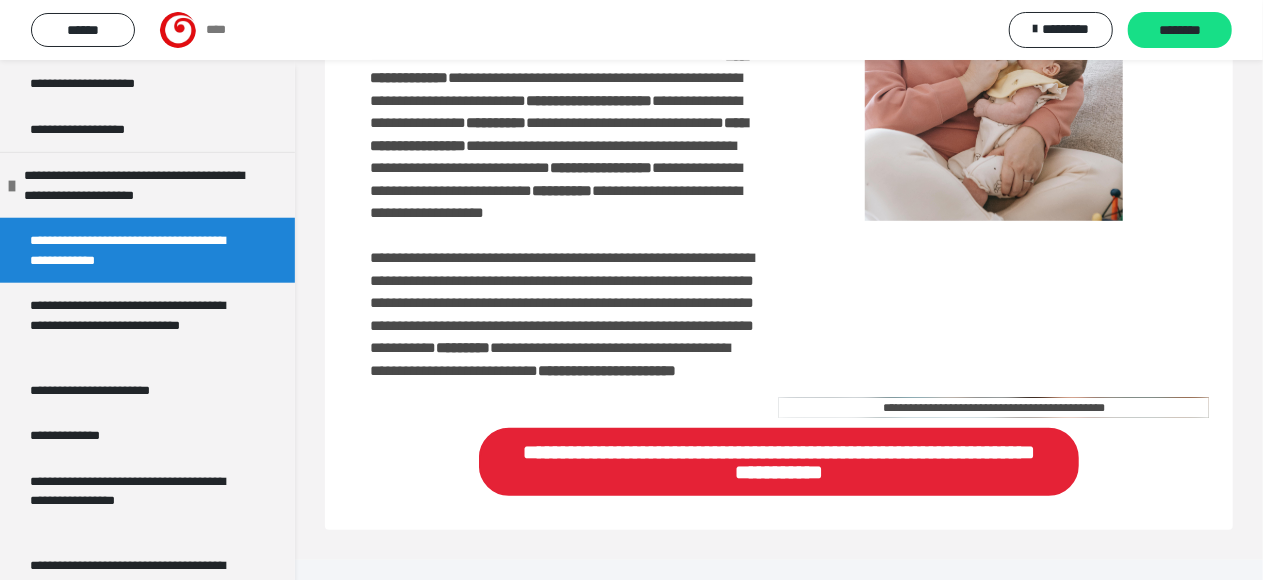 click on "**********" at bounding box center [563, 123] 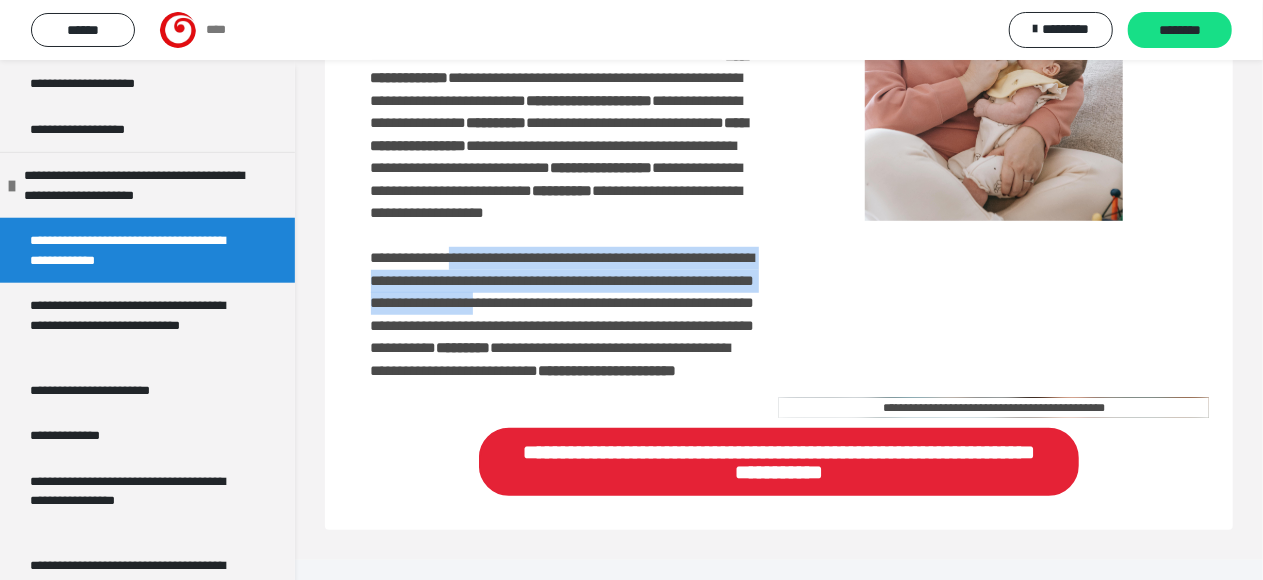 drag, startPoint x: 469, startPoint y: 355, endPoint x: 486, endPoint y: 410, distance: 57.567352 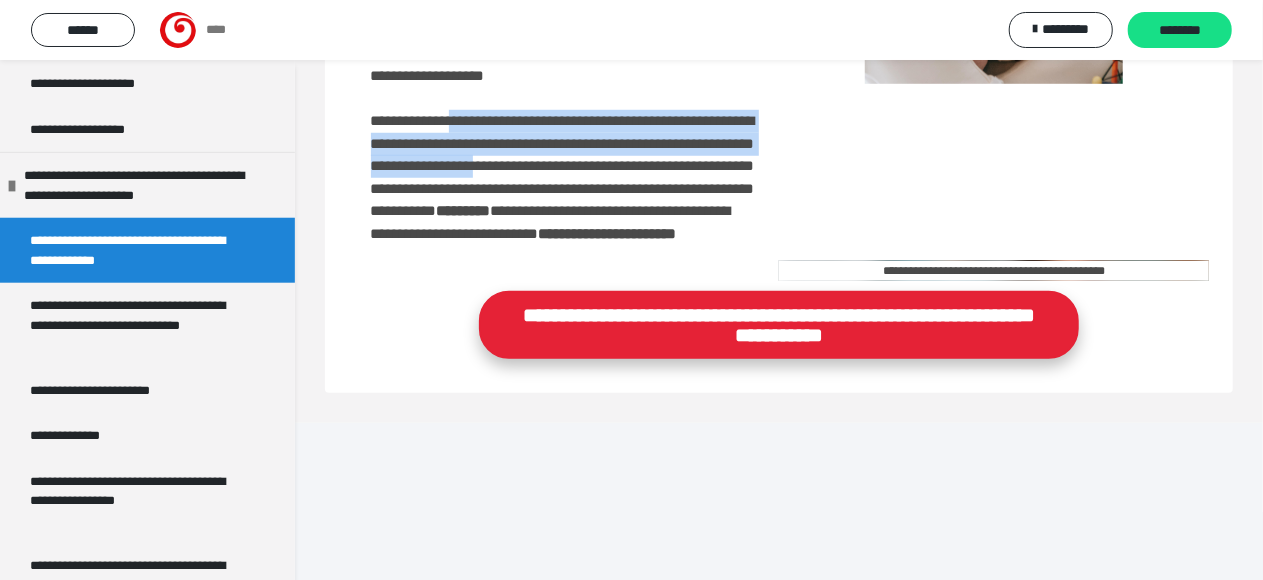 scroll, scrollTop: 659, scrollLeft: 0, axis: vertical 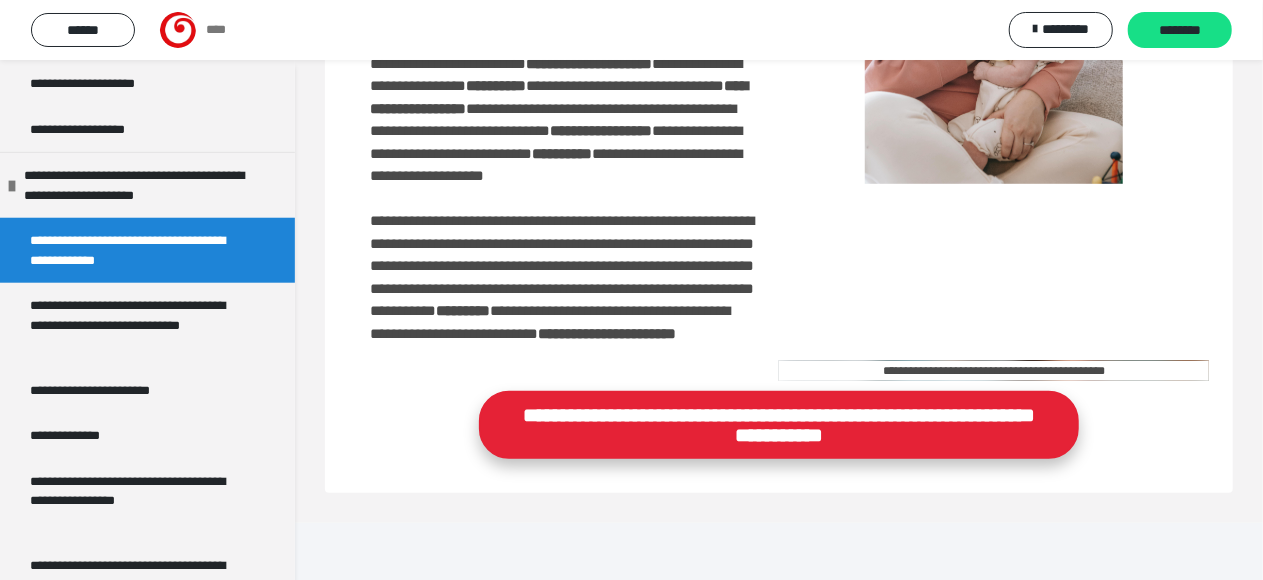 click on "**********" at bounding box center [563, 86] 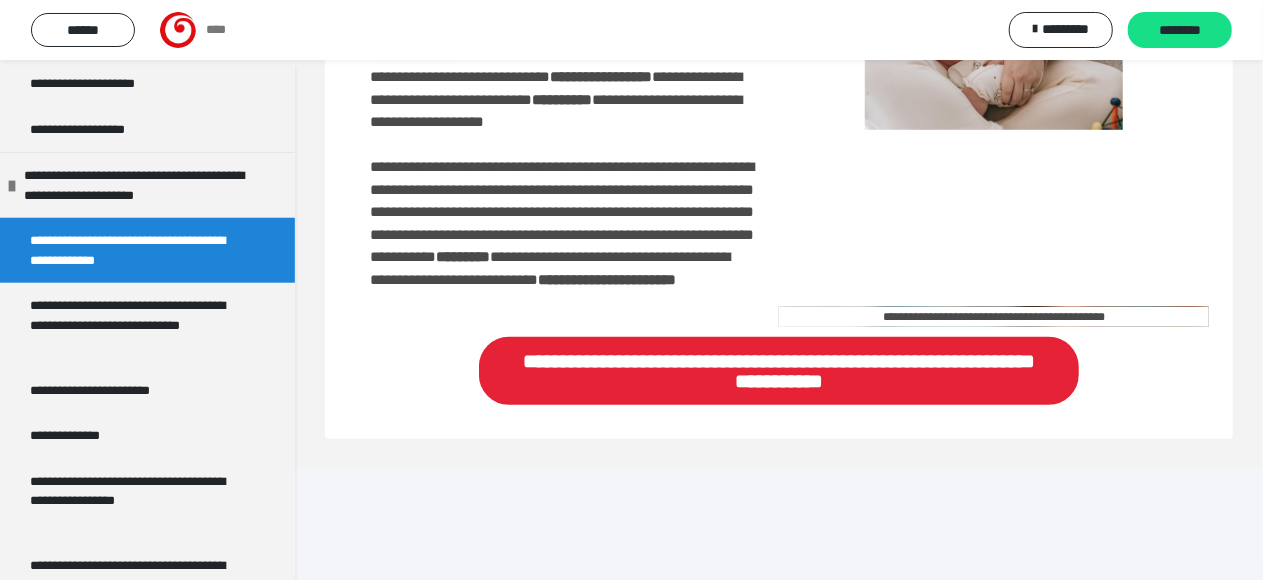 scroll, scrollTop: 759, scrollLeft: 0, axis: vertical 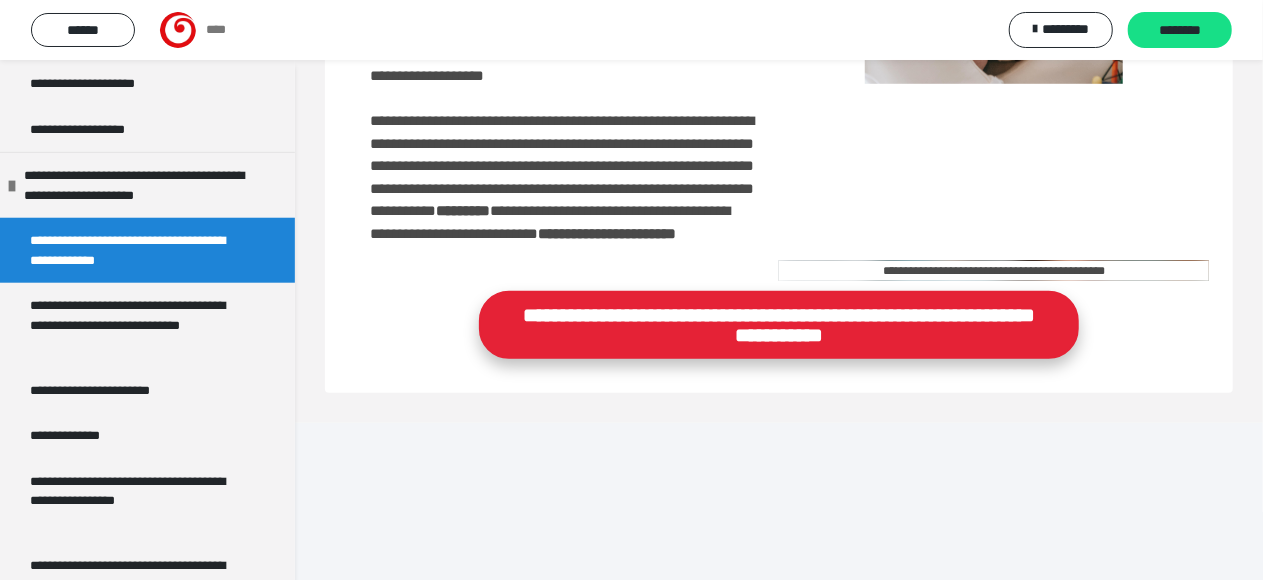 click on "**********" at bounding box center (779, 325) 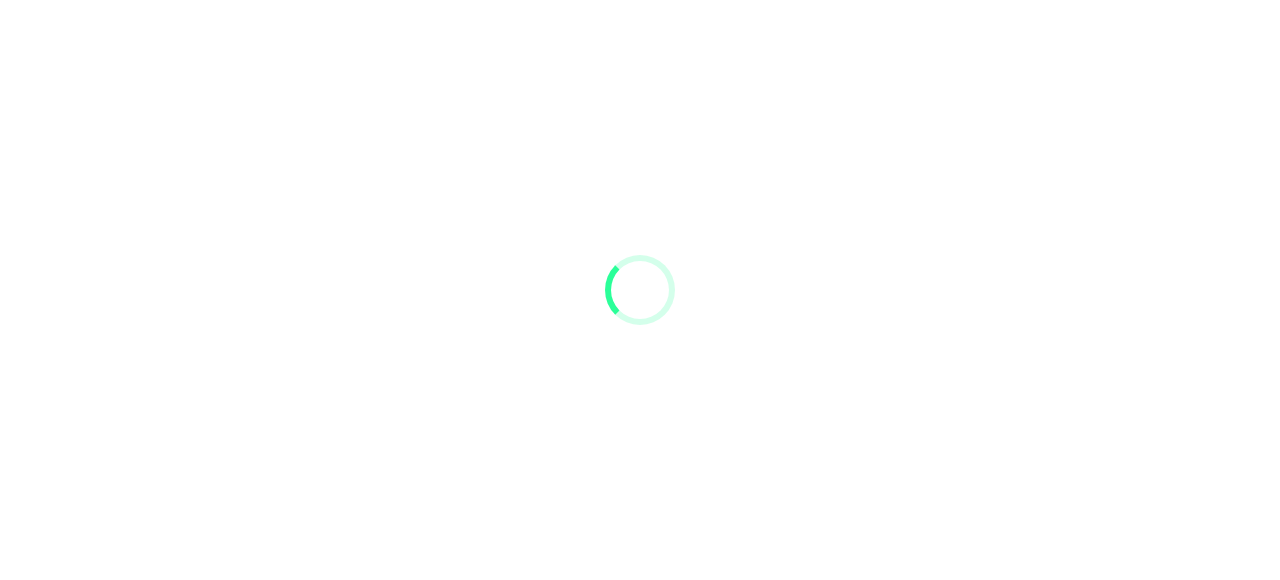 scroll, scrollTop: 0, scrollLeft: 0, axis: both 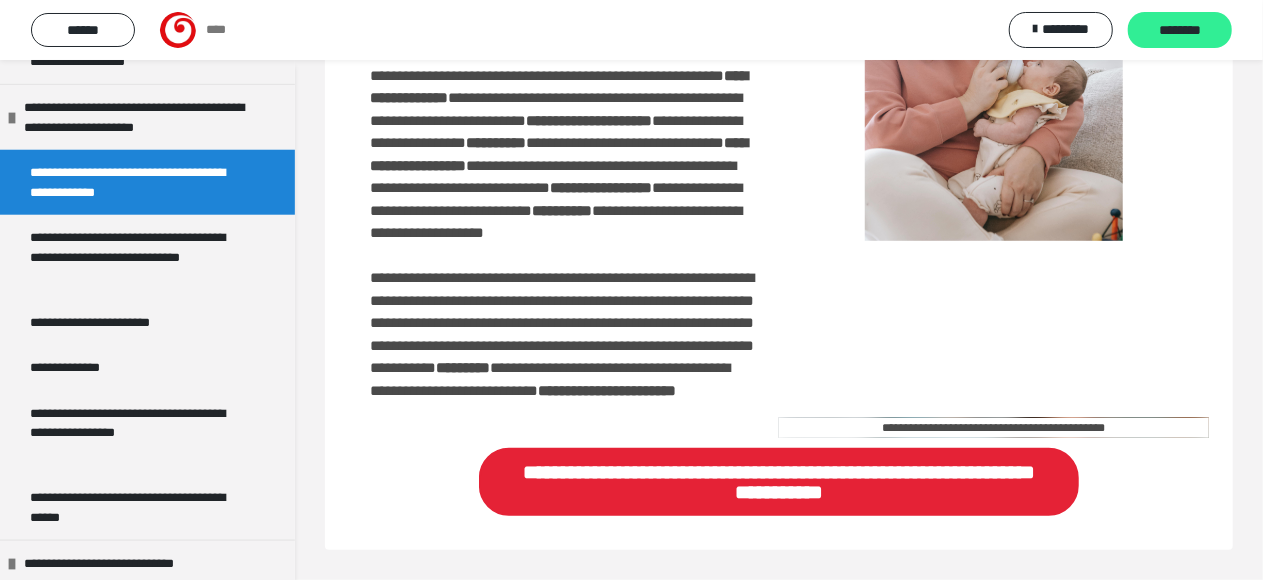 click on "********" at bounding box center (1180, 31) 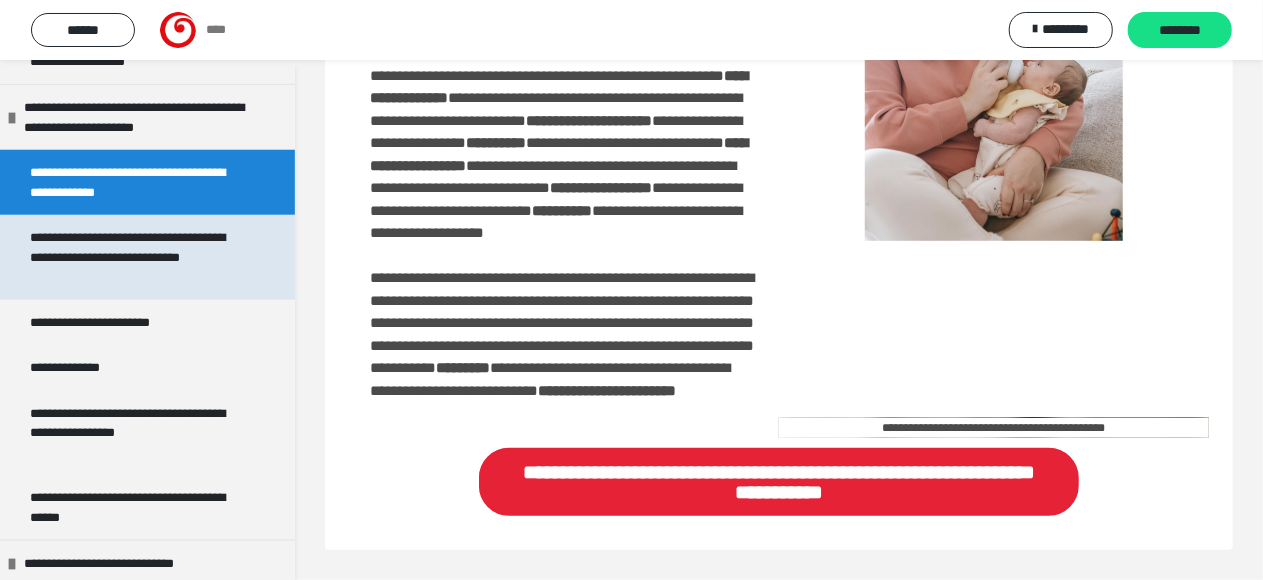 click on "**********" at bounding box center [131, 257] 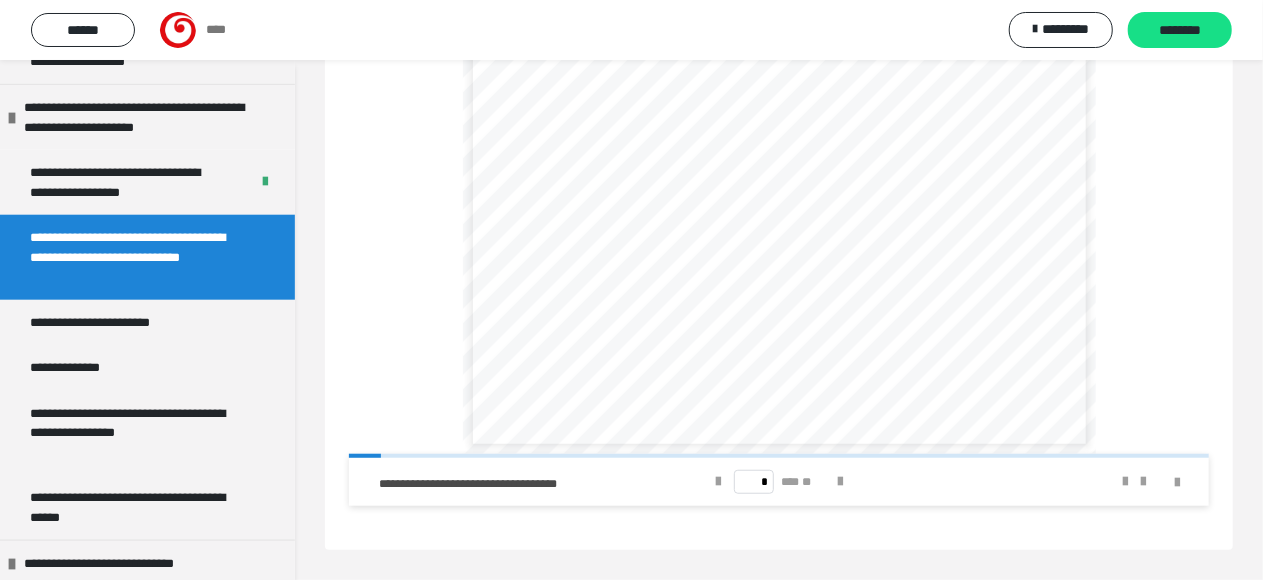 scroll, scrollTop: 614, scrollLeft: 0, axis: vertical 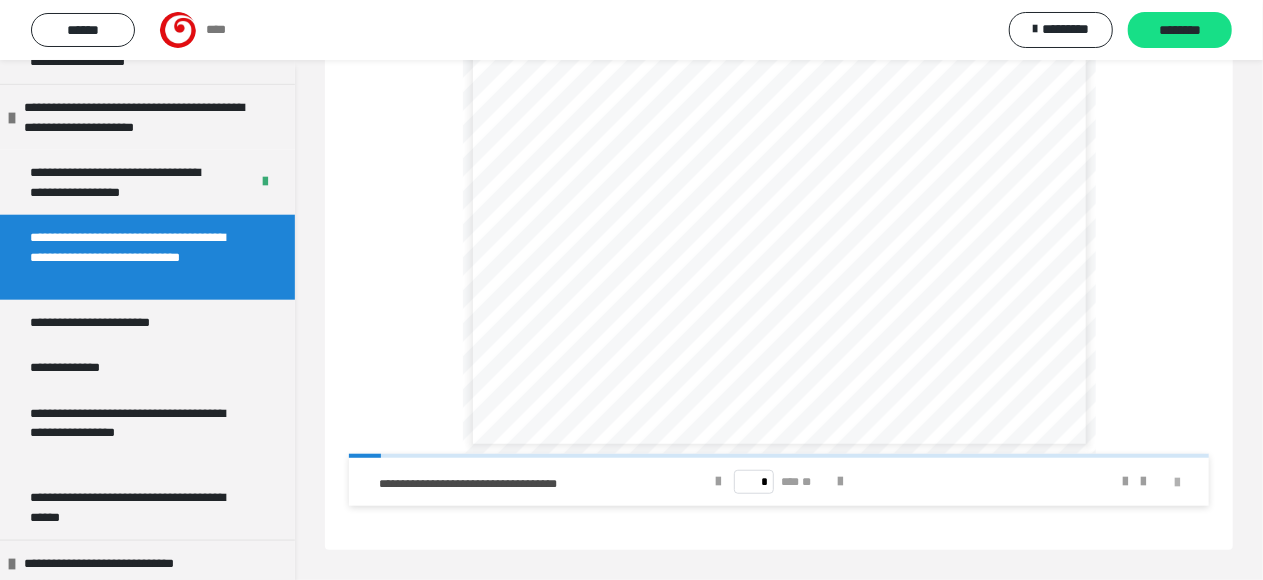 click at bounding box center [1177, 483] 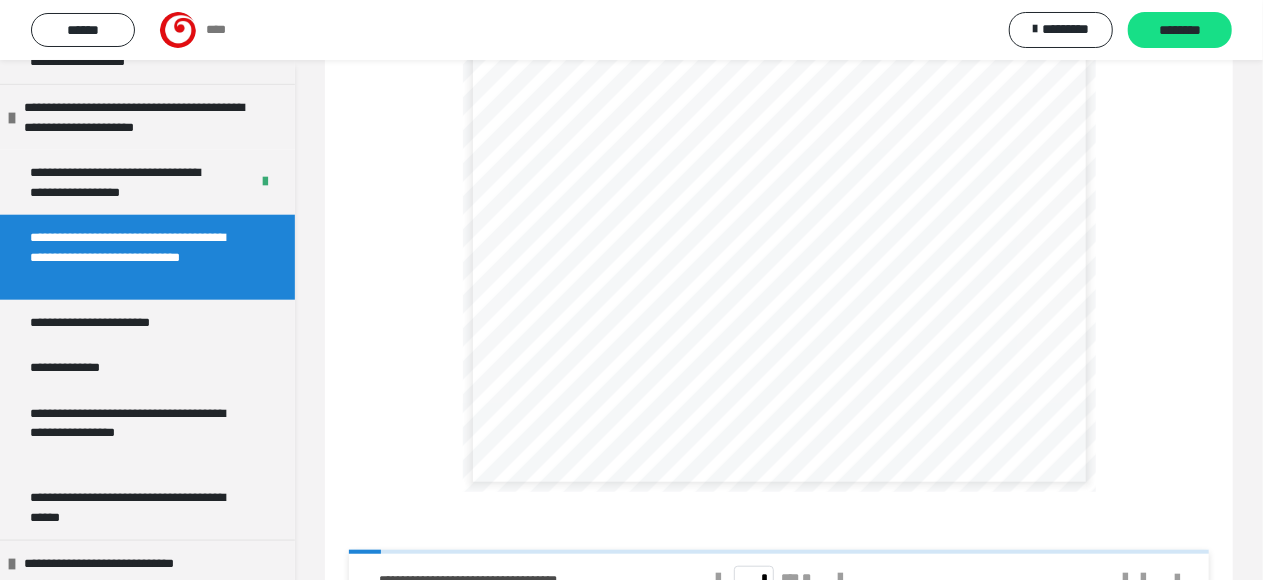 scroll, scrollTop: 438, scrollLeft: 0, axis: vertical 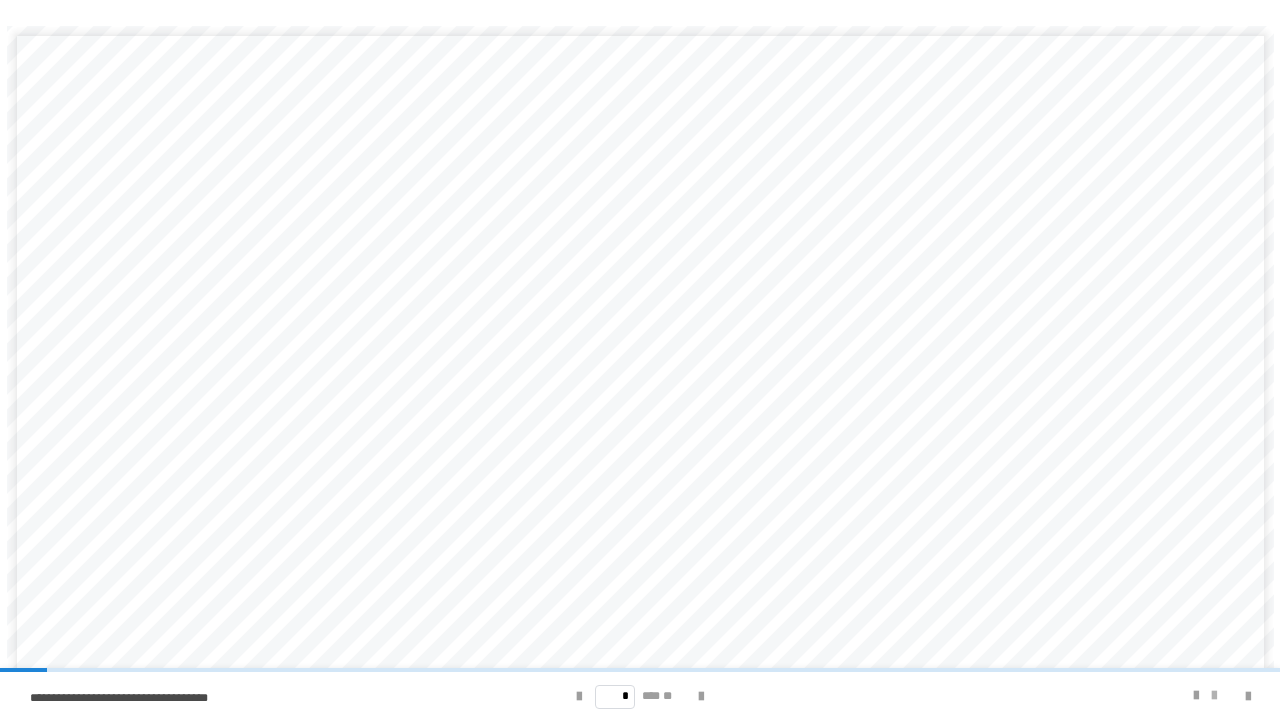 click at bounding box center [1205, 696] 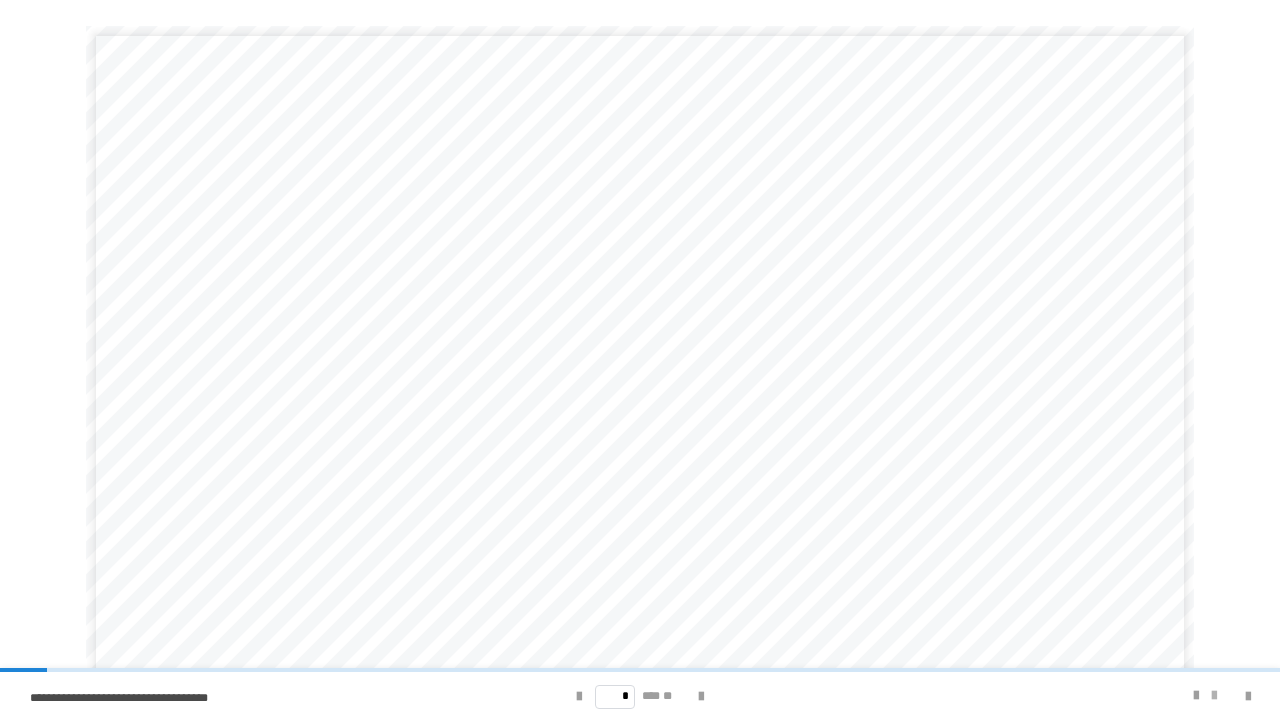 click at bounding box center [1214, 696] 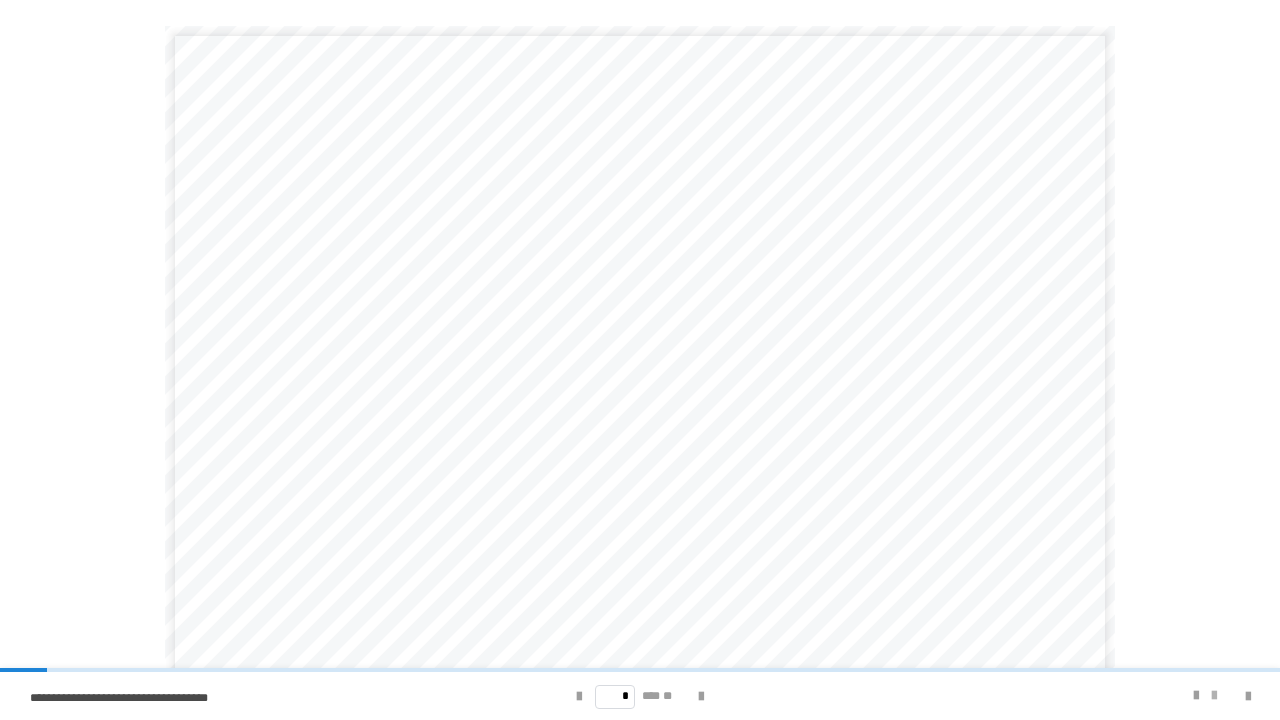 click at bounding box center [1214, 696] 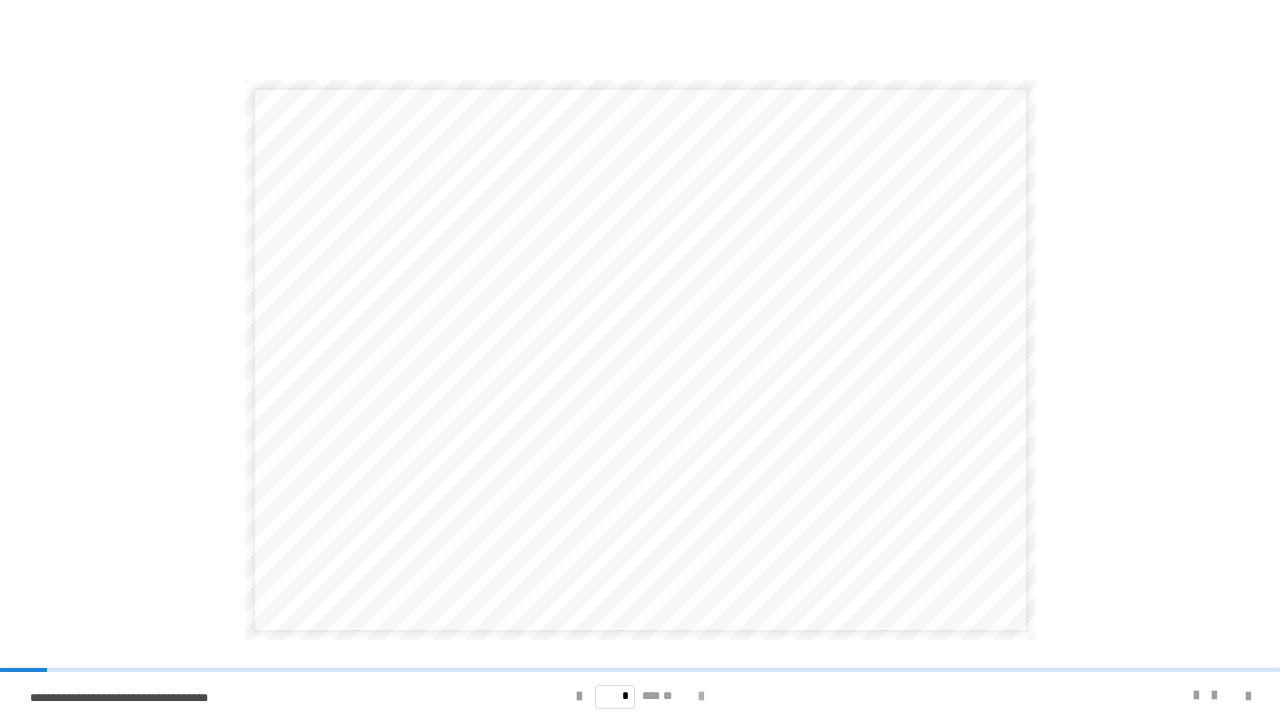 click at bounding box center [701, 697] 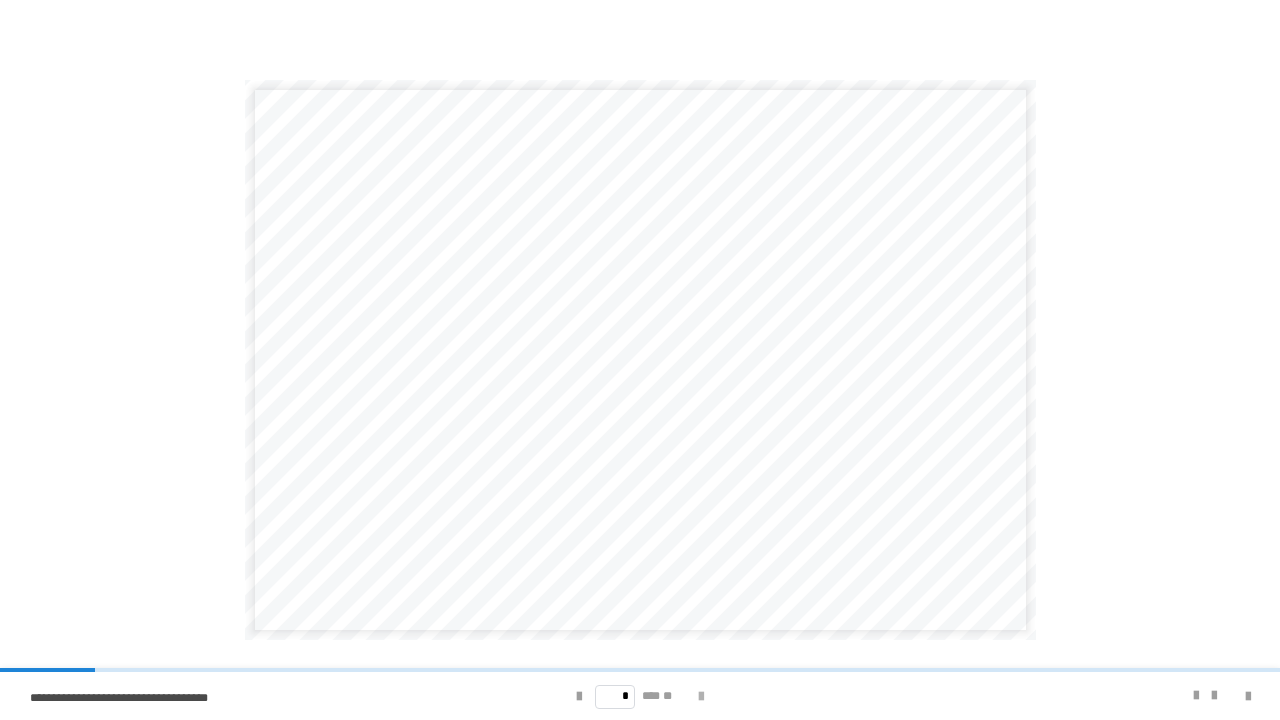 click at bounding box center (701, 697) 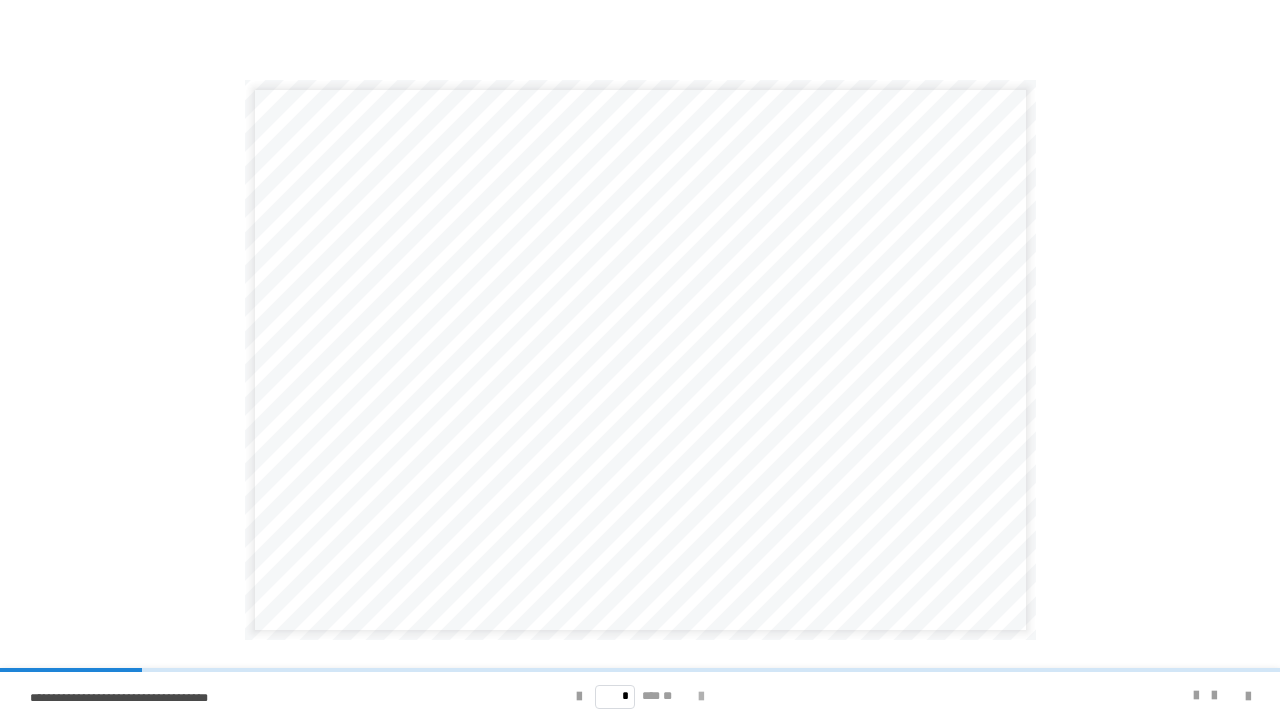 click at bounding box center (701, 697) 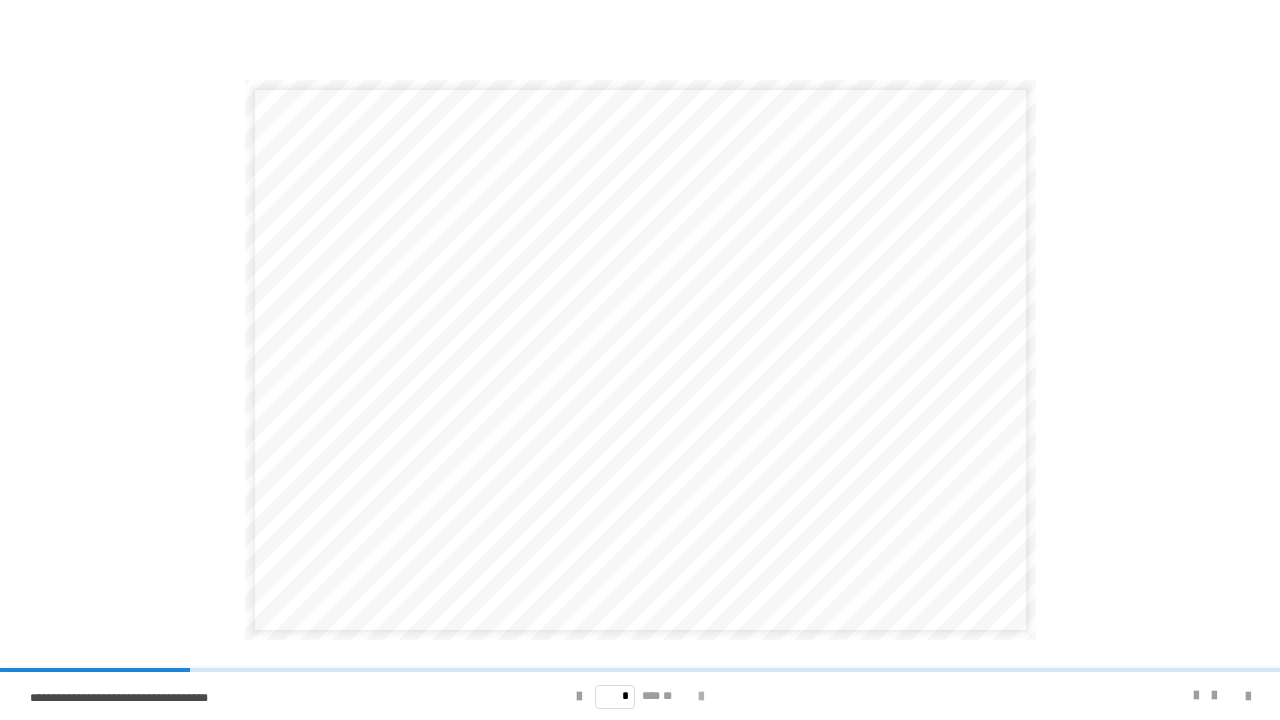 click at bounding box center [701, 697] 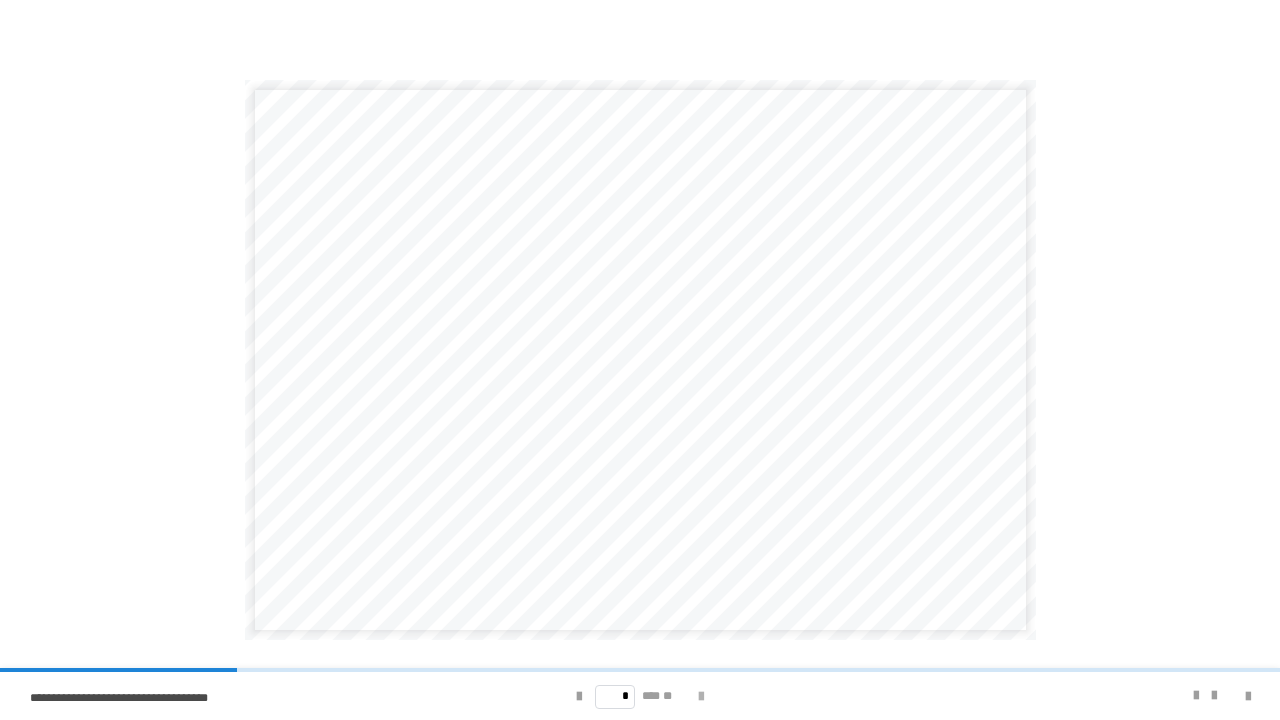 click at bounding box center (701, 697) 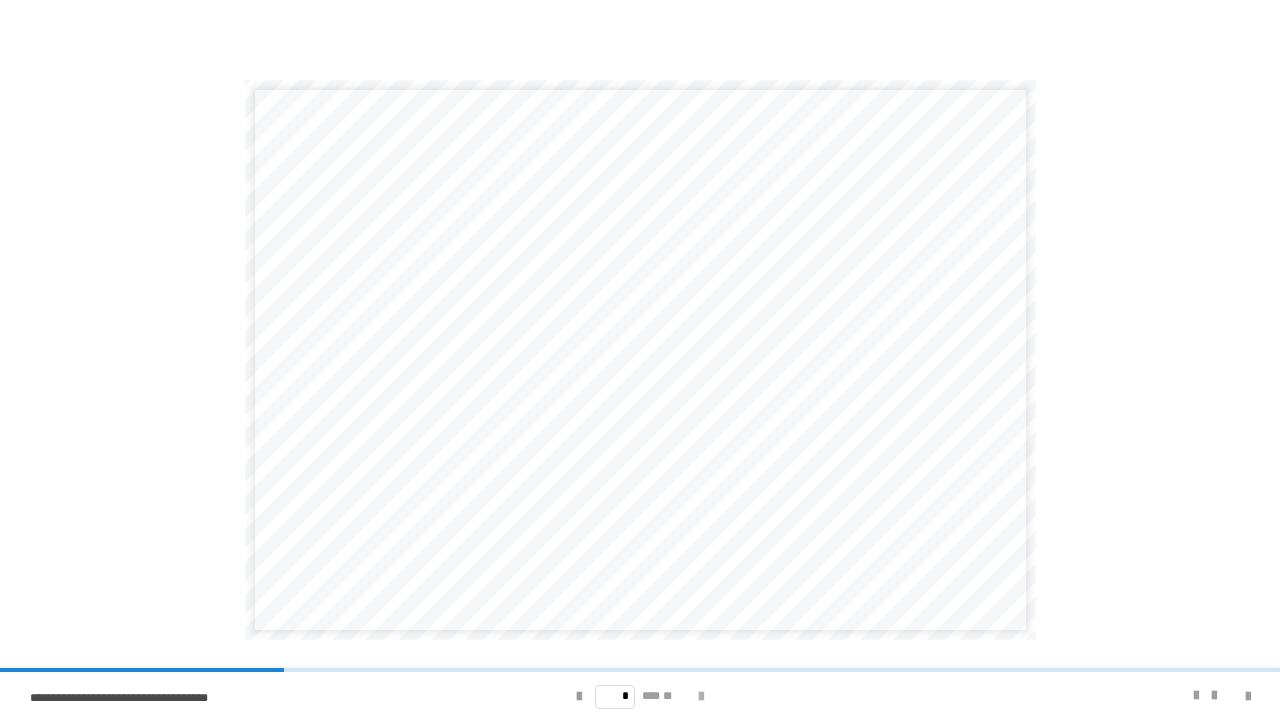 click at bounding box center [701, 697] 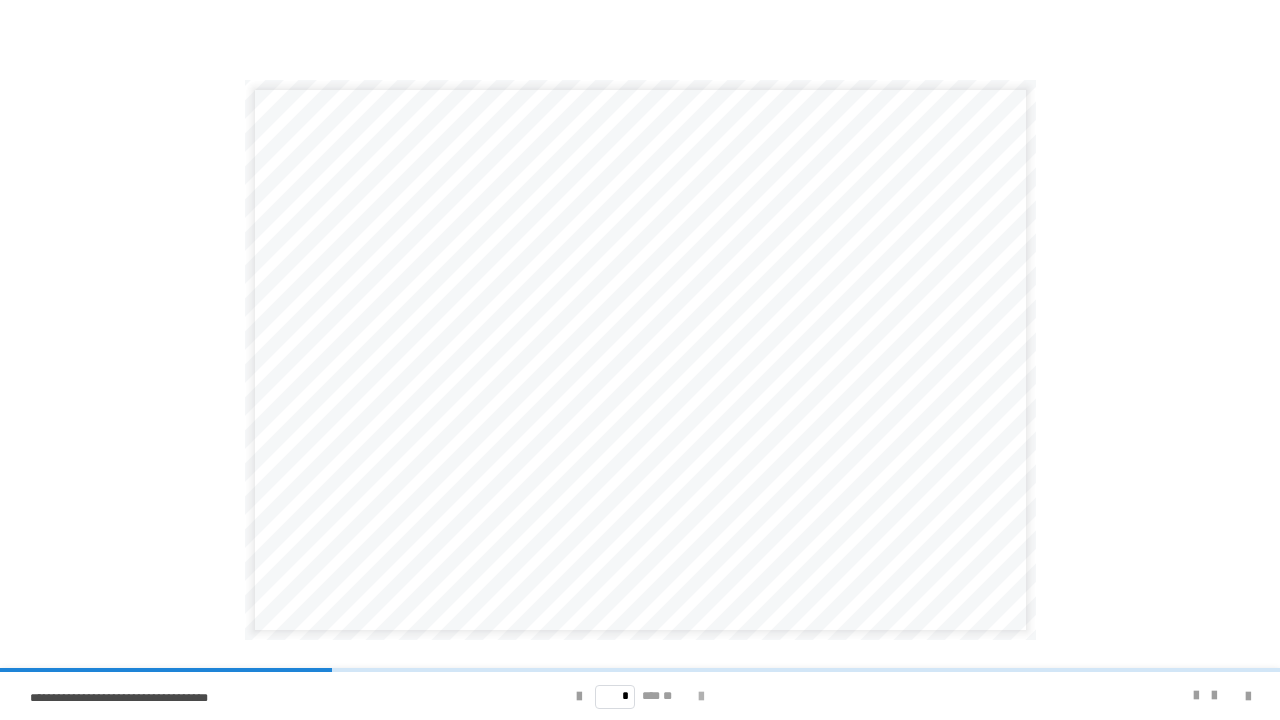 click at bounding box center [701, 697] 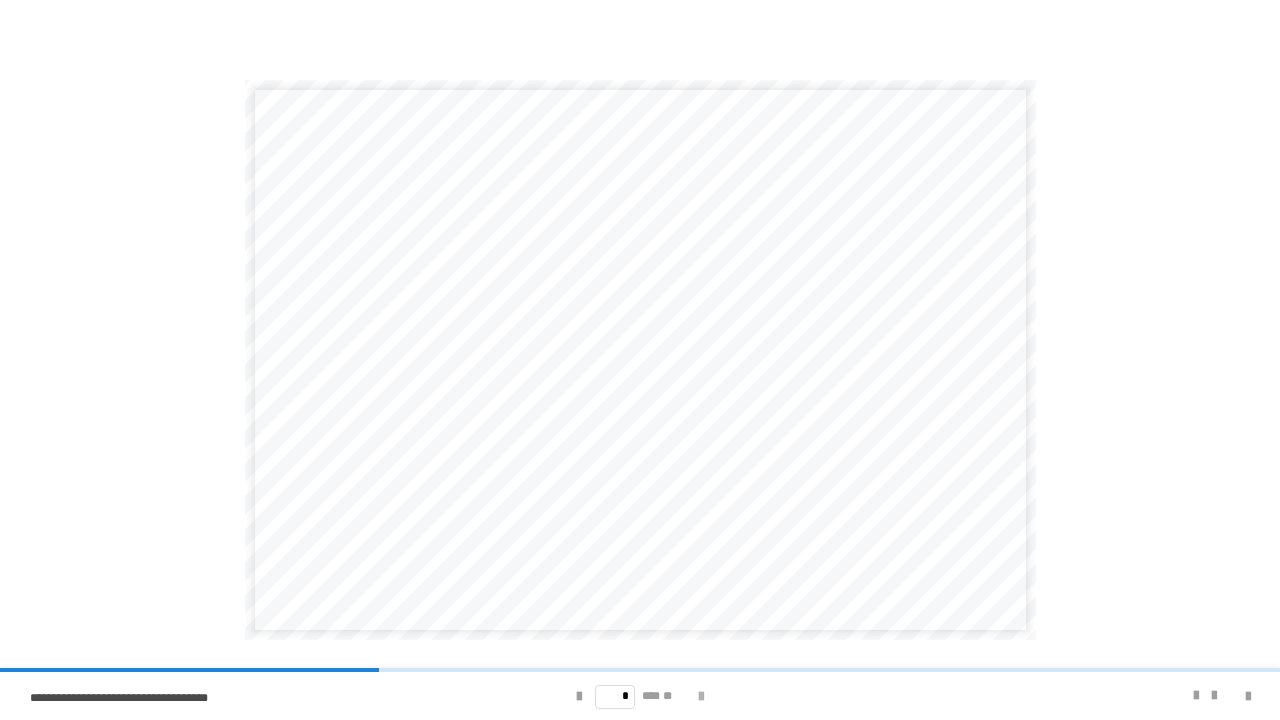 click at bounding box center [701, 697] 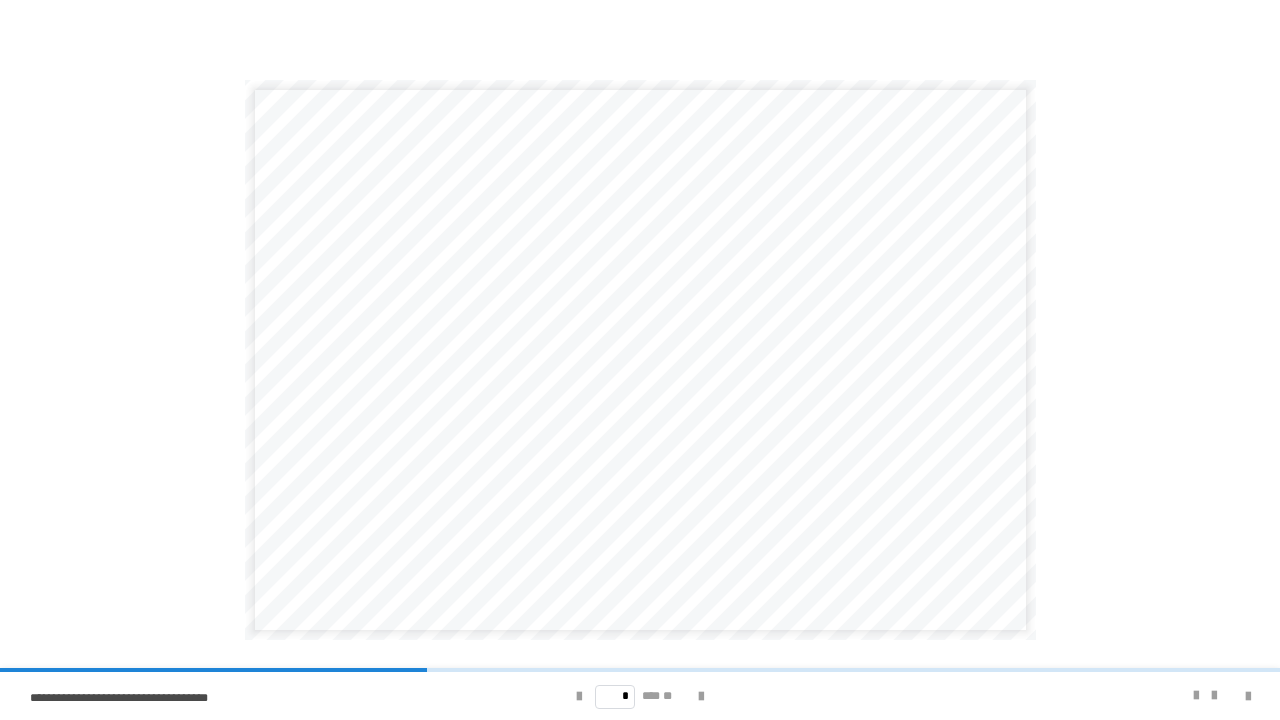 click on "**********" at bounding box center [534, 232] 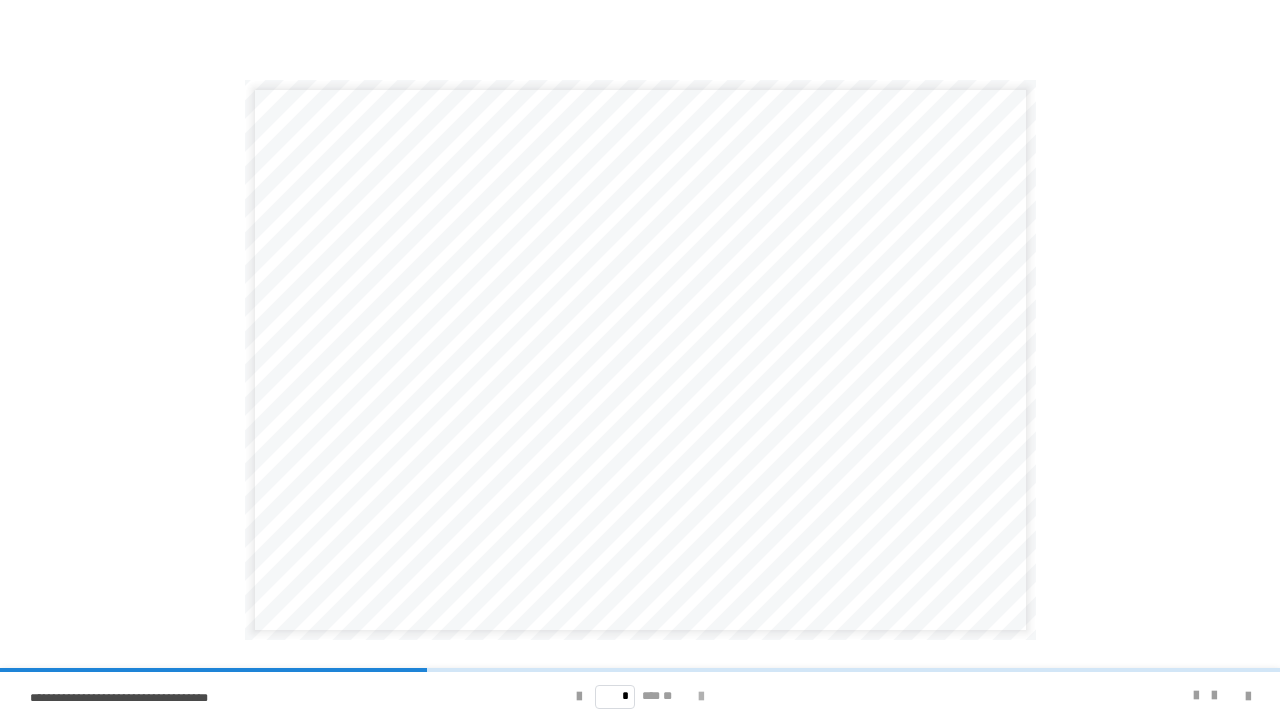 click at bounding box center (701, 697) 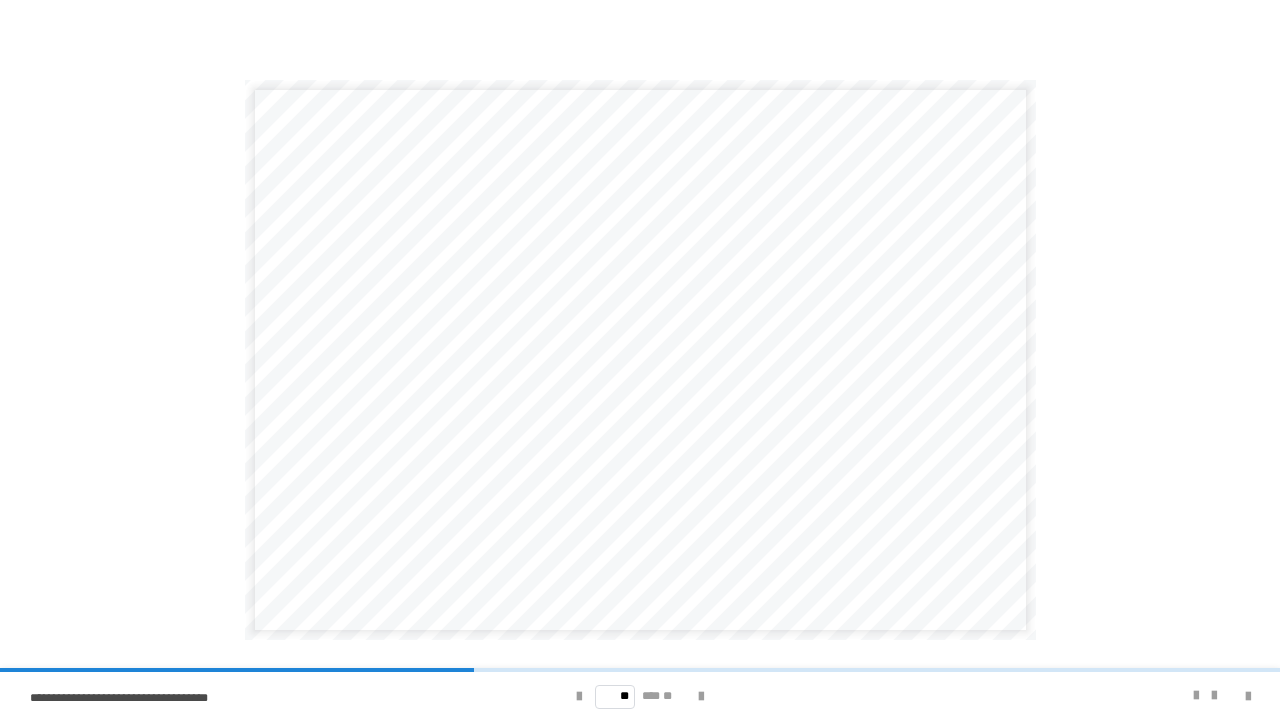 click on "** *** **" at bounding box center [640, 696] 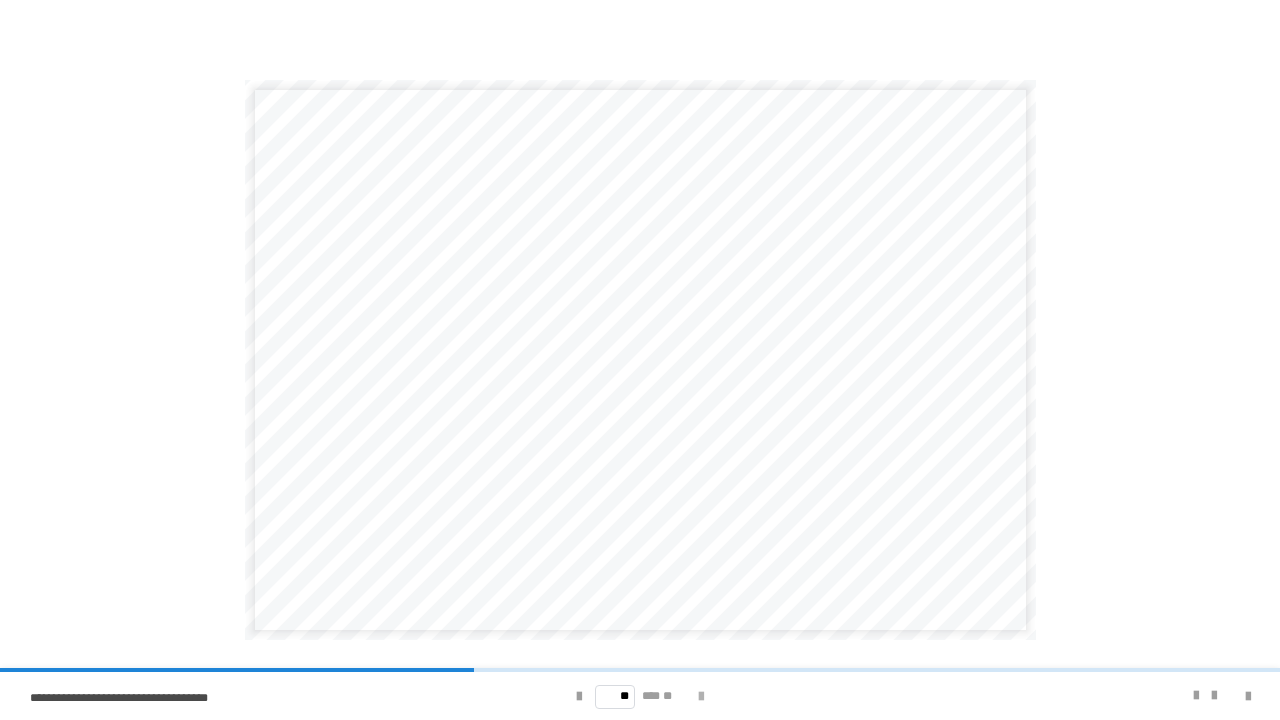 click at bounding box center (701, 697) 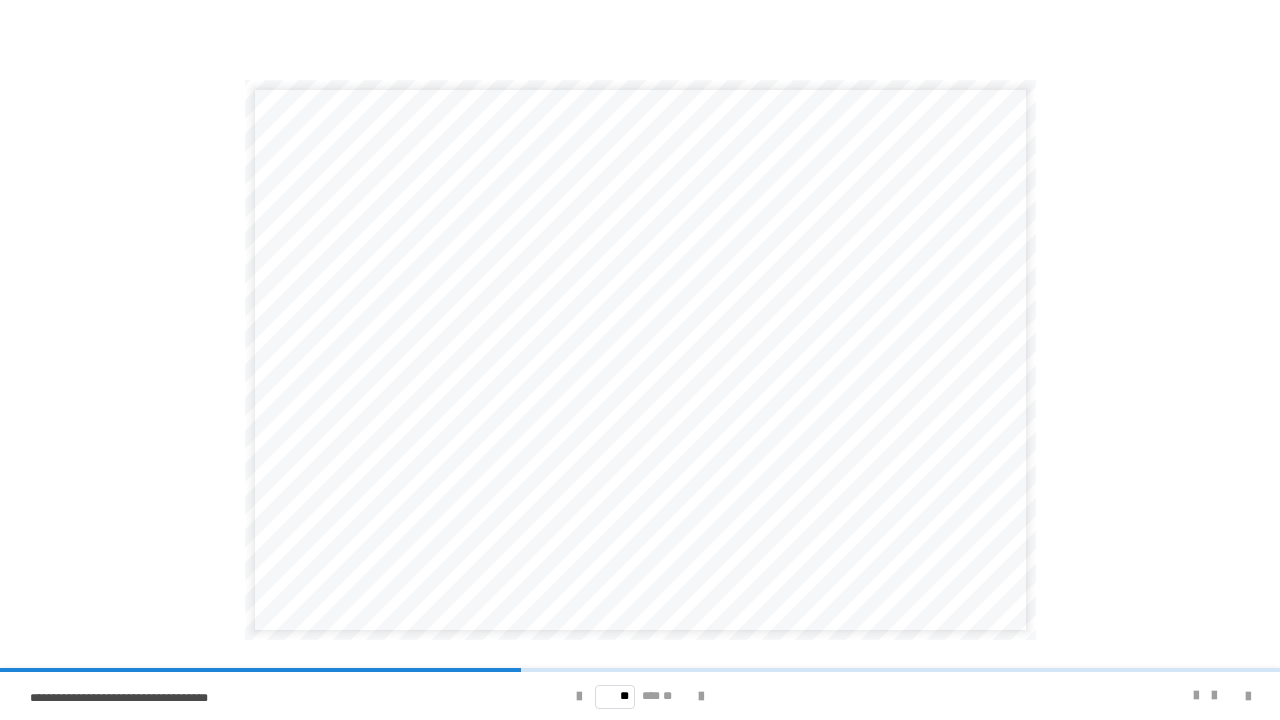 click at bounding box center (1128, 696) 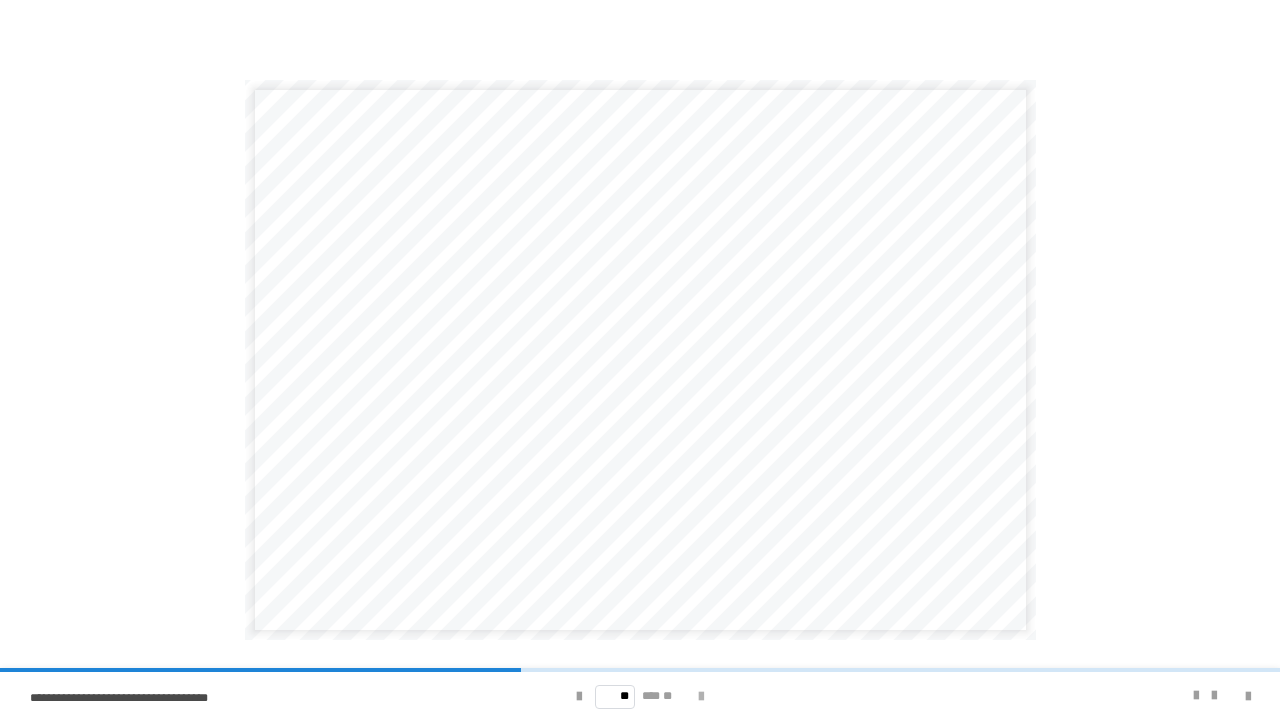 click at bounding box center (701, 697) 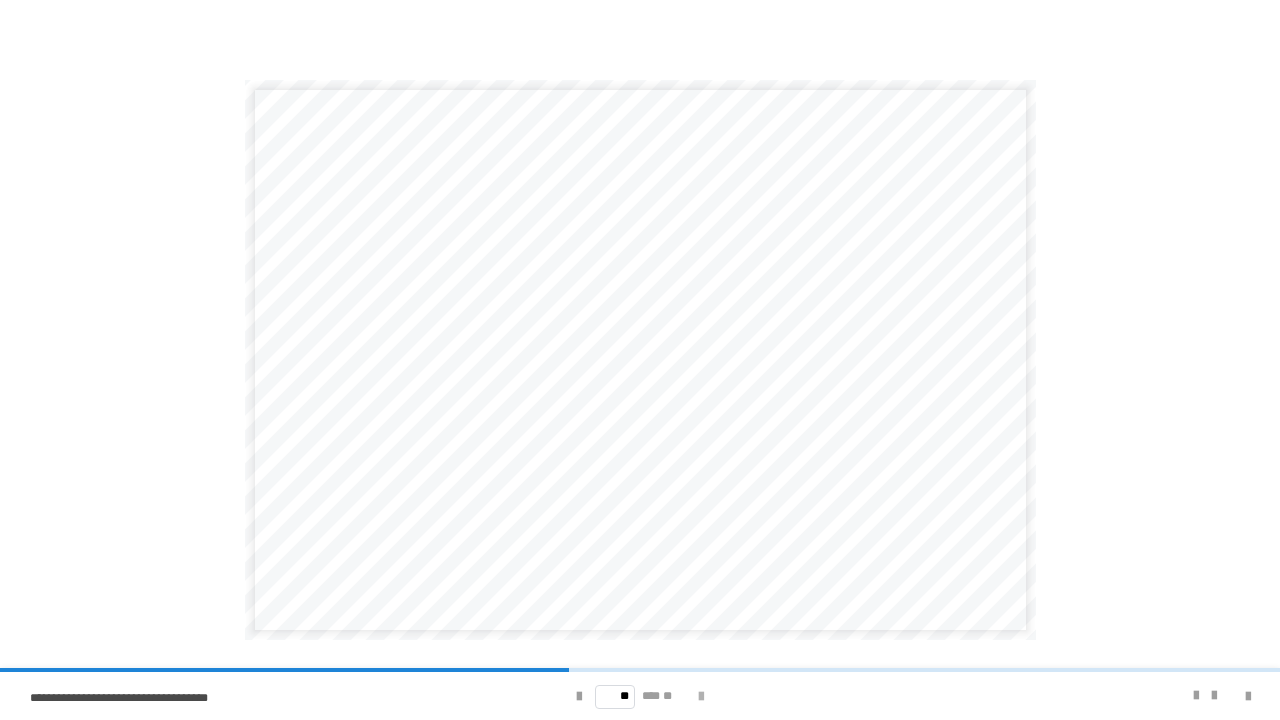 click at bounding box center [701, 697] 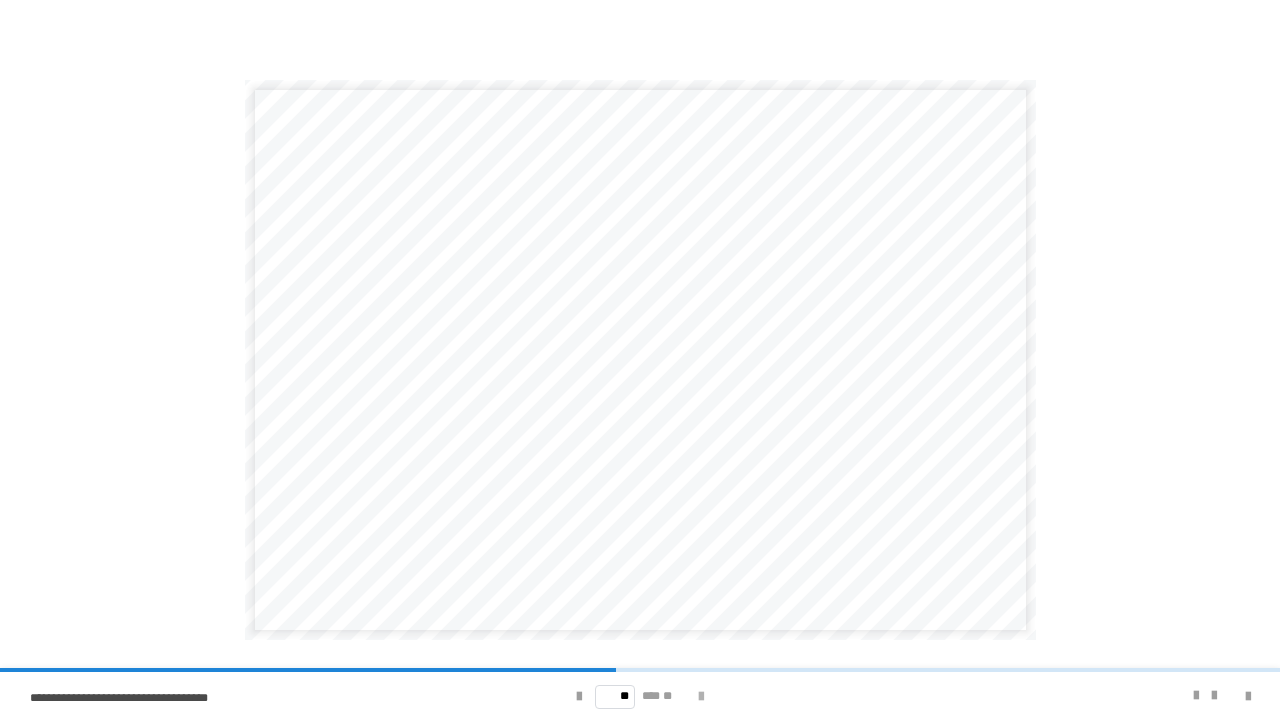 click at bounding box center [701, 697] 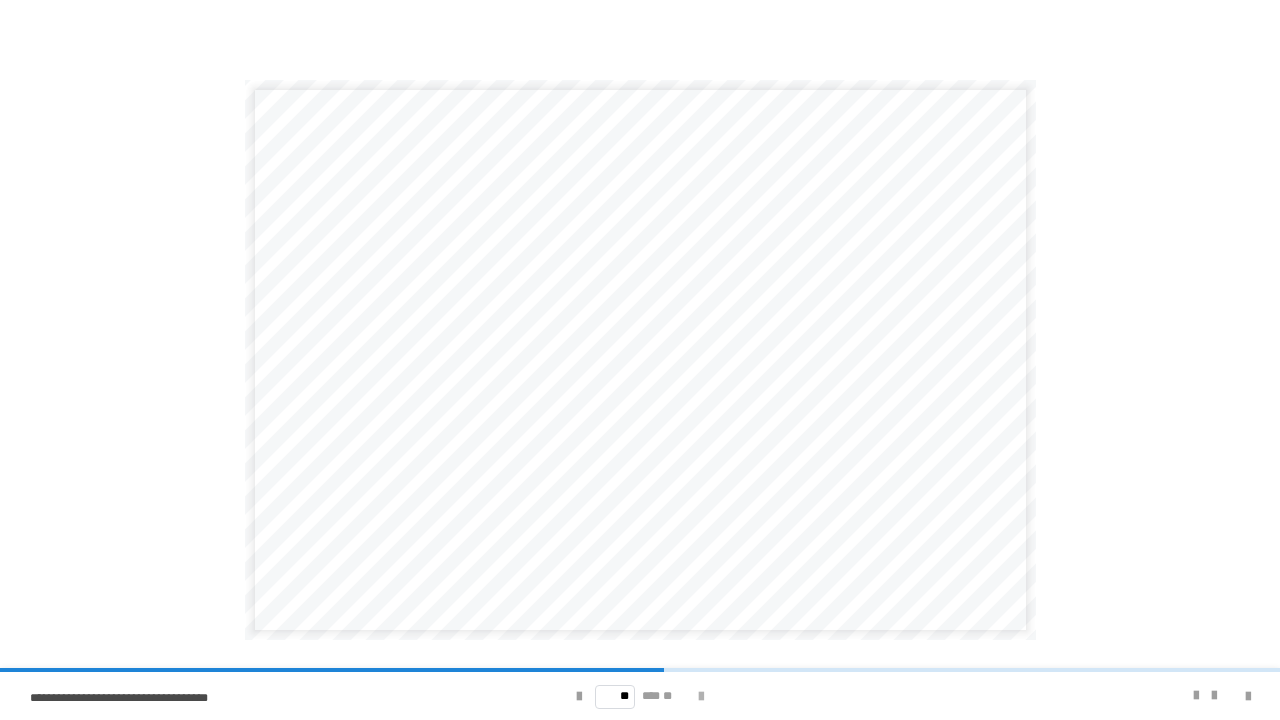 click at bounding box center (701, 697) 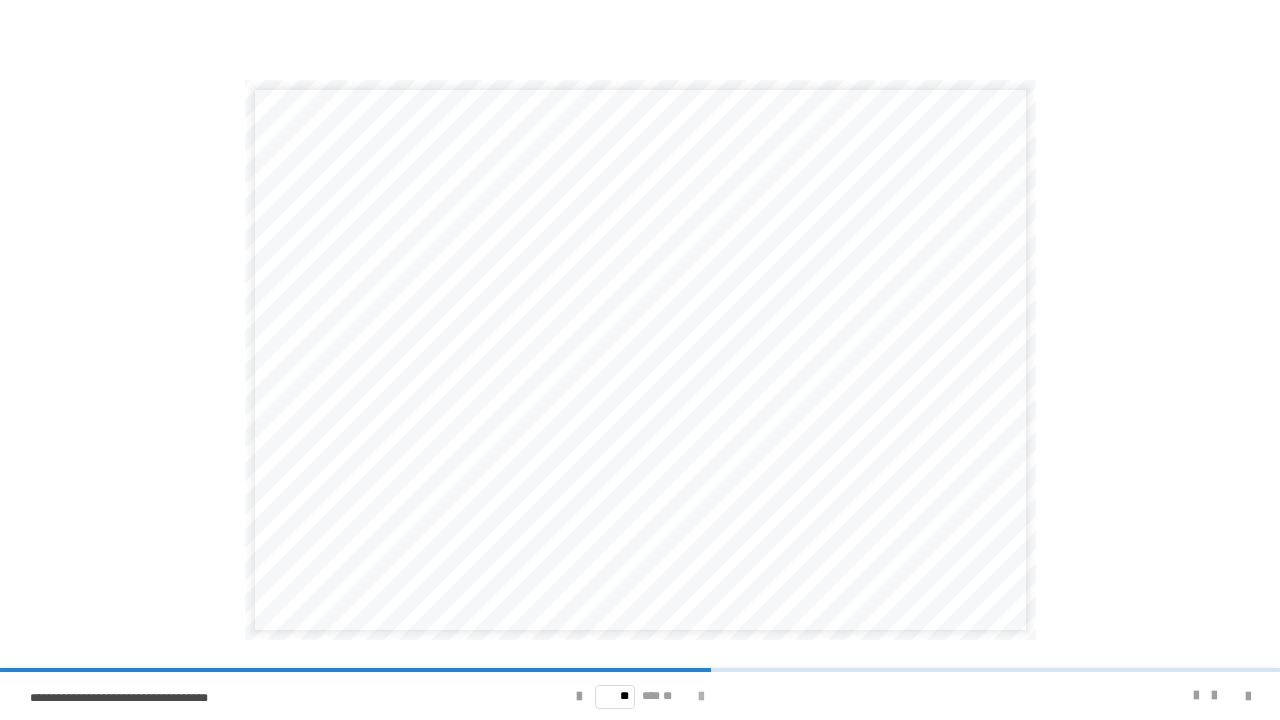 click at bounding box center (701, 697) 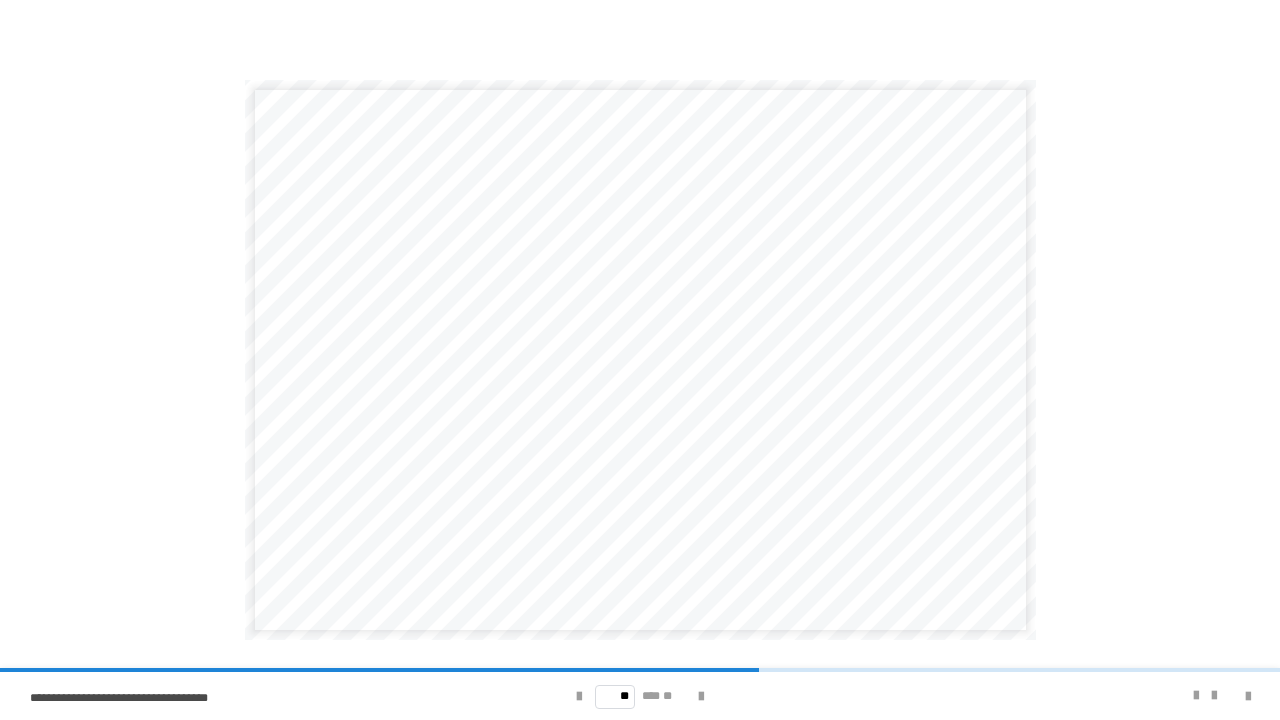 click on "**********" at bounding box center [548, 555] 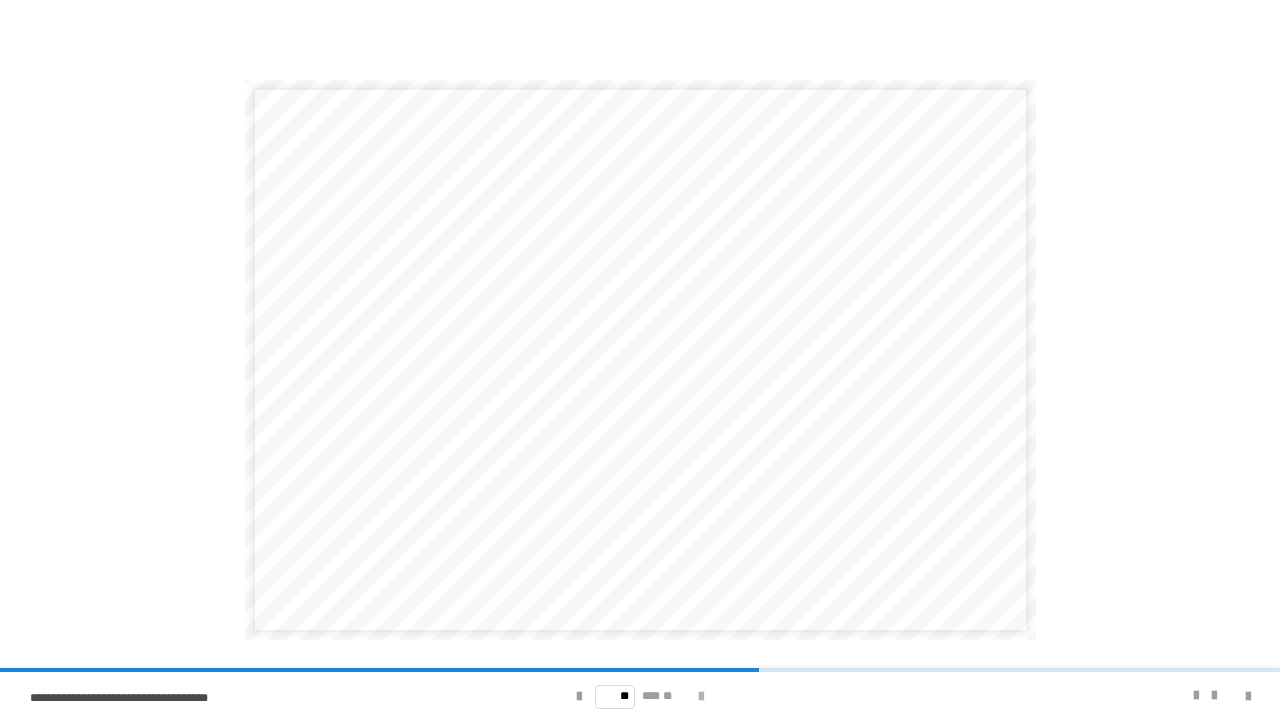 click at bounding box center [701, 697] 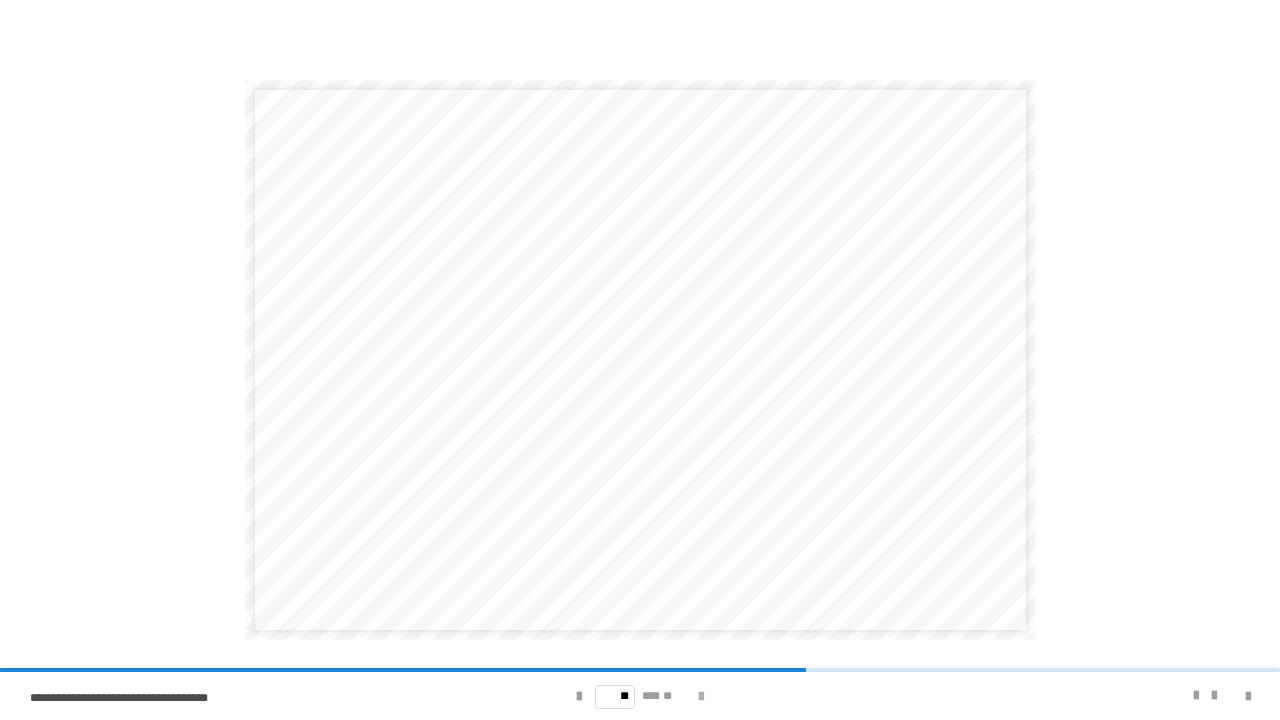 click at bounding box center (701, 697) 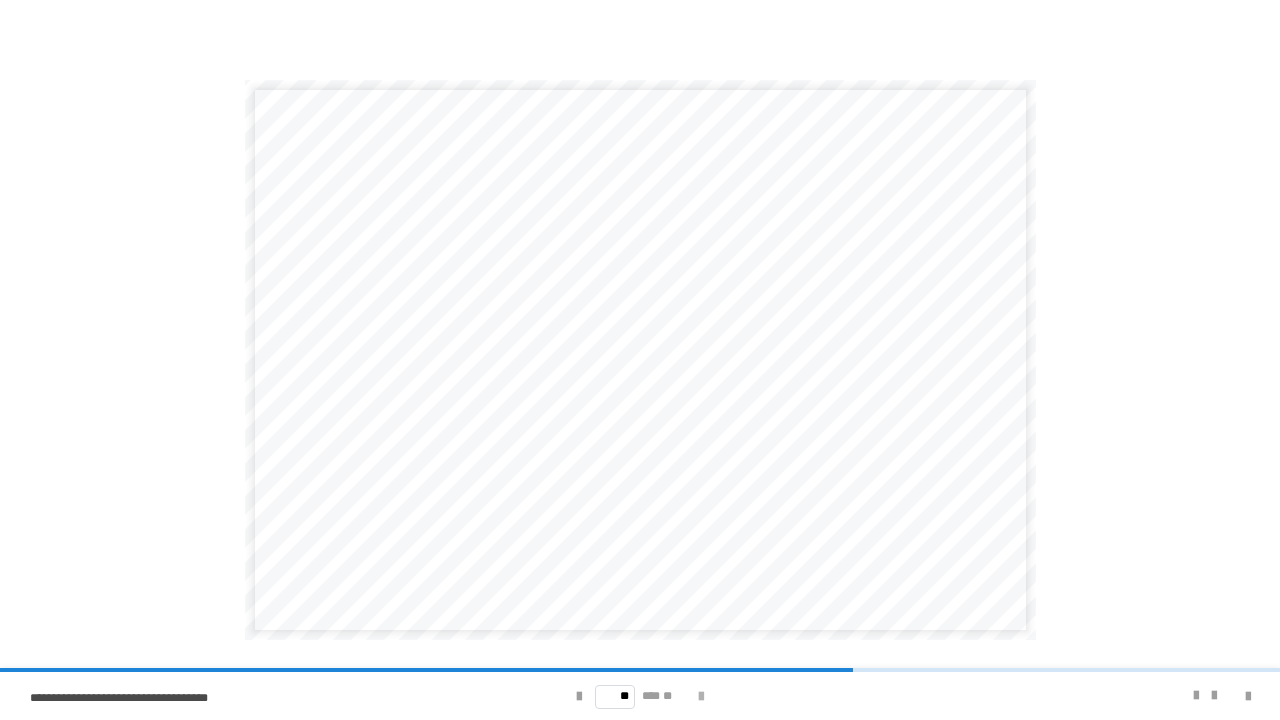 click at bounding box center [701, 697] 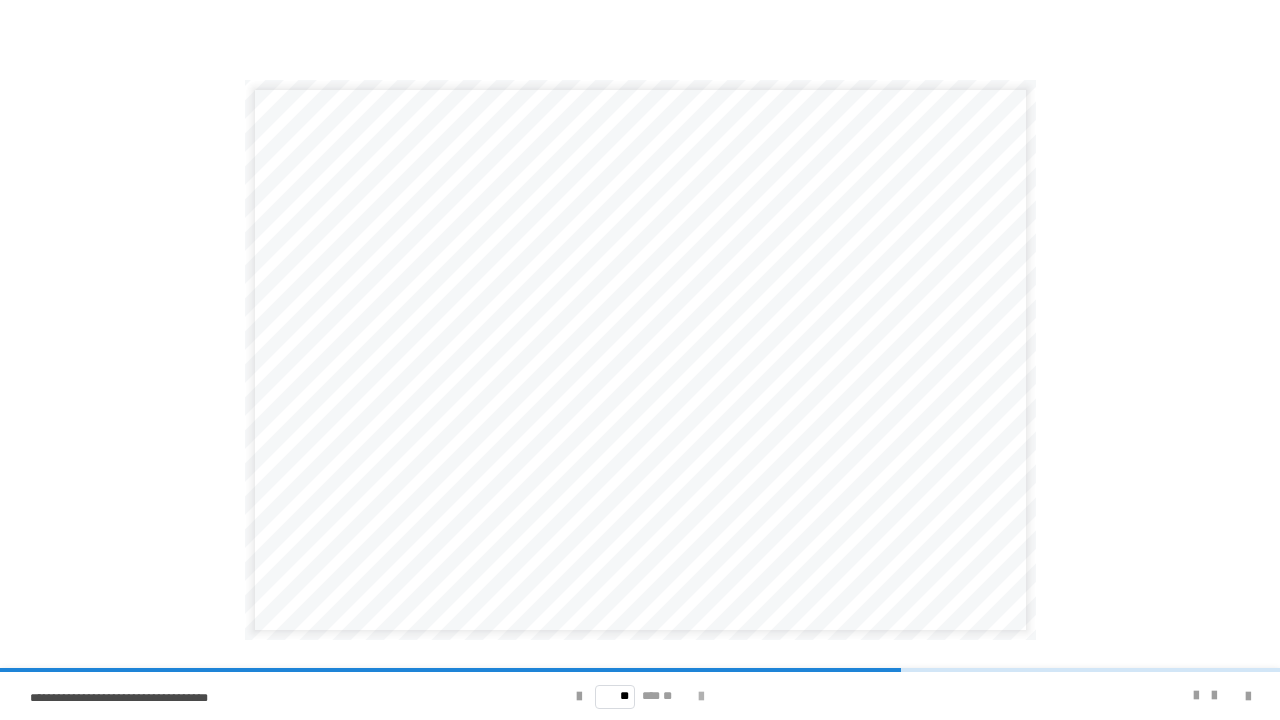 click at bounding box center (701, 697) 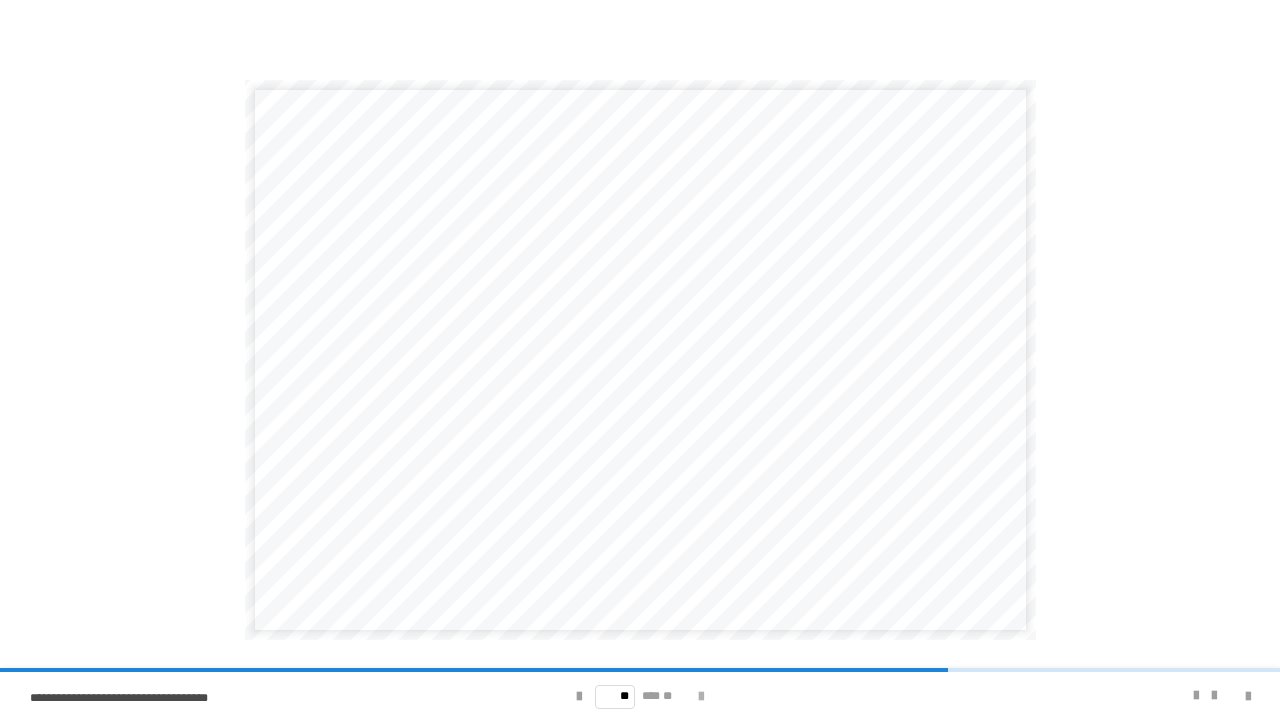 click at bounding box center (701, 697) 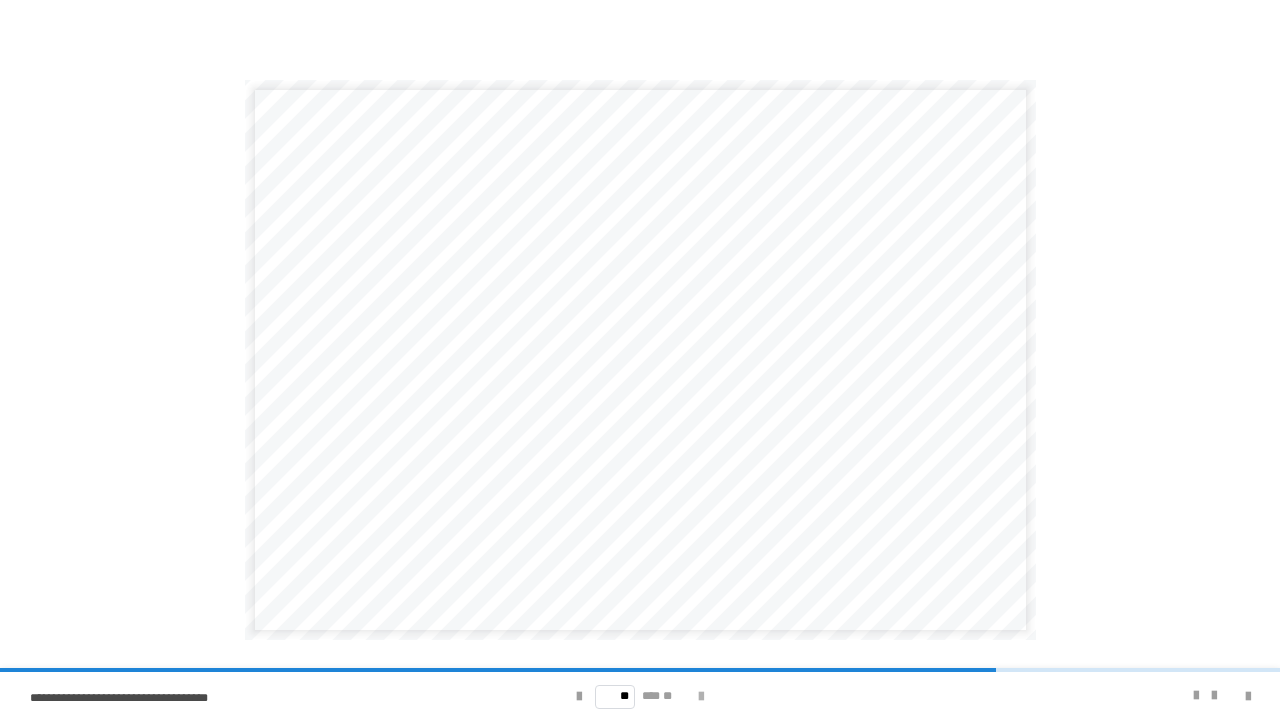 click at bounding box center [701, 697] 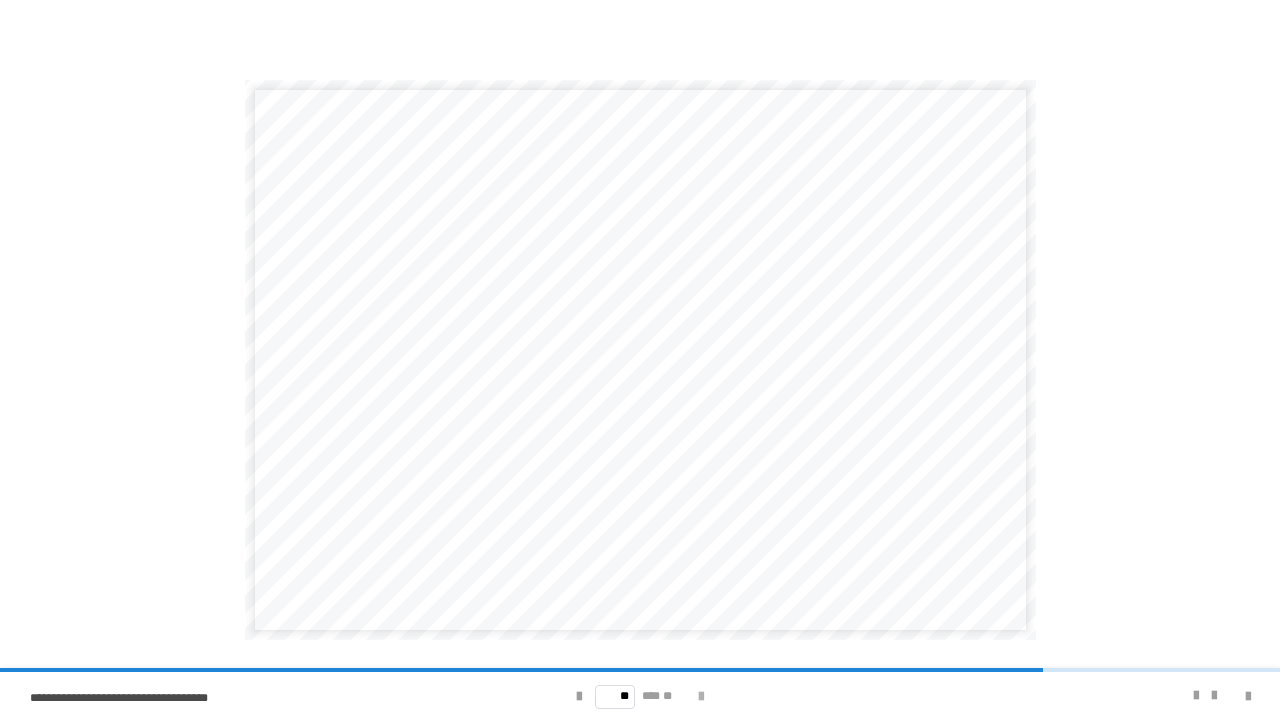 click at bounding box center [701, 697] 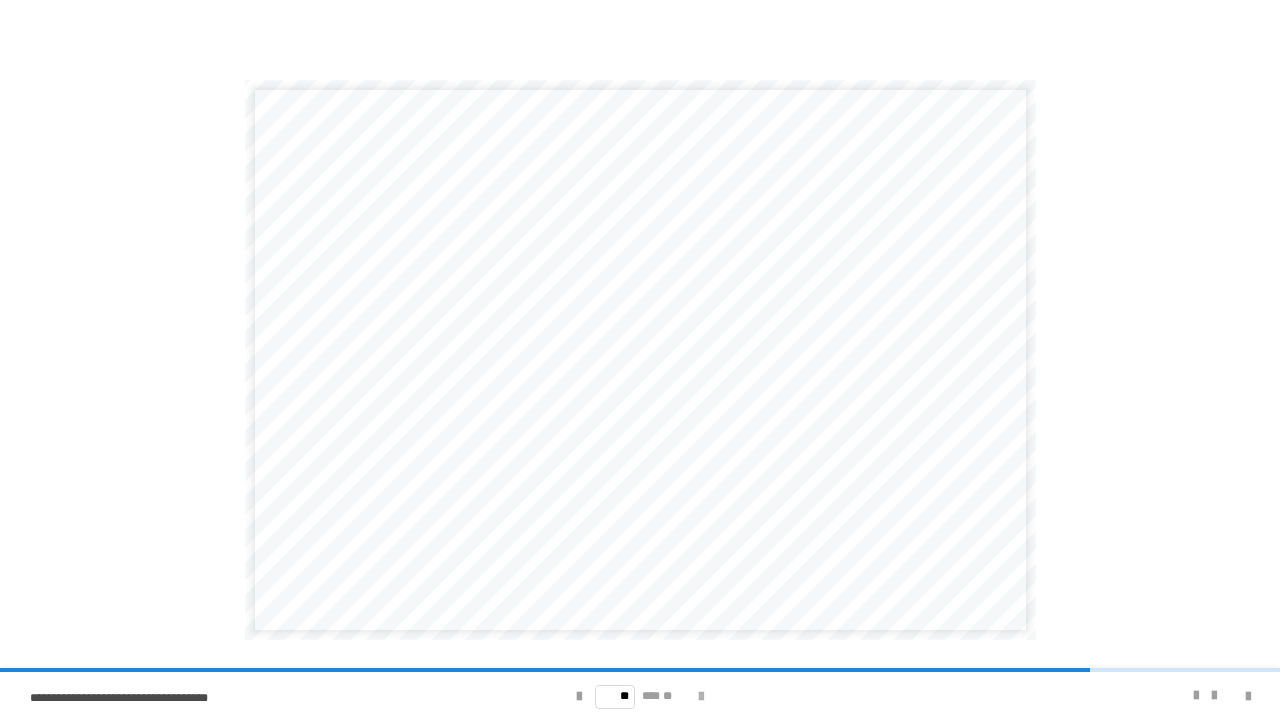 click at bounding box center (701, 697) 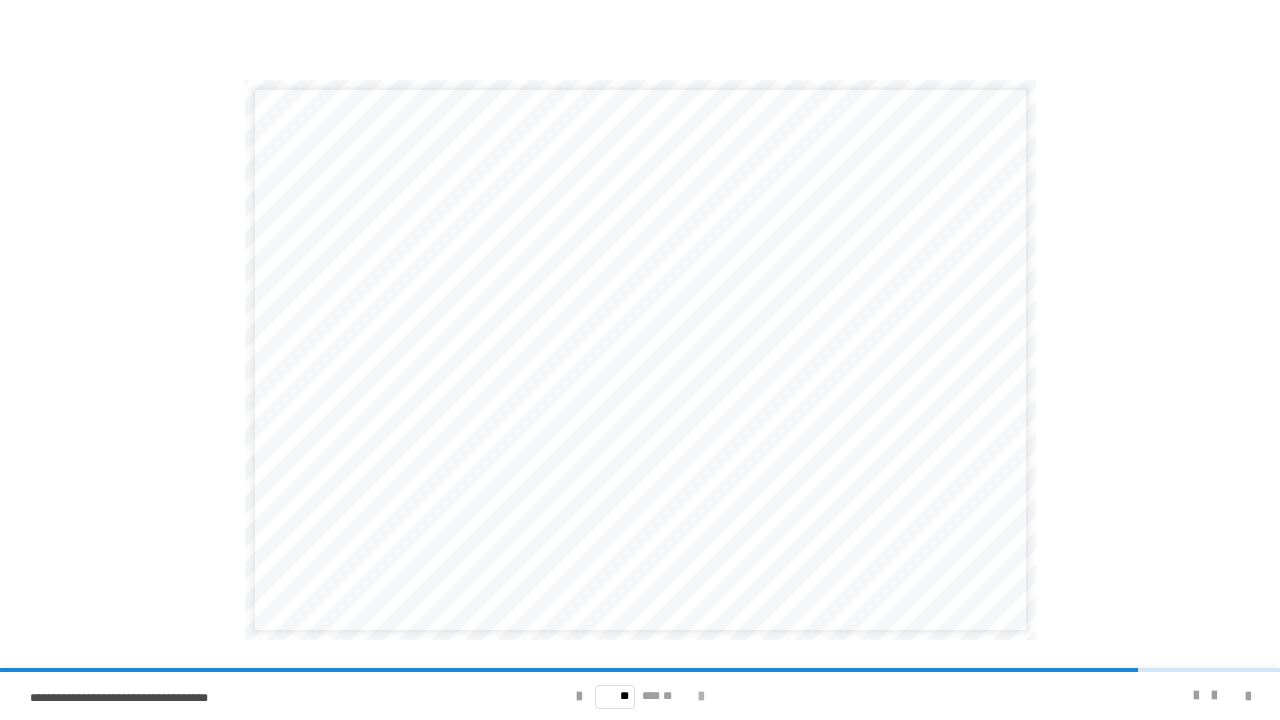 click at bounding box center (701, 697) 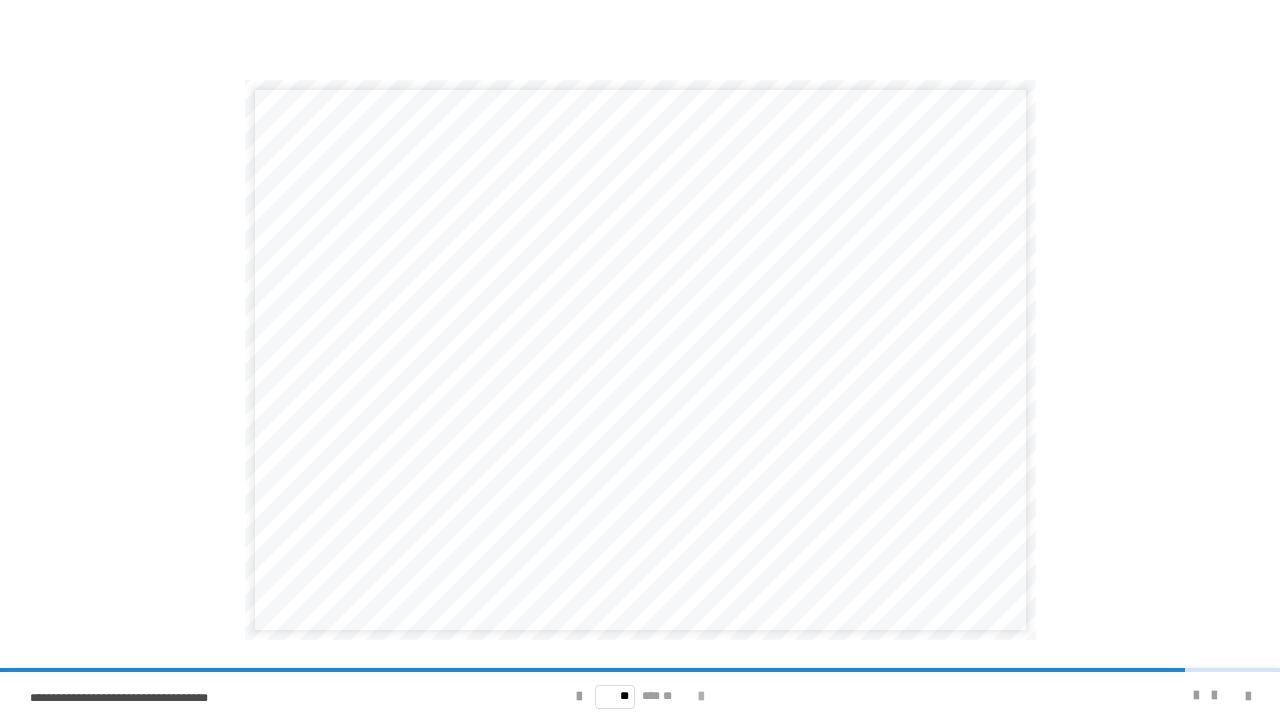 click at bounding box center [701, 697] 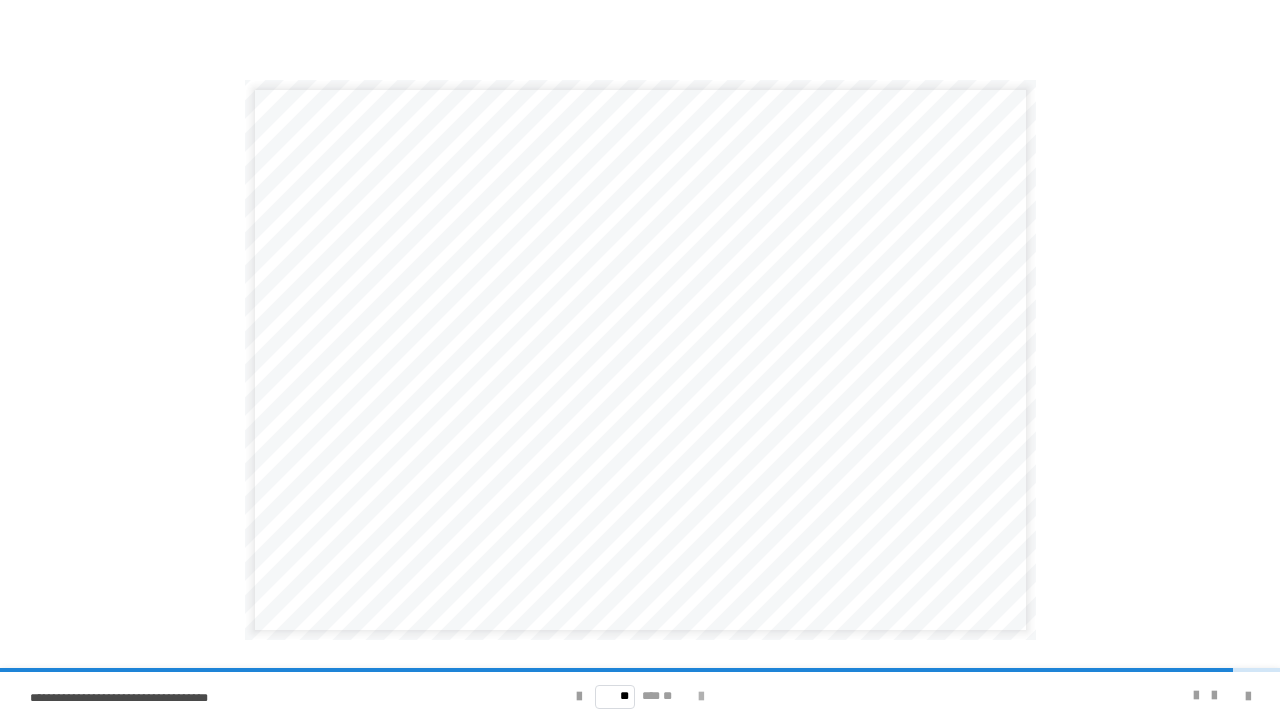 click at bounding box center (701, 697) 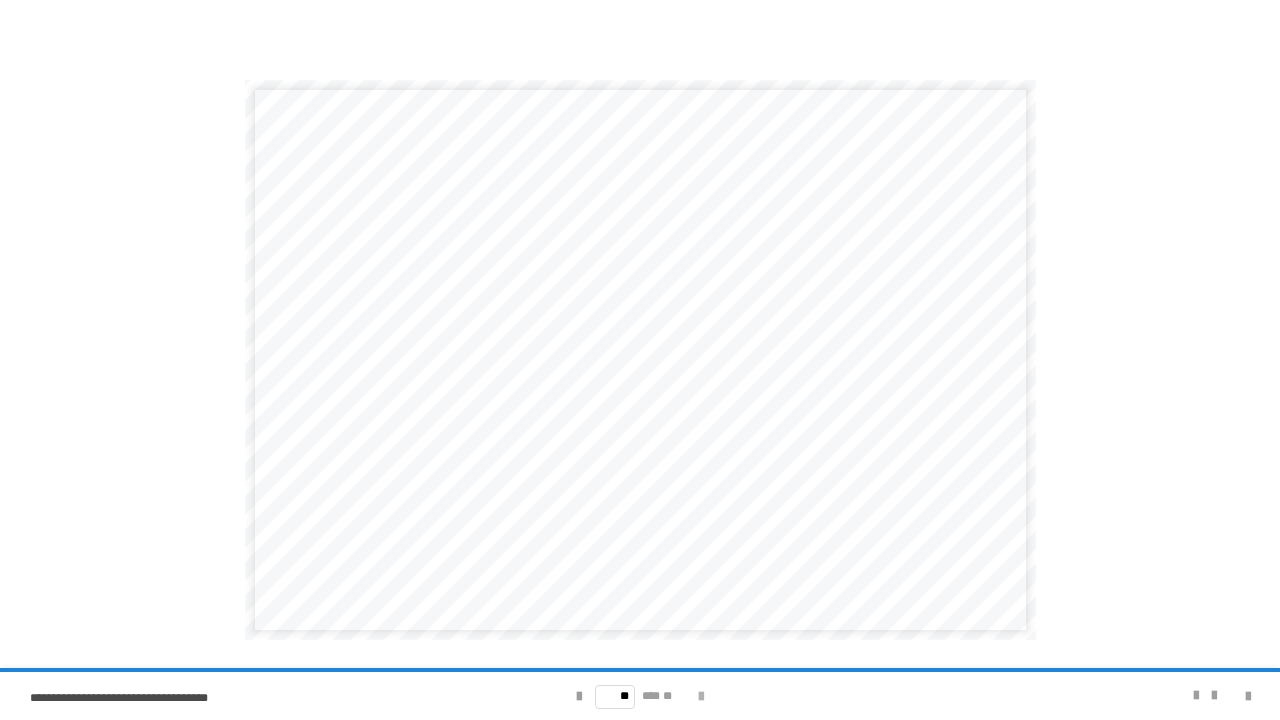 click on "** *** **" at bounding box center [640, 696] 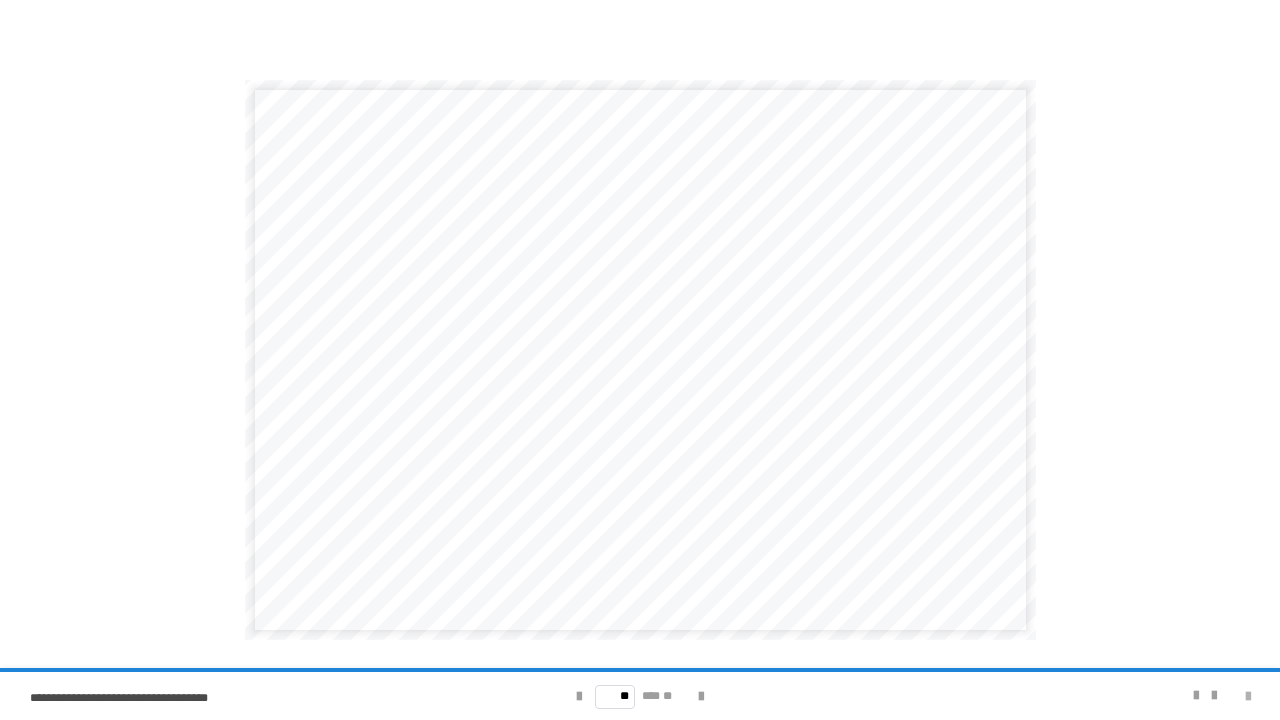 click at bounding box center [1248, 697] 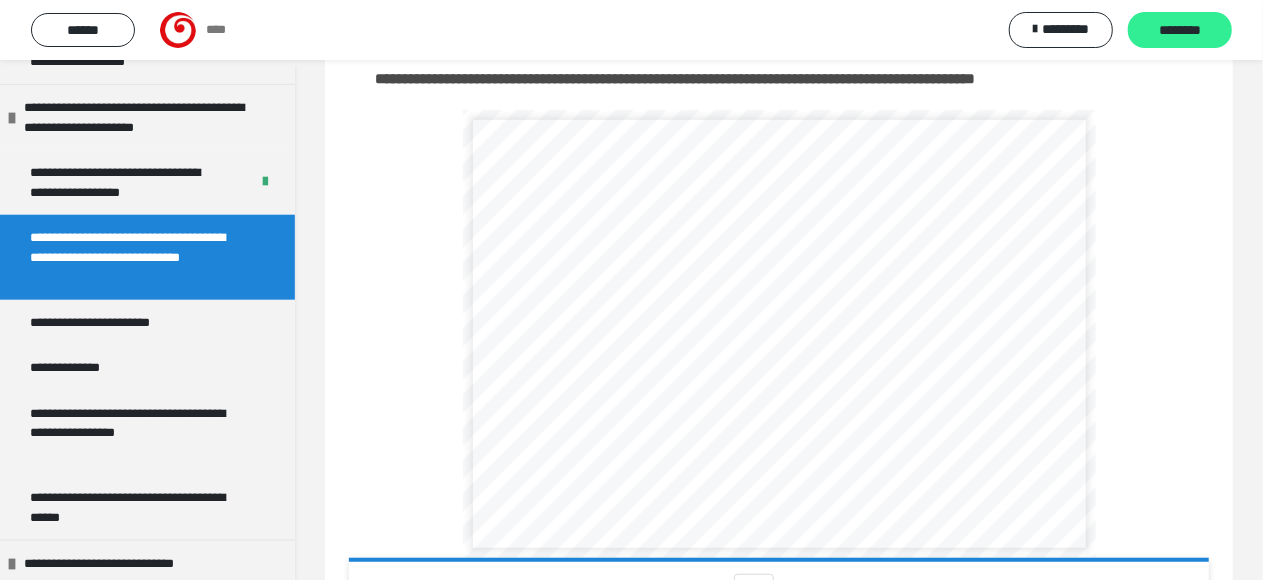 click on "********" at bounding box center [1180, 30] 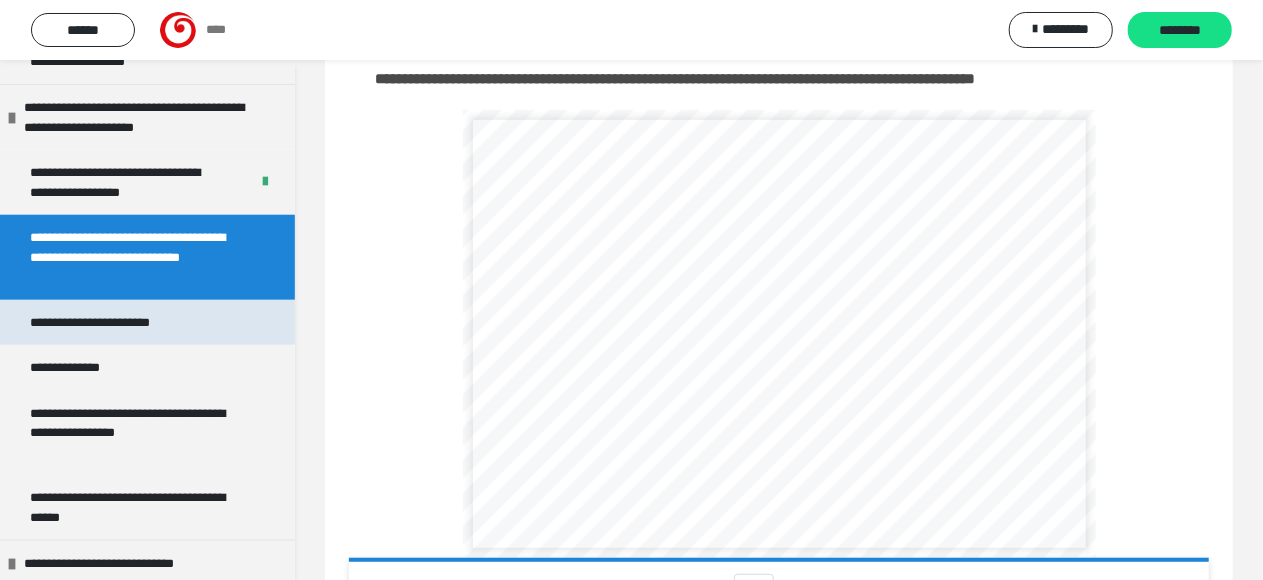click on "**********" at bounding box center [147, 323] 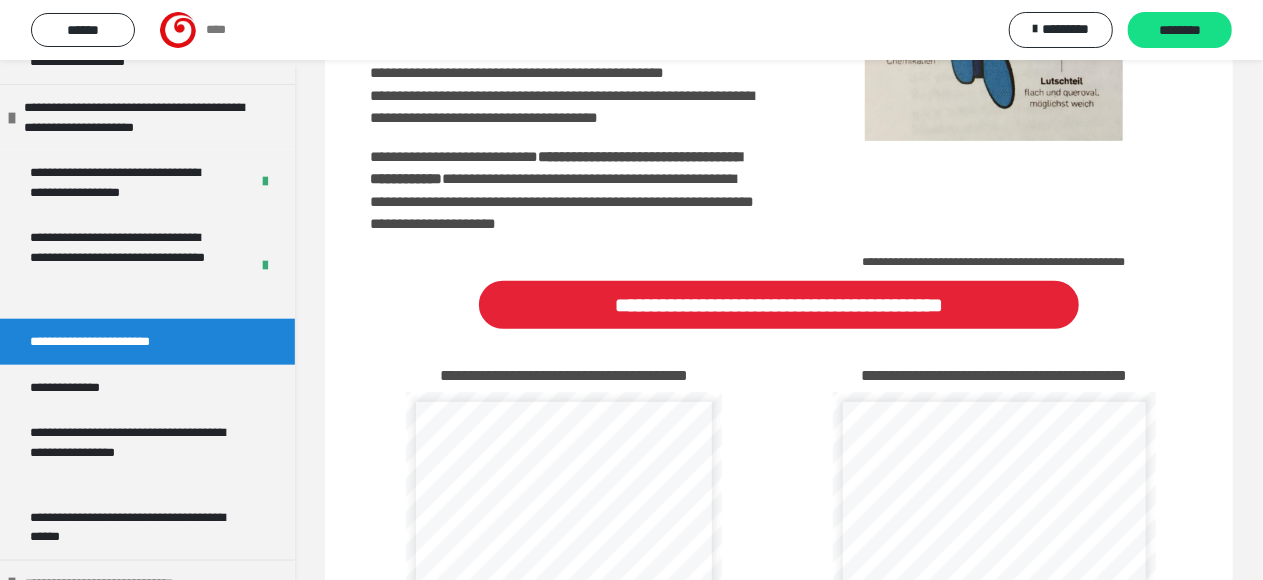 click on "**********" at bounding box center [147, 342] 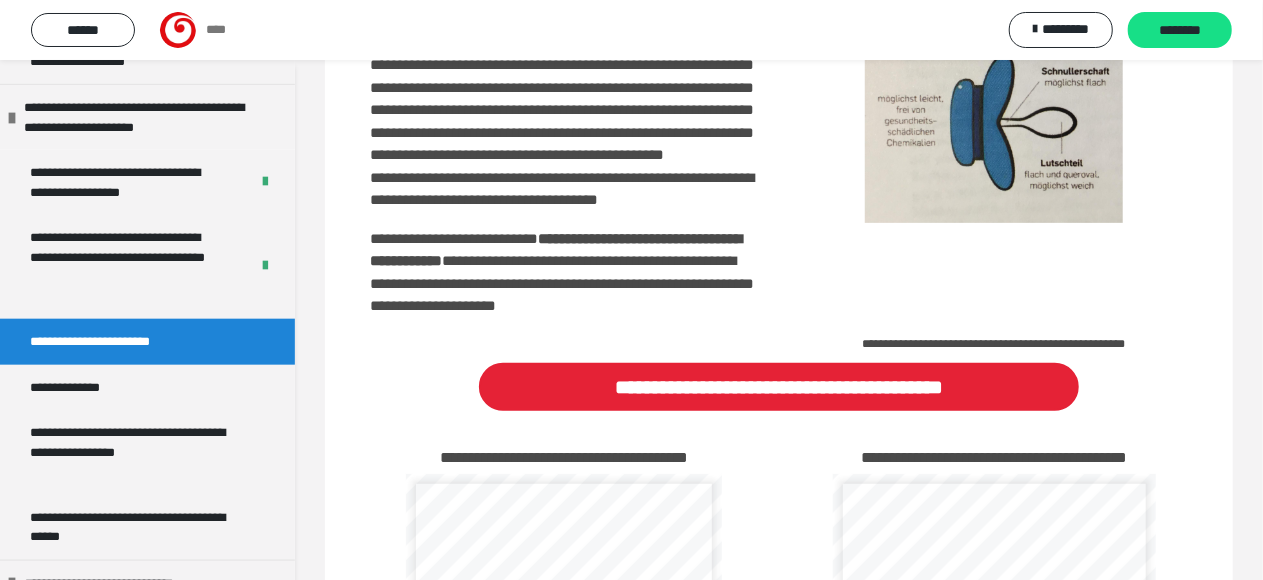scroll, scrollTop: 438, scrollLeft: 0, axis: vertical 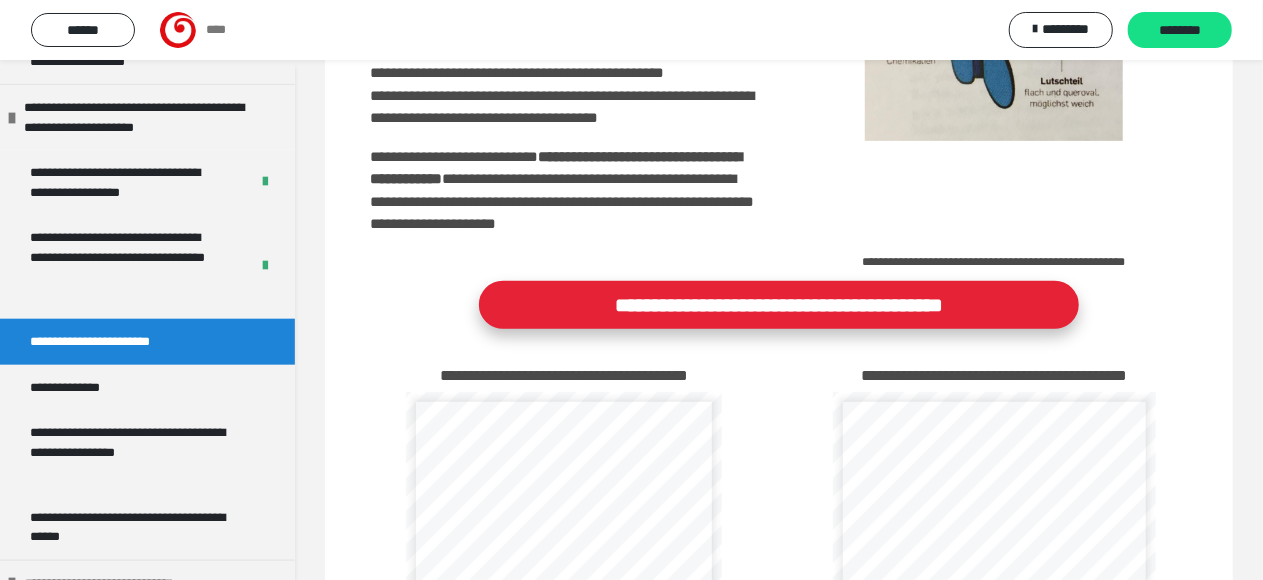 click on "**********" at bounding box center [779, 305] 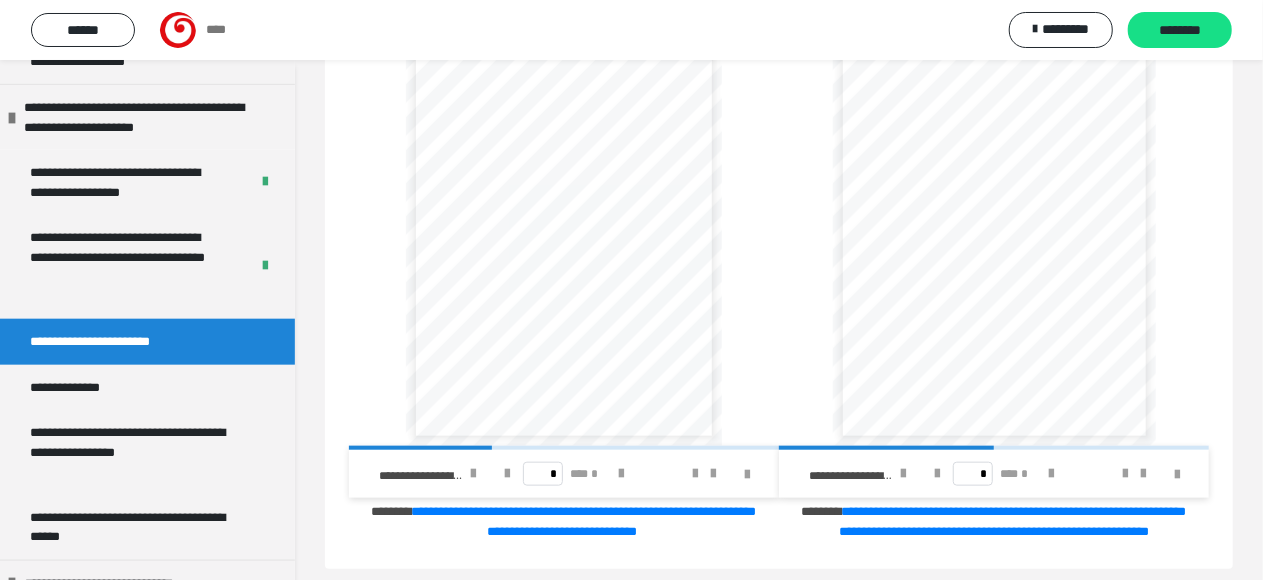 scroll, scrollTop: 838, scrollLeft: 0, axis: vertical 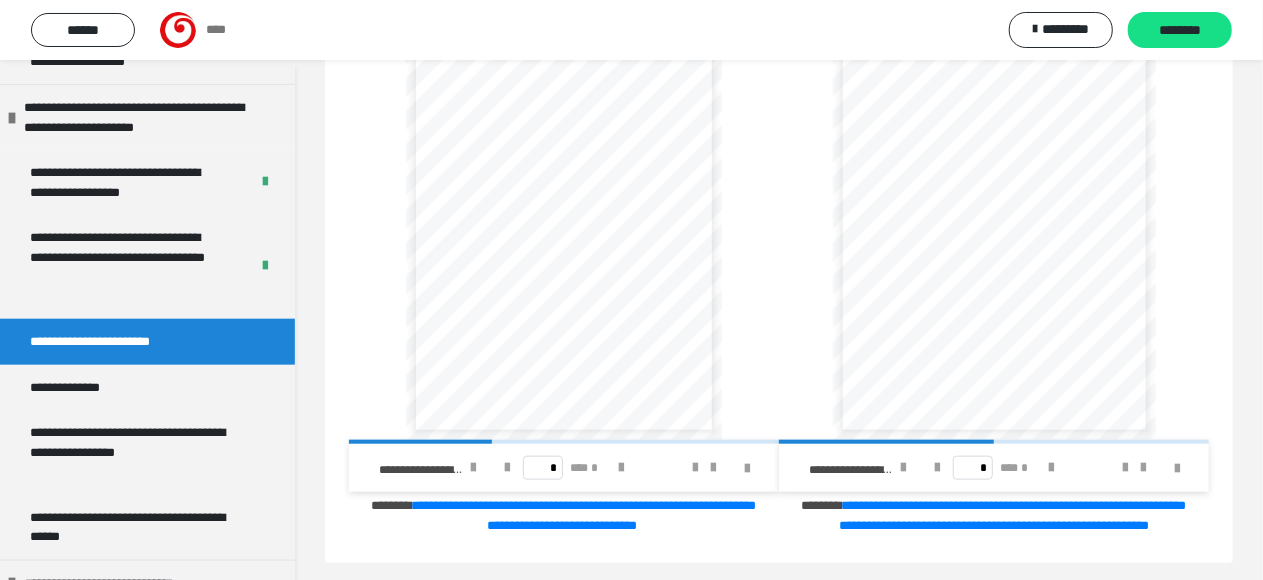click on "**********" at bounding box center [558, 343] 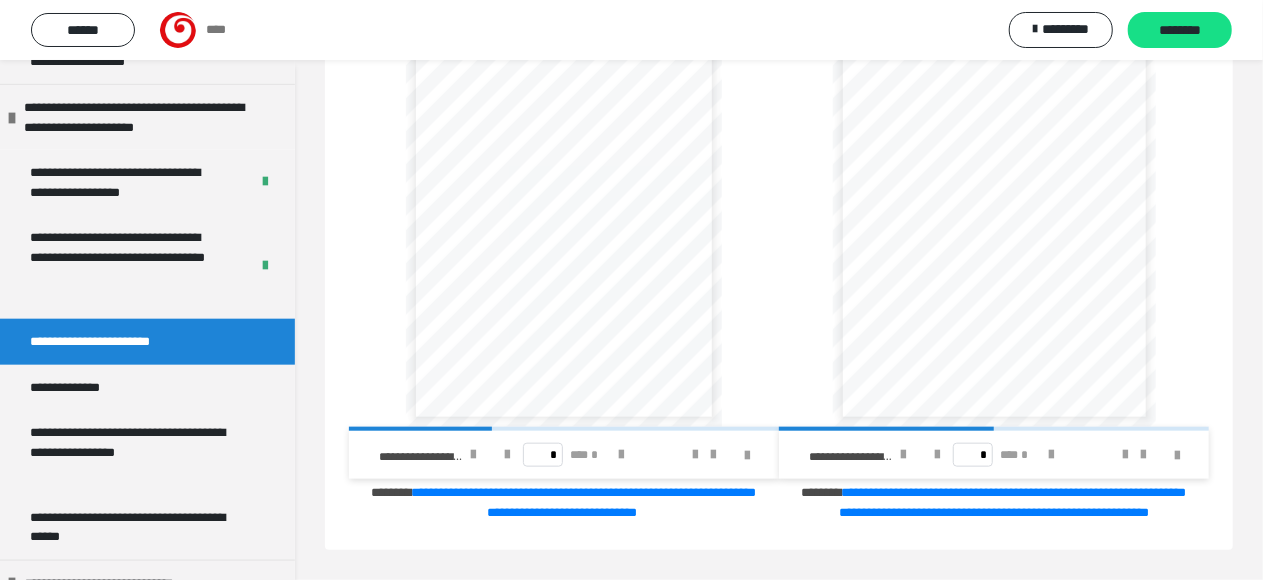 scroll, scrollTop: 1038, scrollLeft: 0, axis: vertical 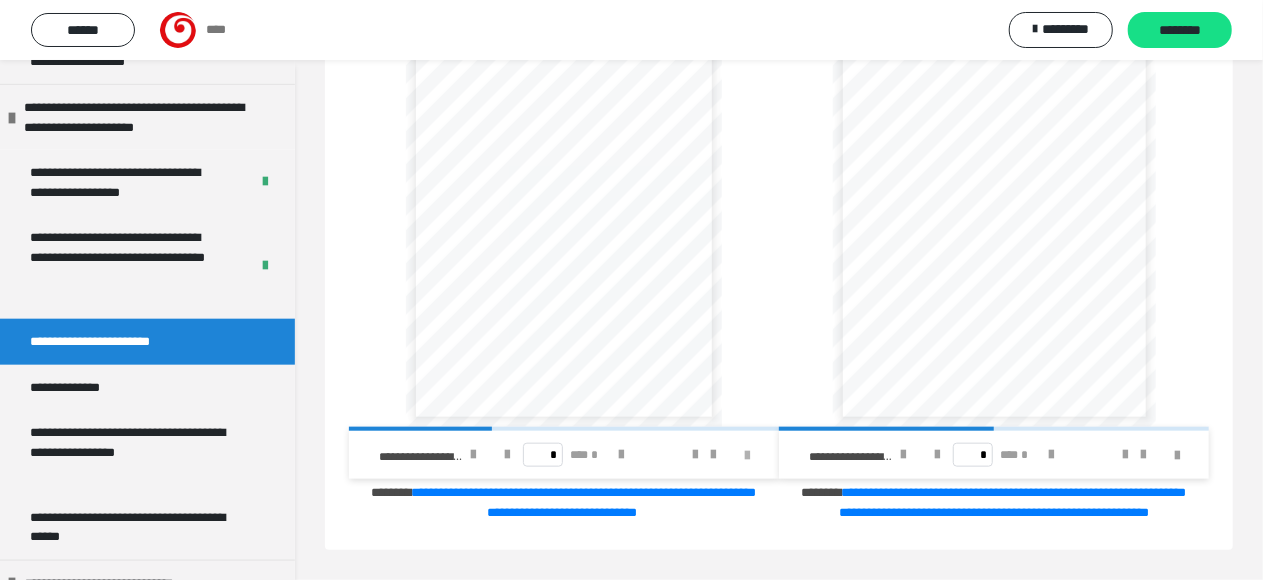 click at bounding box center (747, 456) 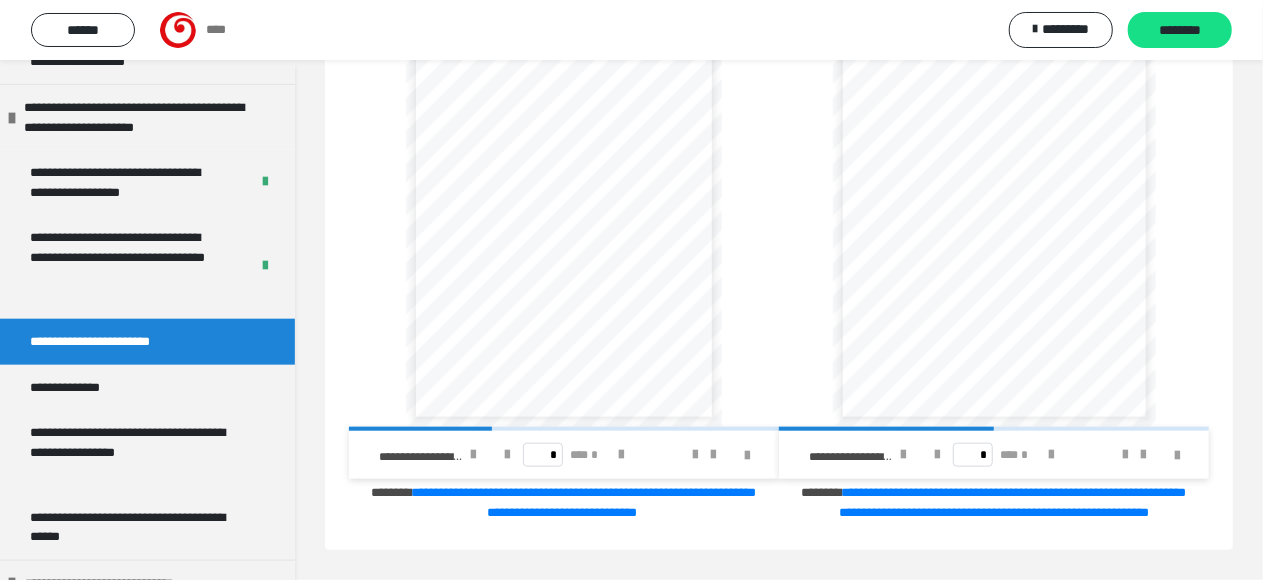 scroll, scrollTop: 864, scrollLeft: 0, axis: vertical 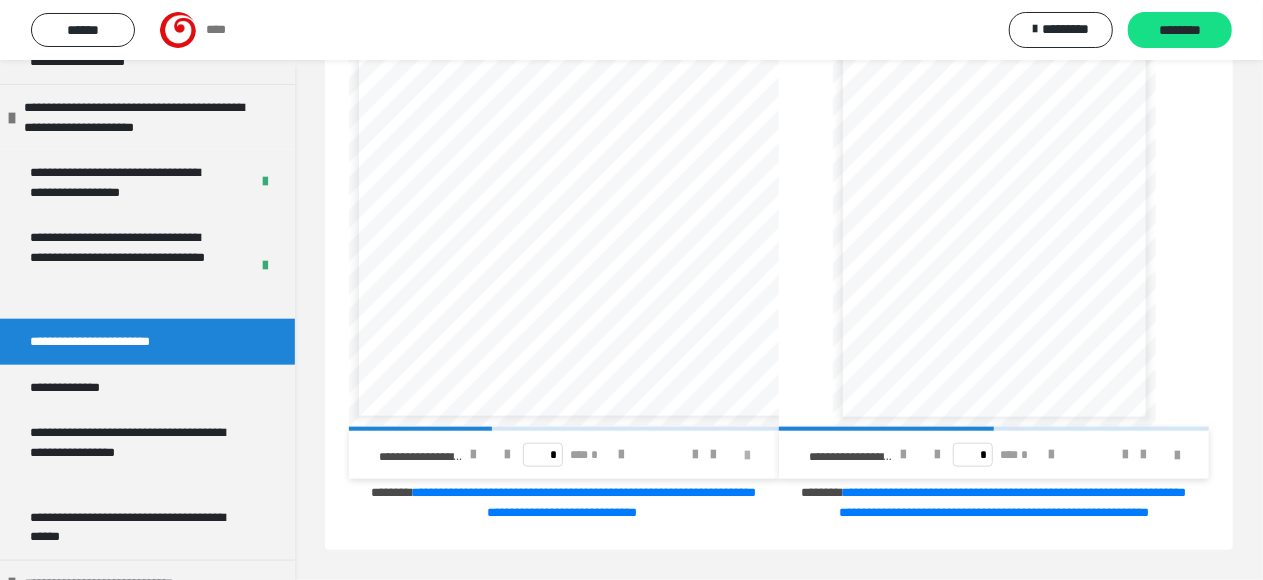 click at bounding box center [747, 456] 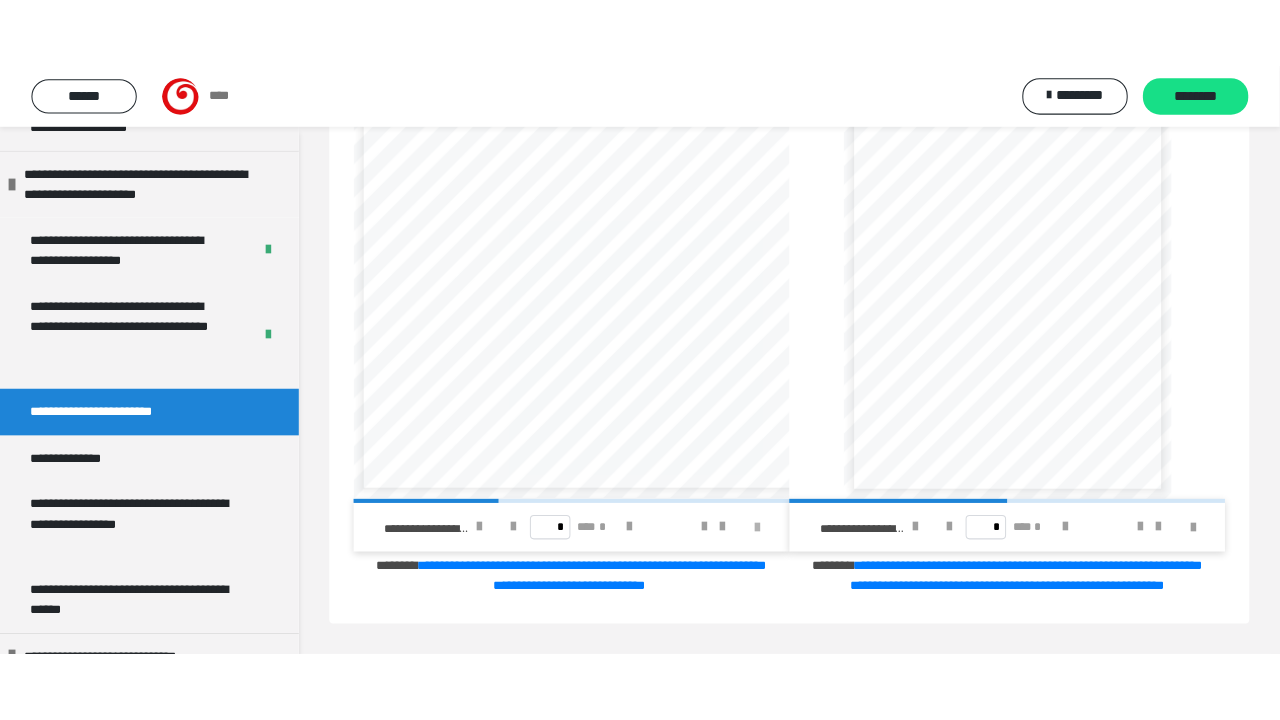 scroll, scrollTop: 864, scrollLeft: 0, axis: vertical 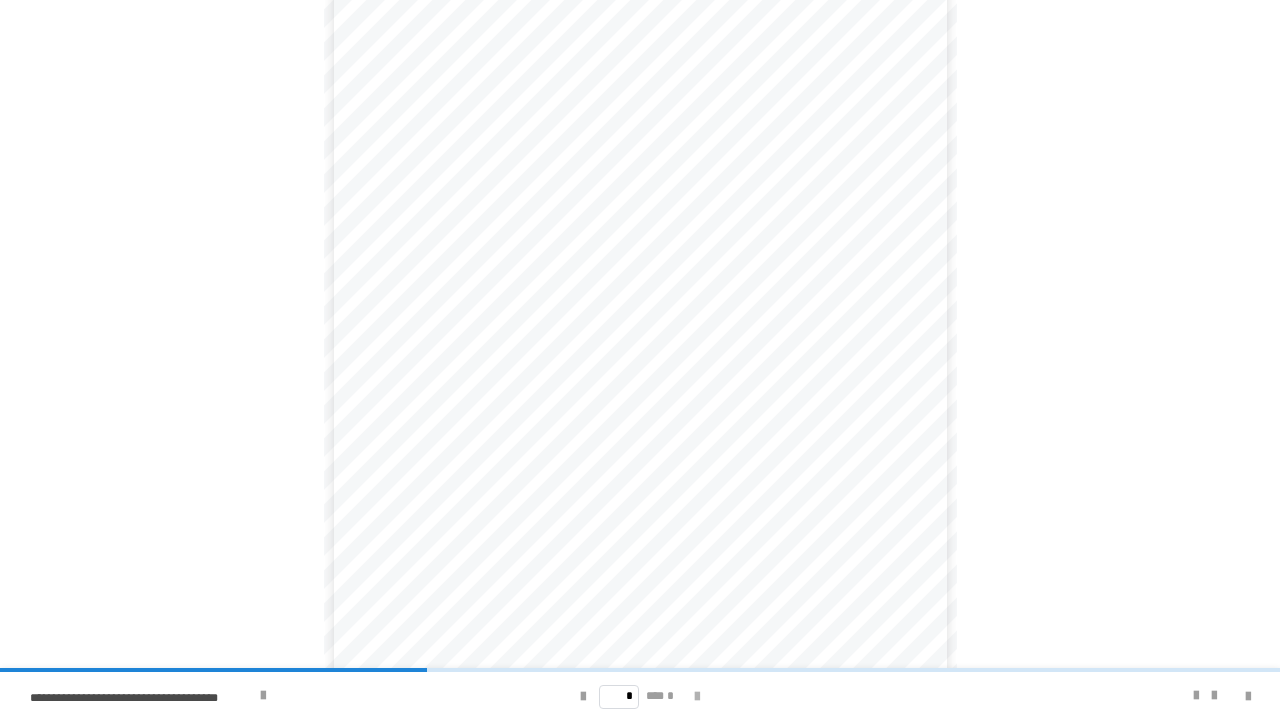 click at bounding box center [697, 697] 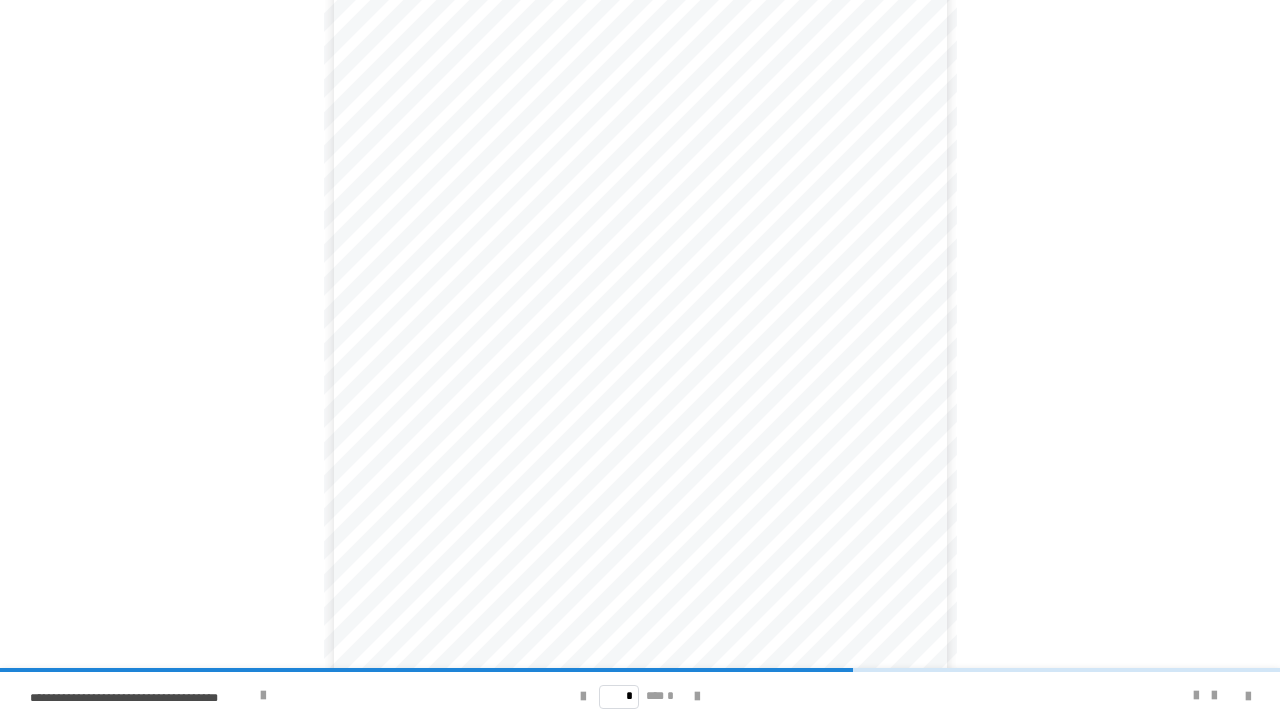 scroll, scrollTop: 202, scrollLeft: 0, axis: vertical 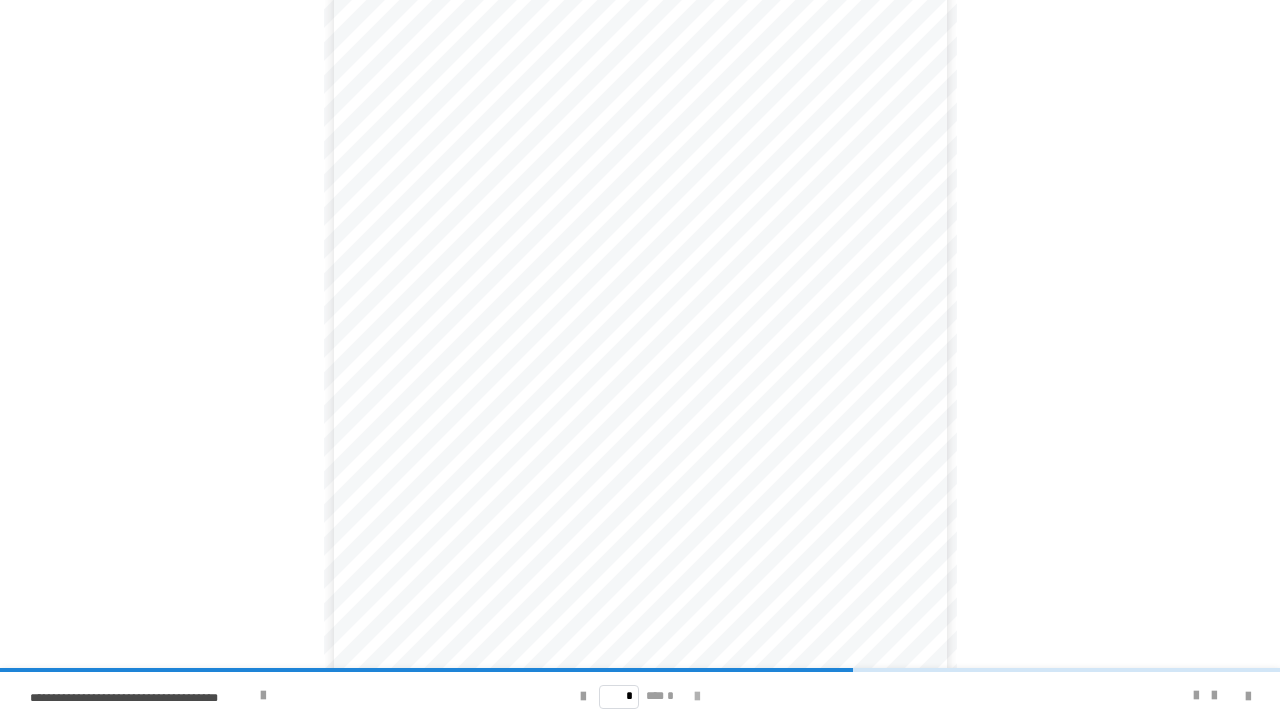 click at bounding box center (697, 697) 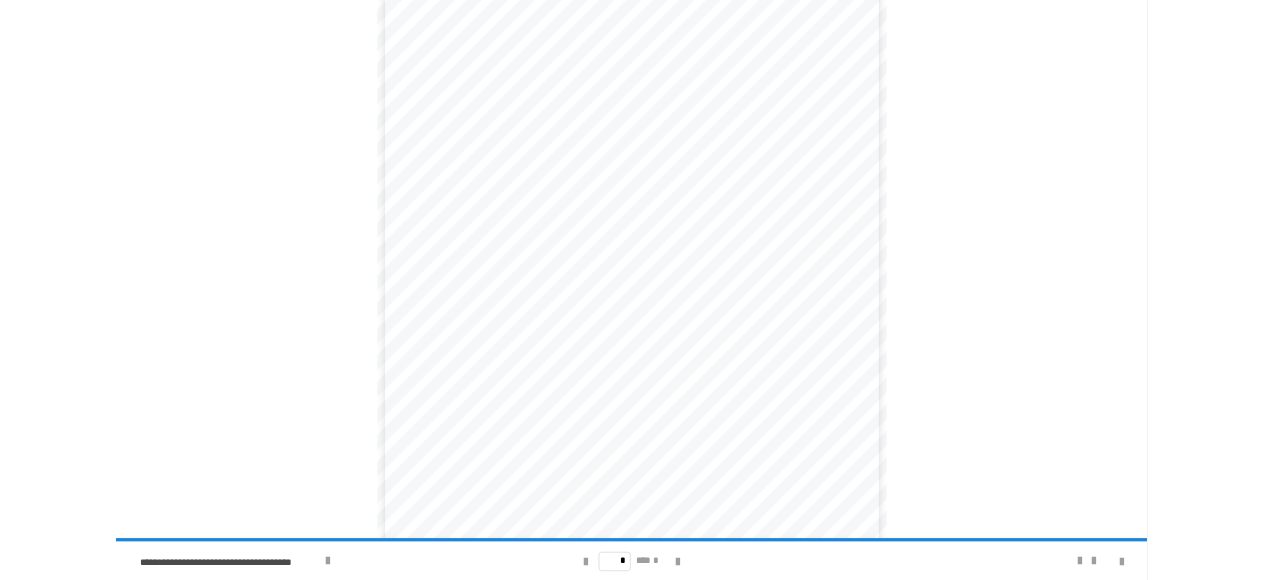 scroll, scrollTop: 202, scrollLeft: 0, axis: vertical 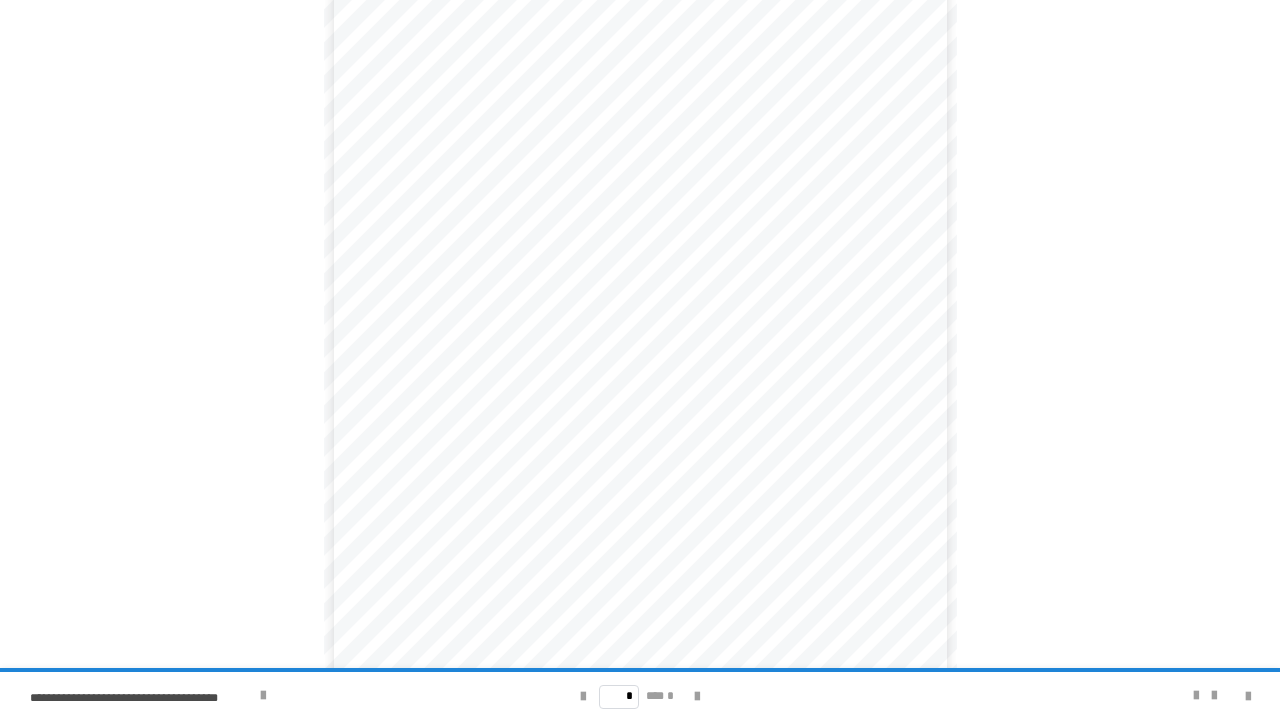 click on "* *** *" at bounding box center (640, 696) 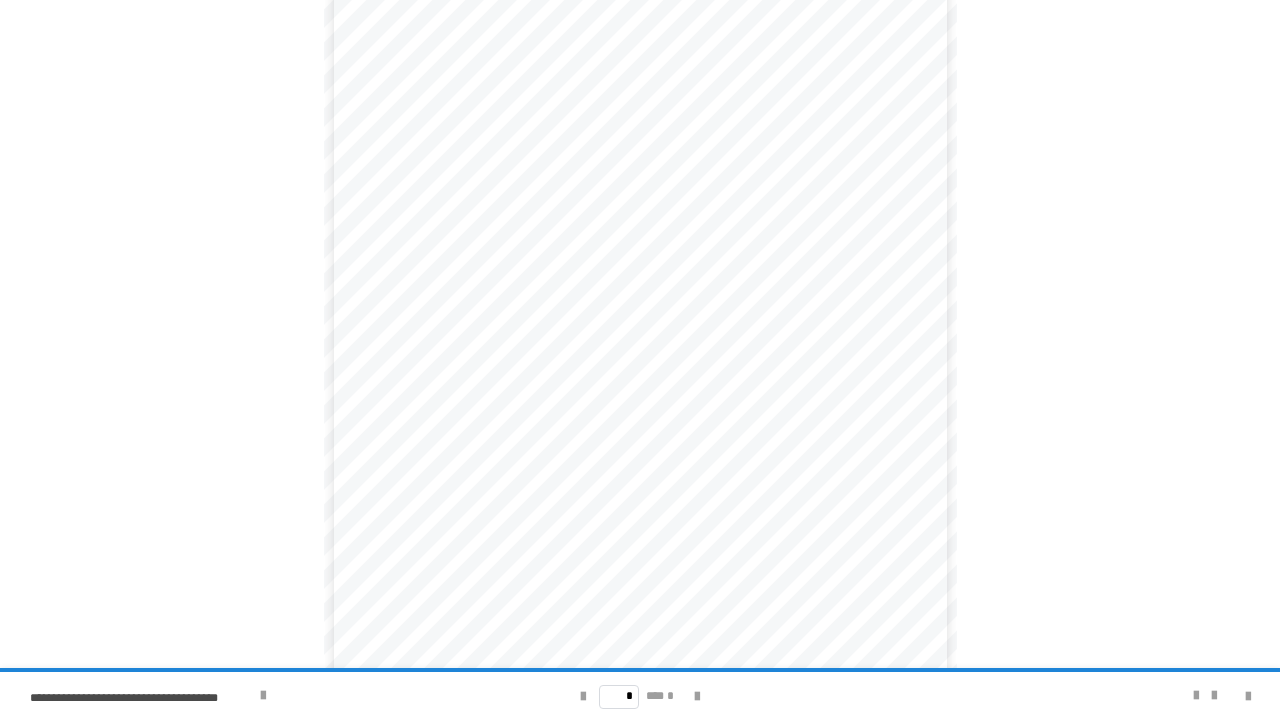 click on "* *** *" at bounding box center [640, 696] 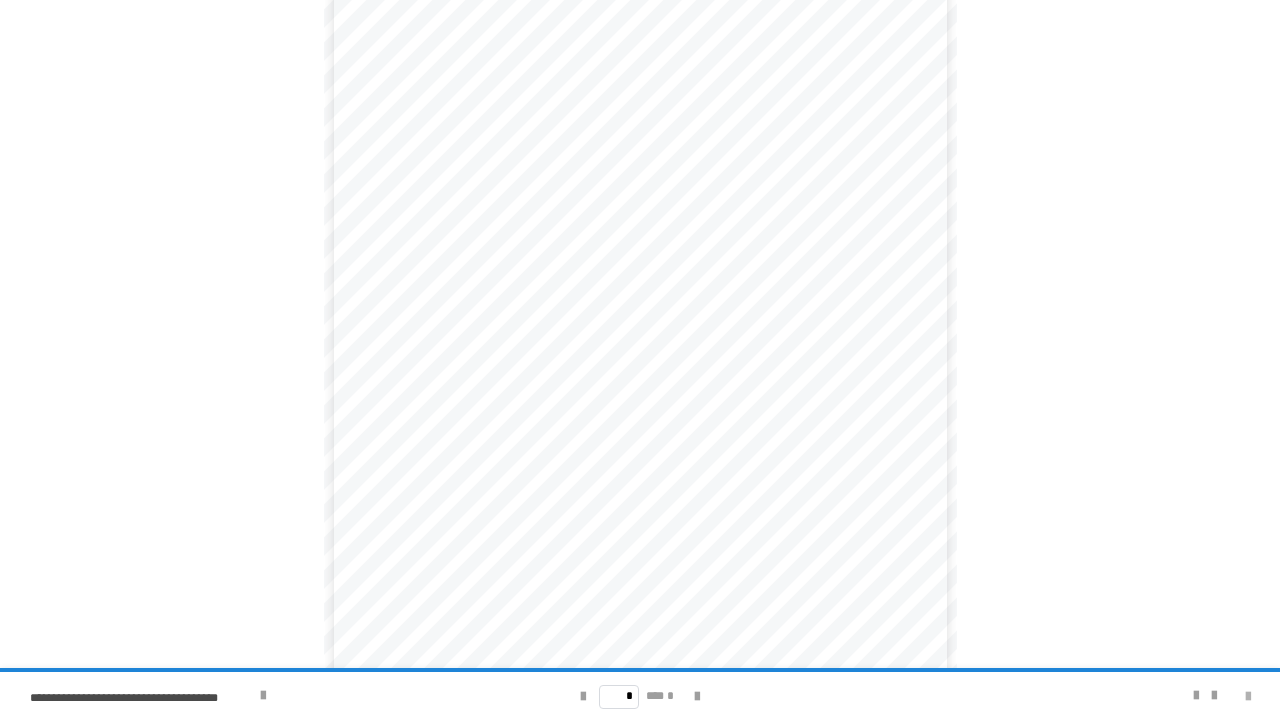 click at bounding box center [1248, 697] 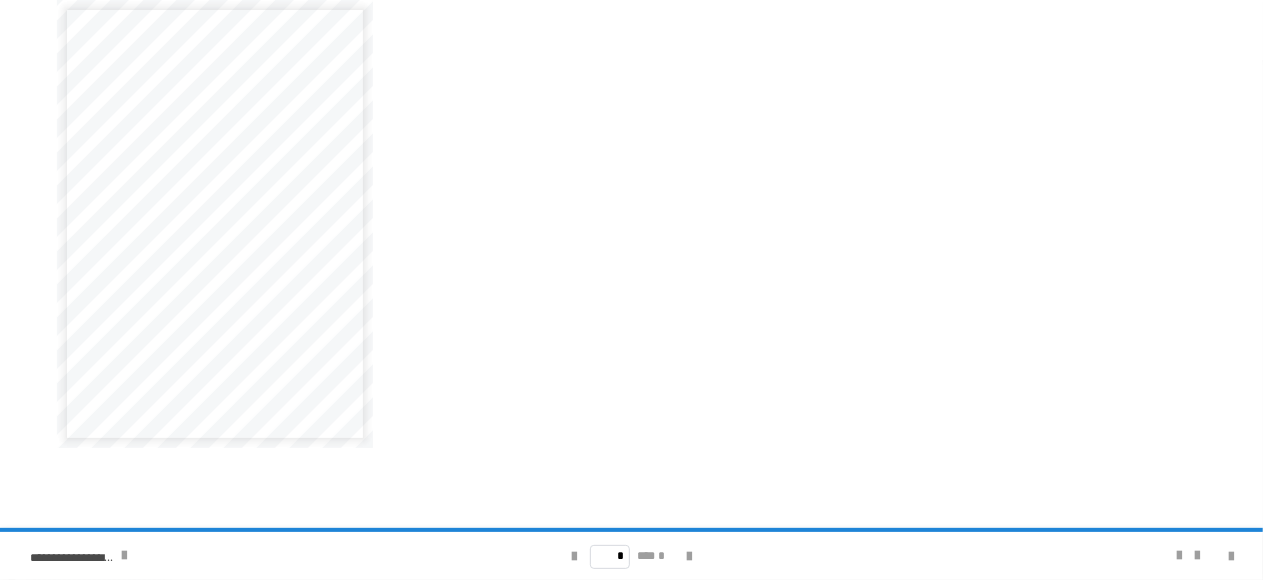 scroll, scrollTop: 0, scrollLeft: 0, axis: both 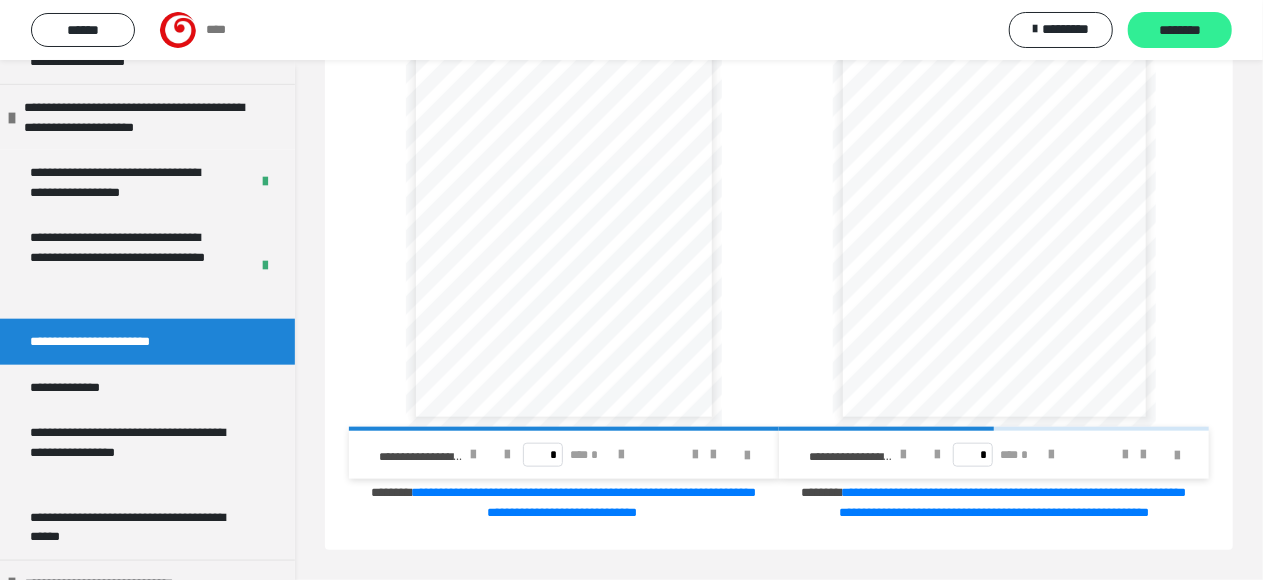 click on "********" at bounding box center (1180, 30) 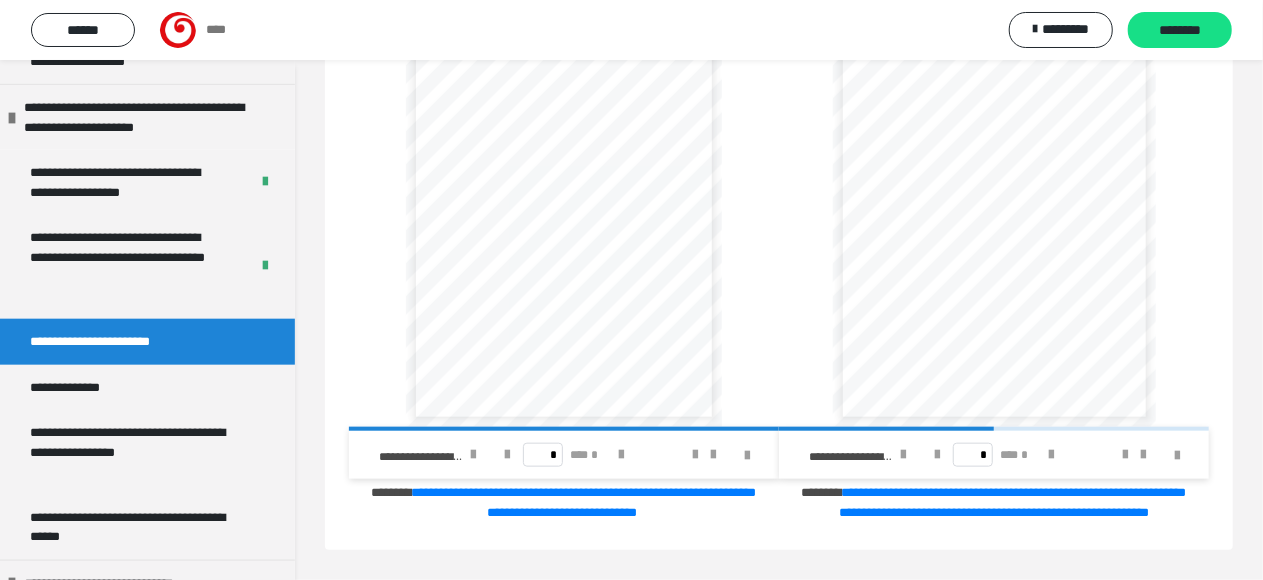 scroll, scrollTop: 26, scrollLeft: 0, axis: vertical 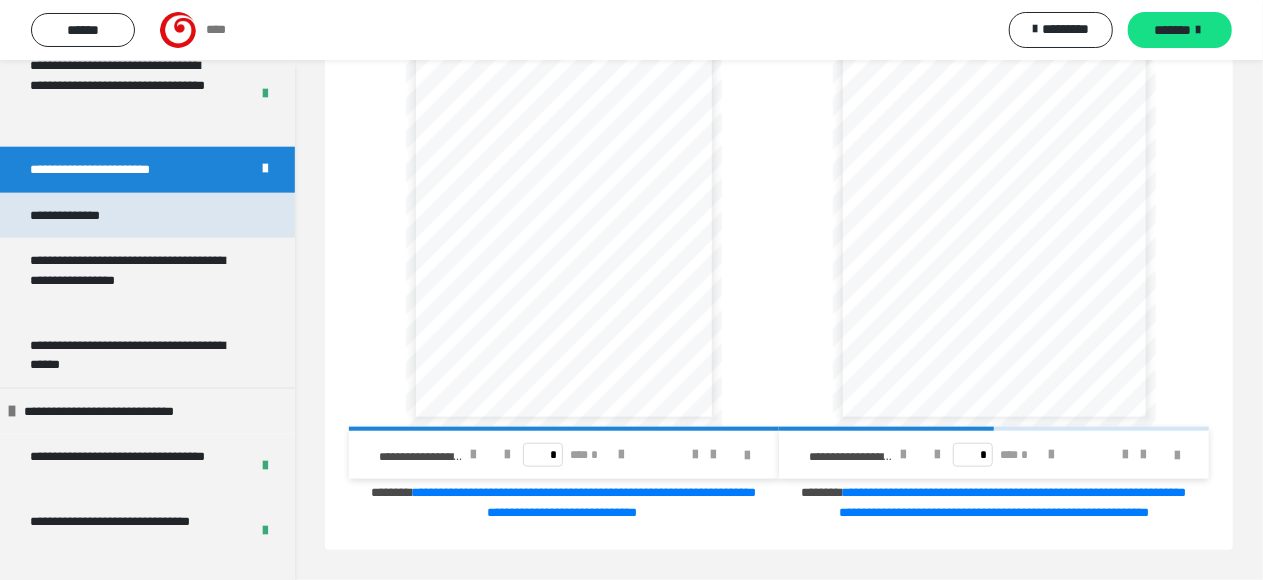 click on "**********" at bounding box center (81, 216) 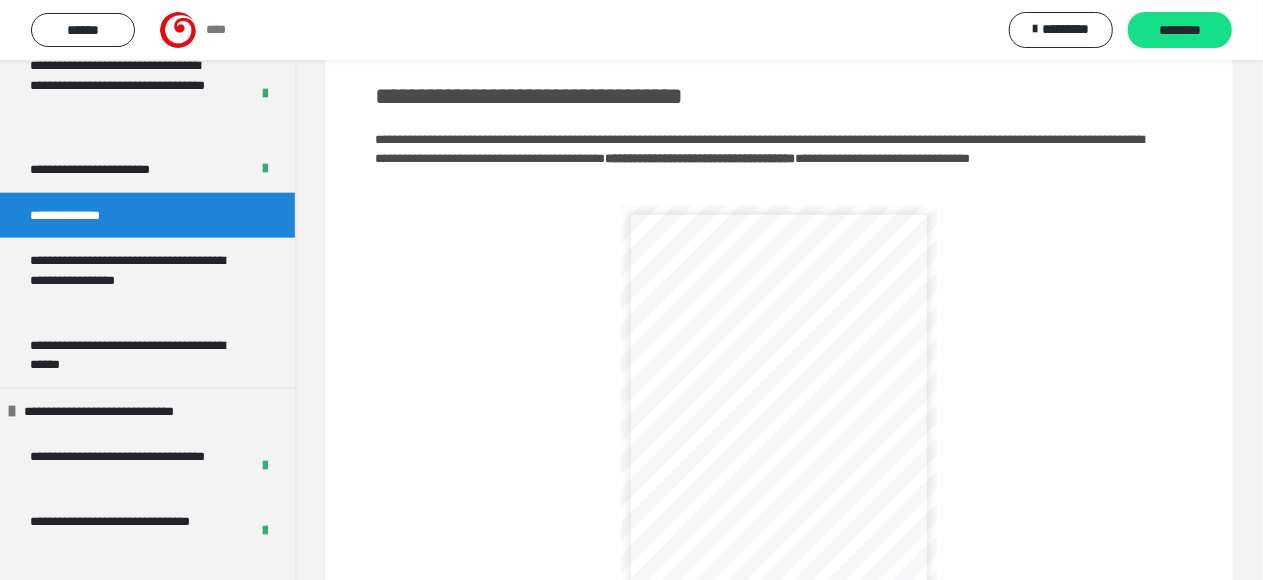 scroll, scrollTop: 360, scrollLeft: 0, axis: vertical 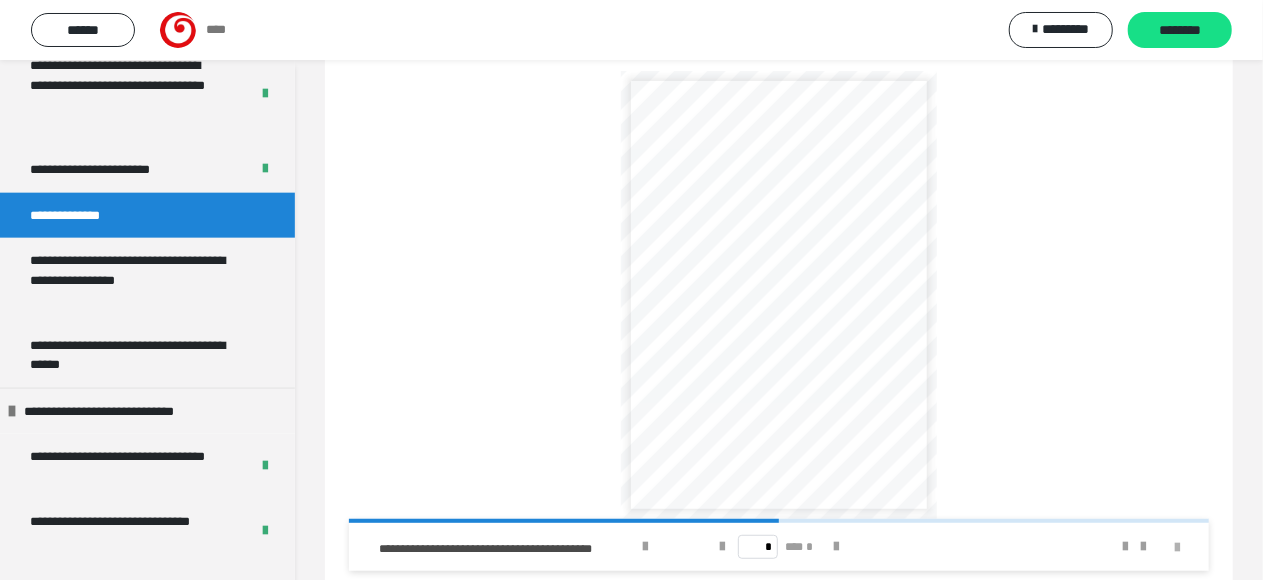 click at bounding box center (1177, 548) 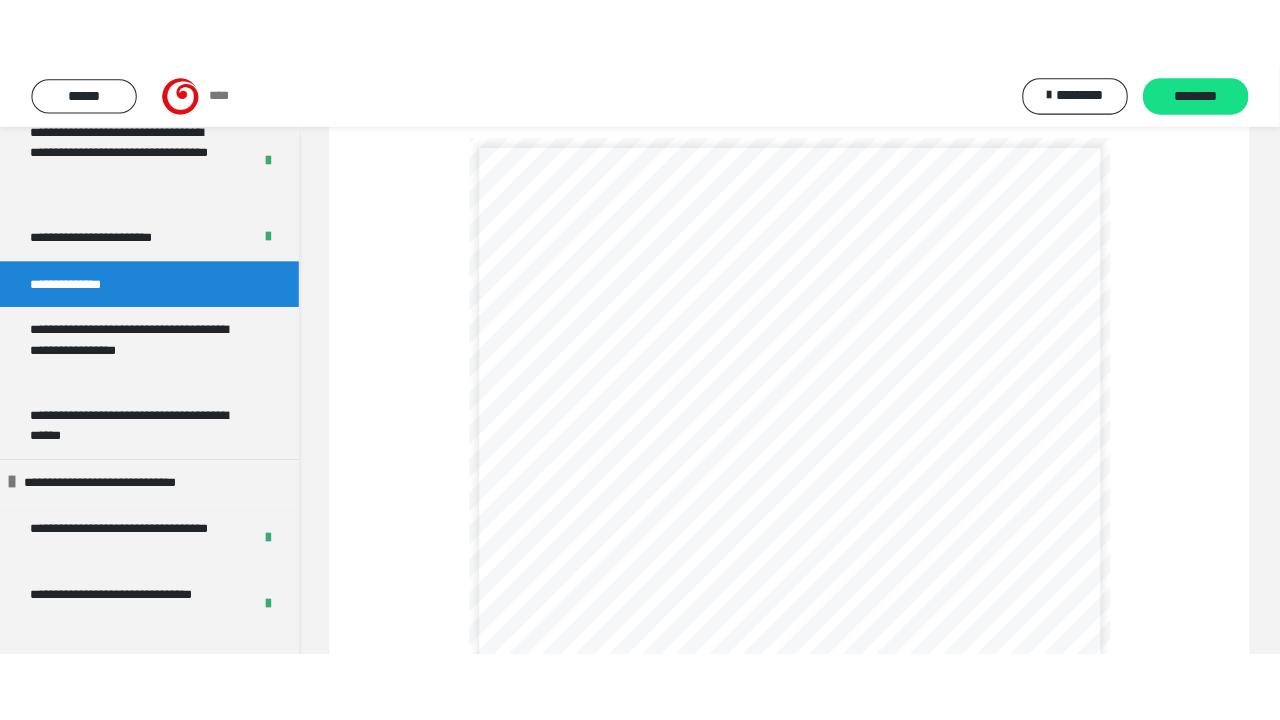 scroll, scrollTop: 322, scrollLeft: 0, axis: vertical 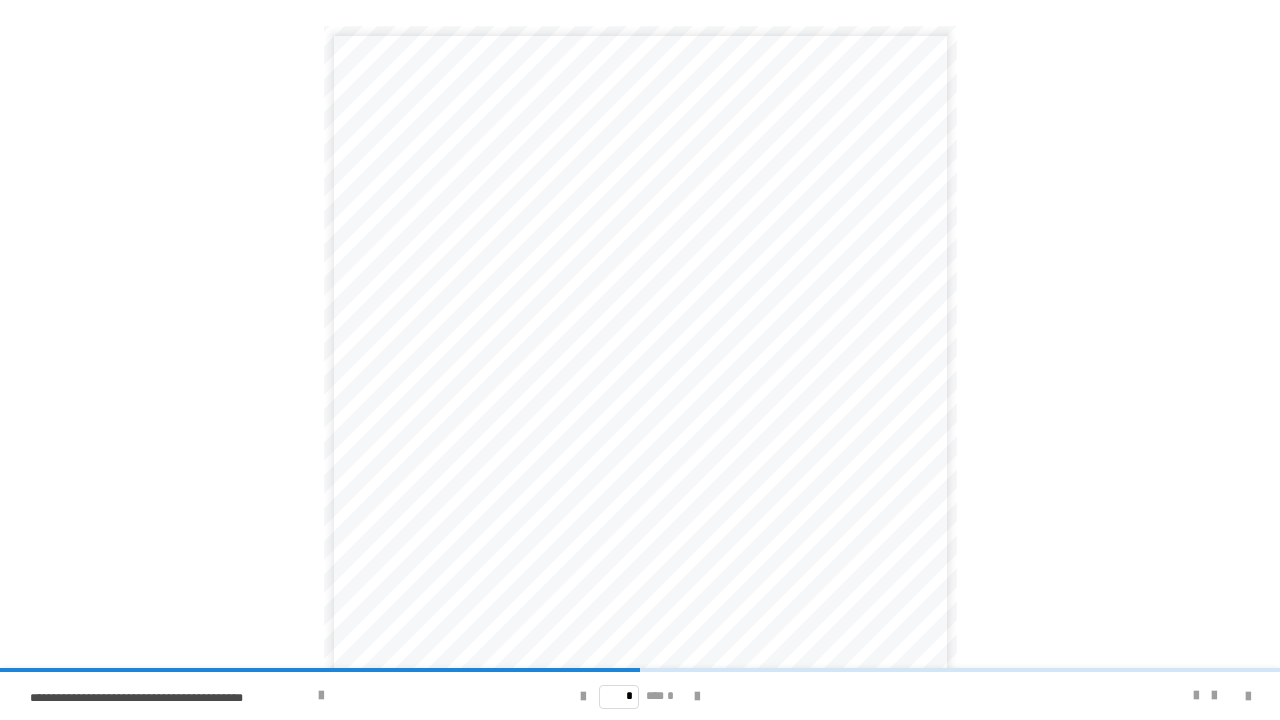 drag, startPoint x: 561, startPoint y: 368, endPoint x: 582, endPoint y: 428, distance: 63.56886 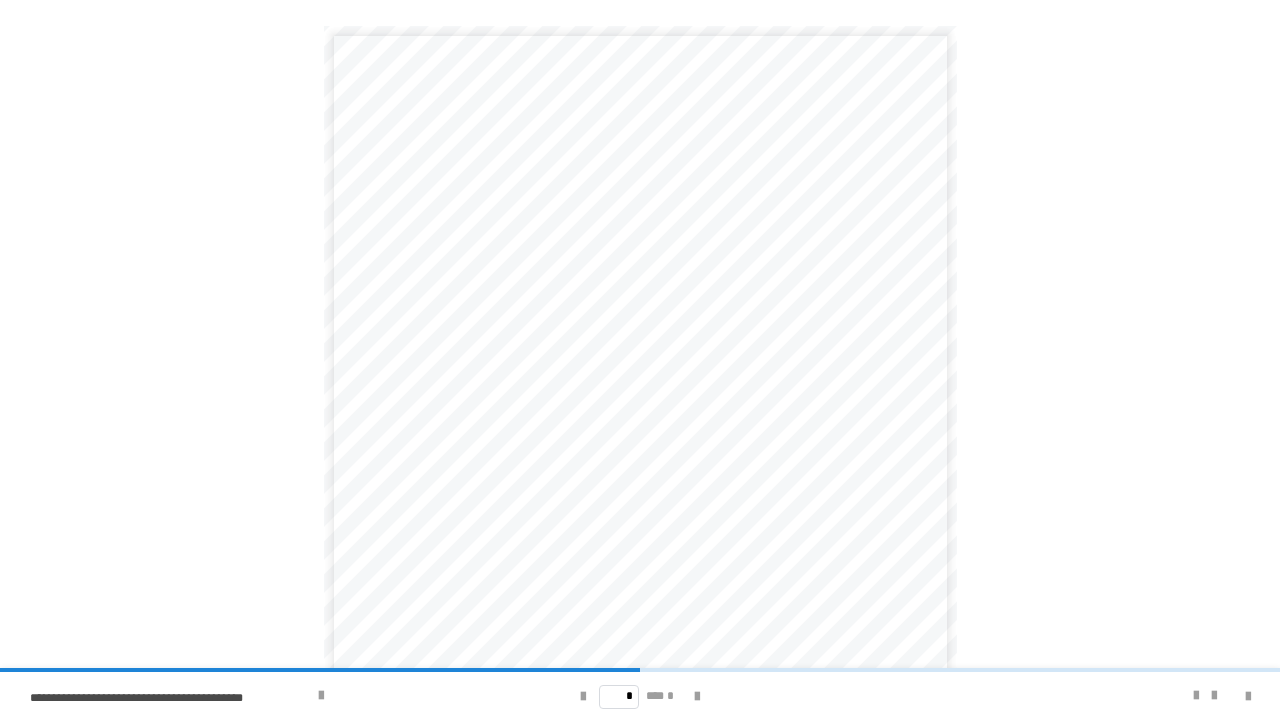 scroll, scrollTop: 100, scrollLeft: 0, axis: vertical 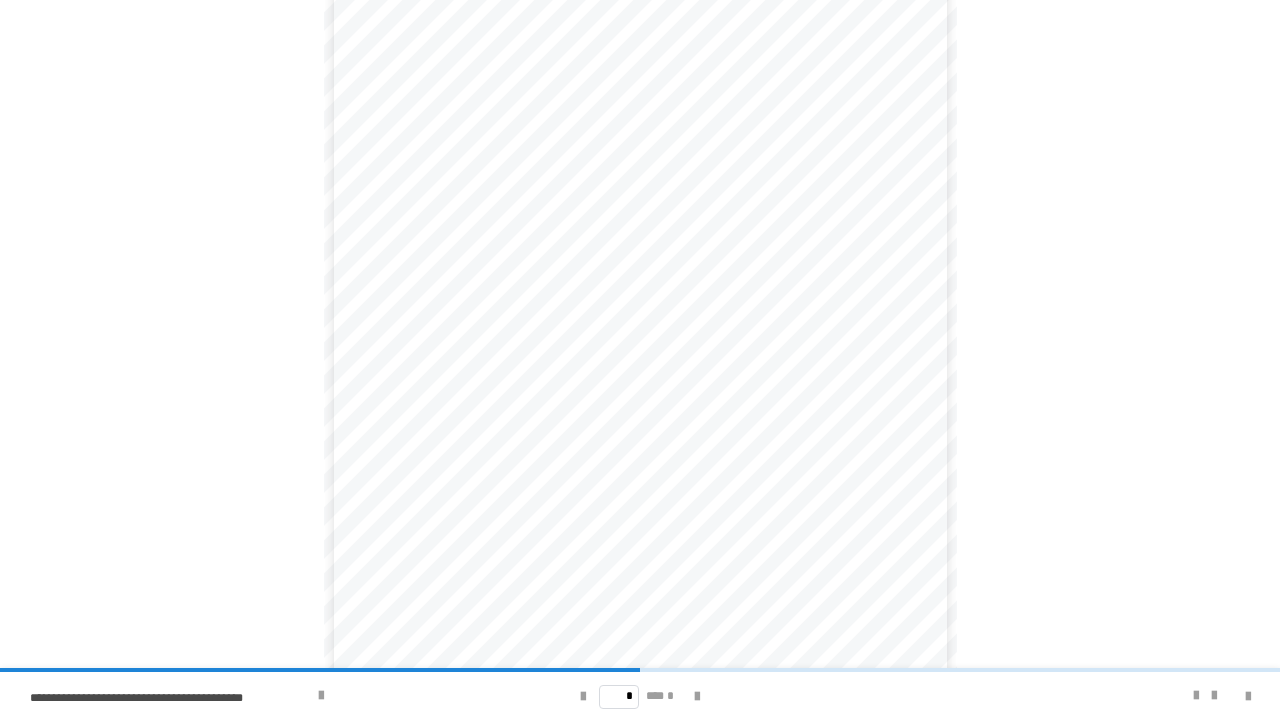 drag, startPoint x: 461, startPoint y: 382, endPoint x: 493, endPoint y: 433, distance: 60.207973 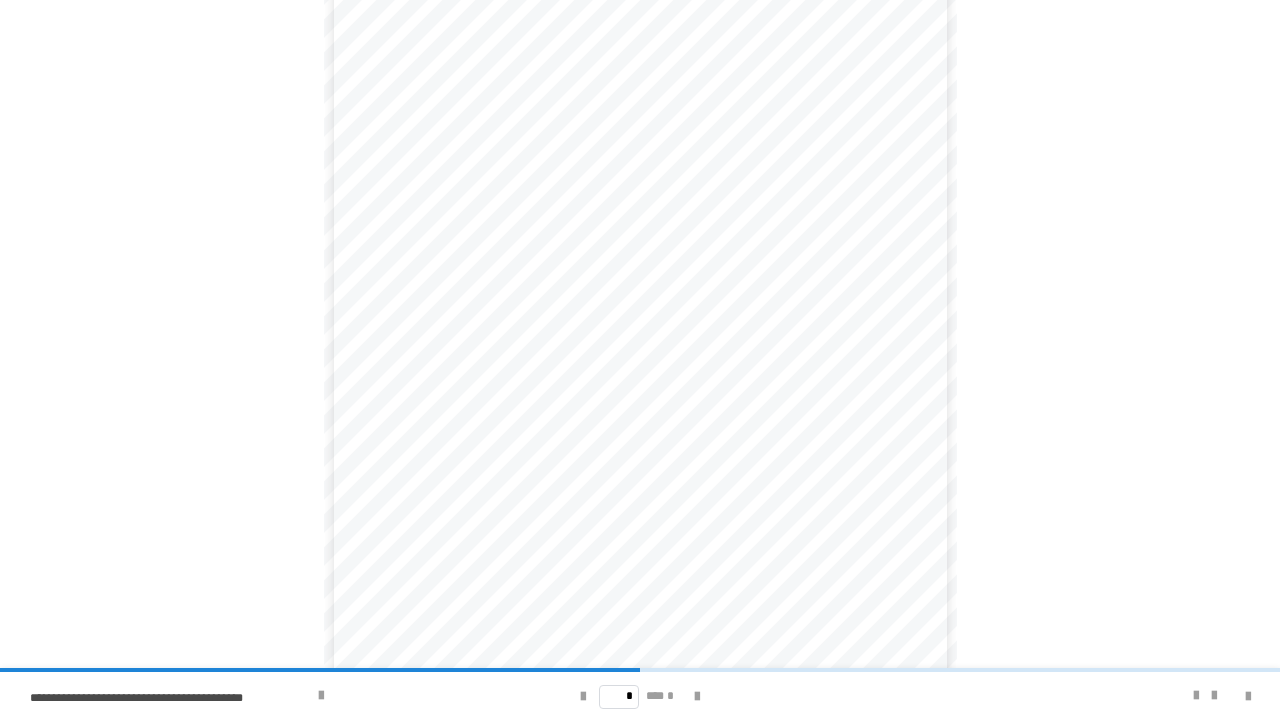 scroll, scrollTop: 132, scrollLeft: 0, axis: vertical 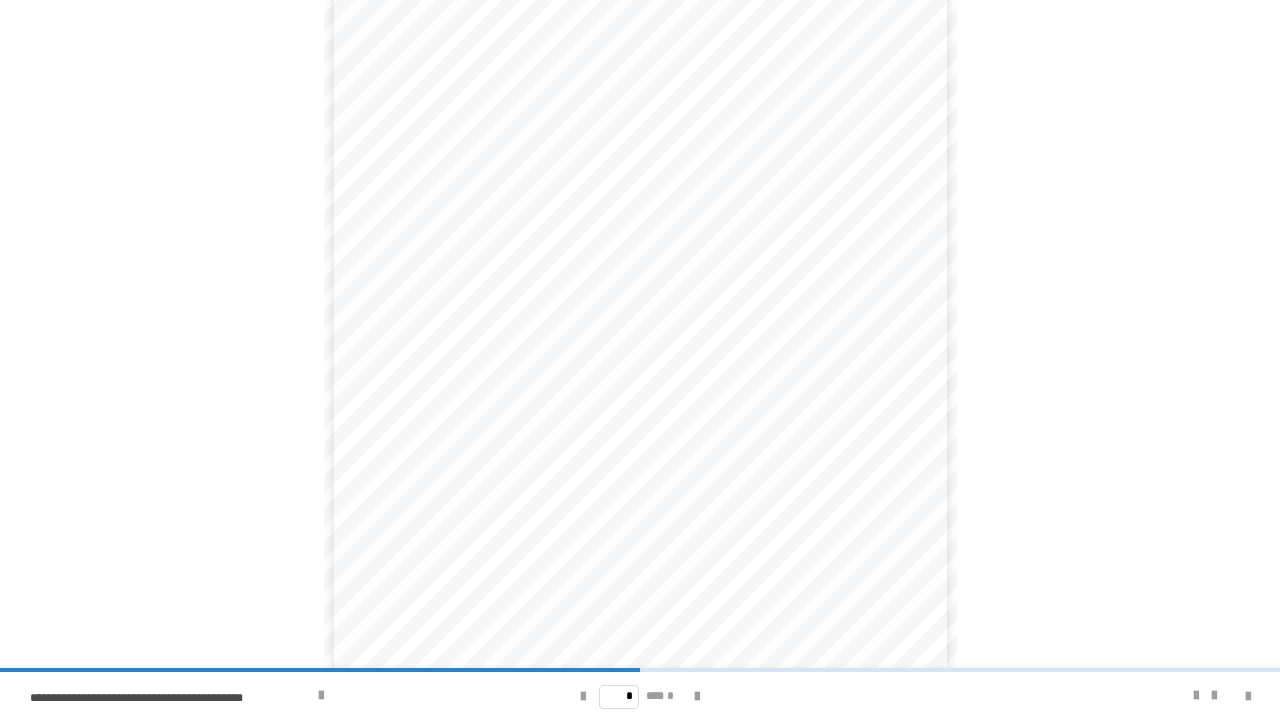 drag, startPoint x: 500, startPoint y: 486, endPoint x: 522, endPoint y: 522, distance: 42.190044 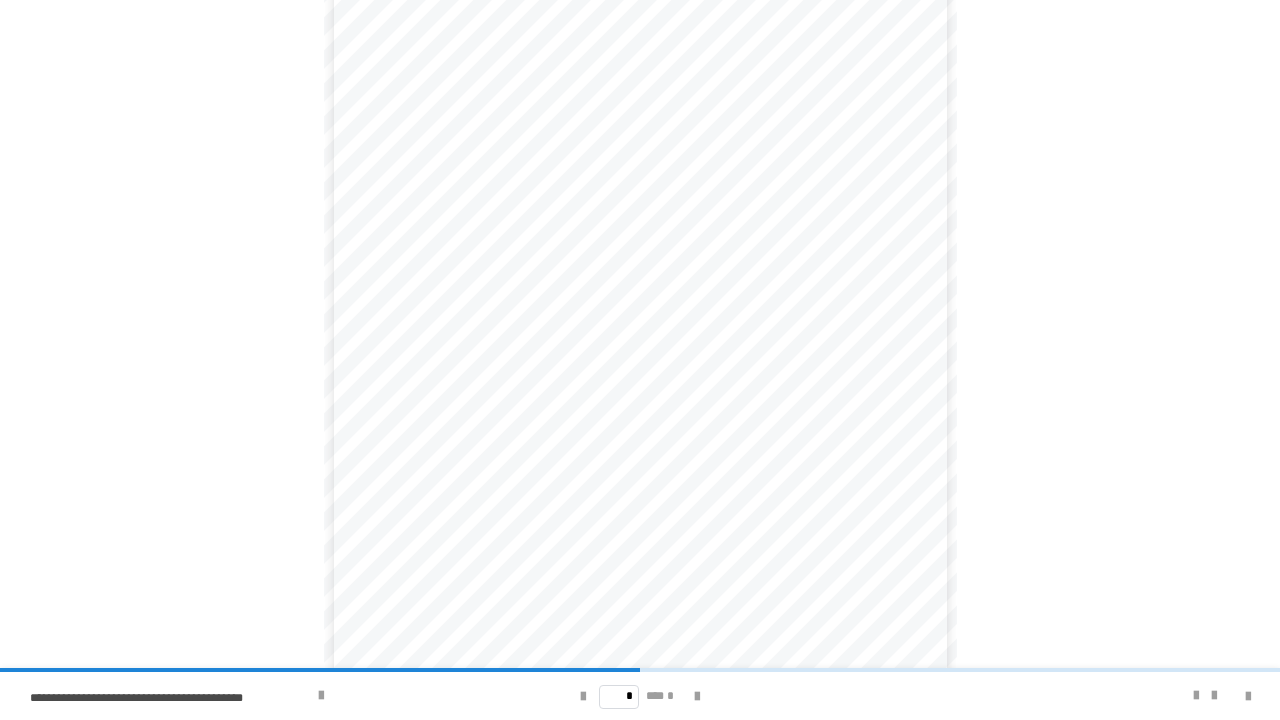 scroll, scrollTop: 202, scrollLeft: 0, axis: vertical 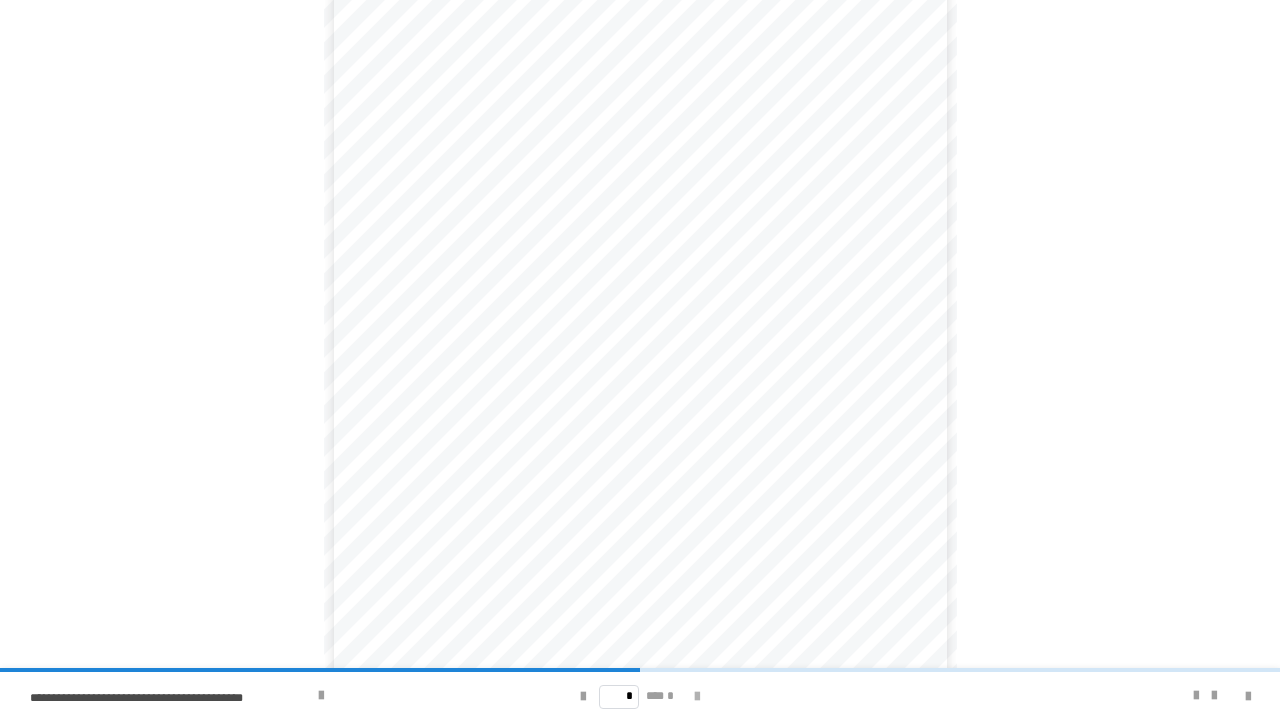click at bounding box center (697, 697) 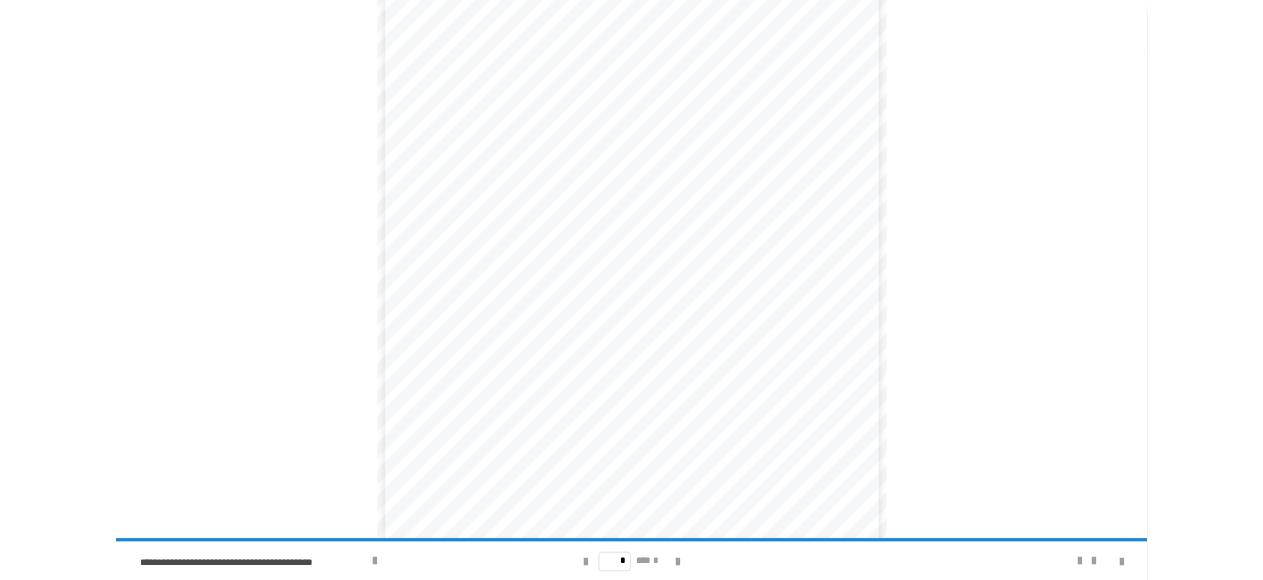 scroll, scrollTop: 202, scrollLeft: 0, axis: vertical 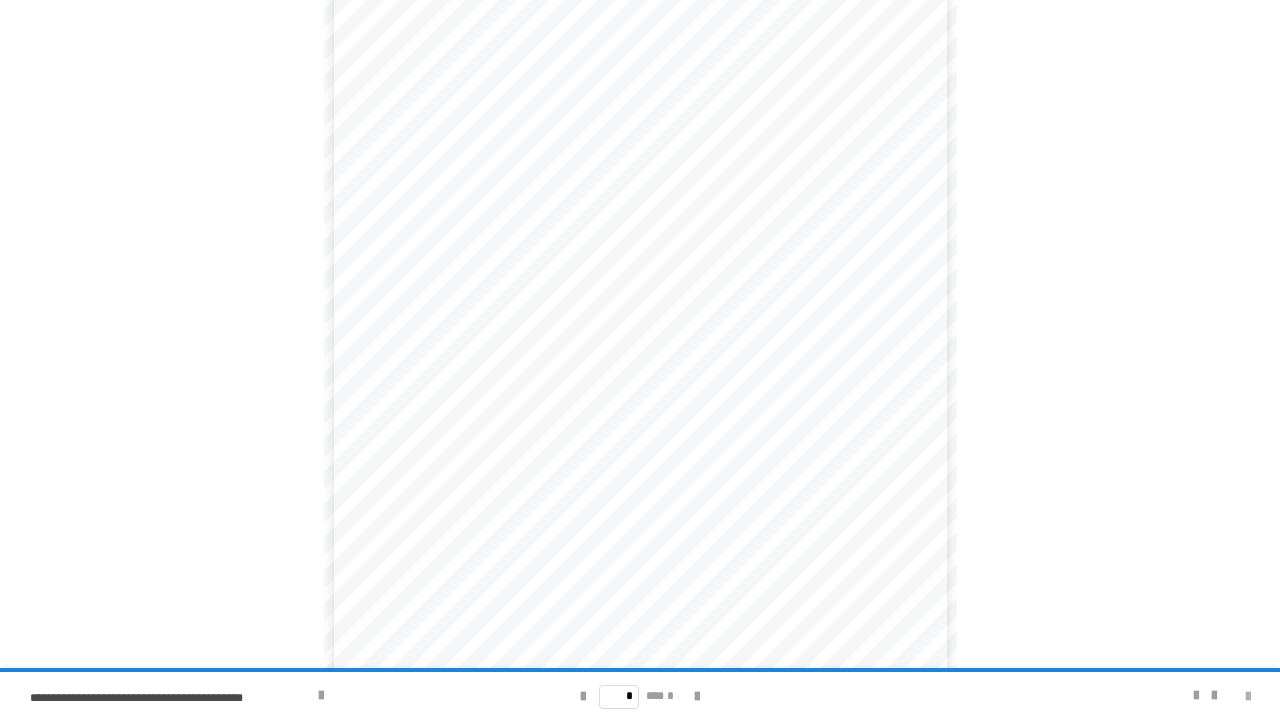 click at bounding box center [1248, 697] 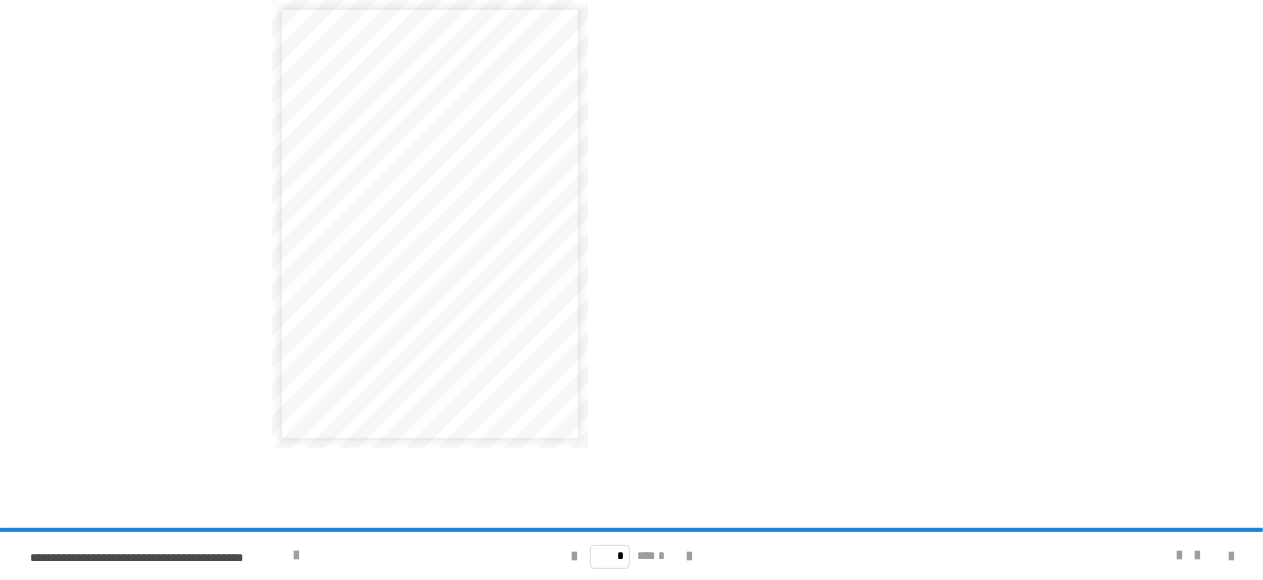 scroll, scrollTop: 0, scrollLeft: 0, axis: both 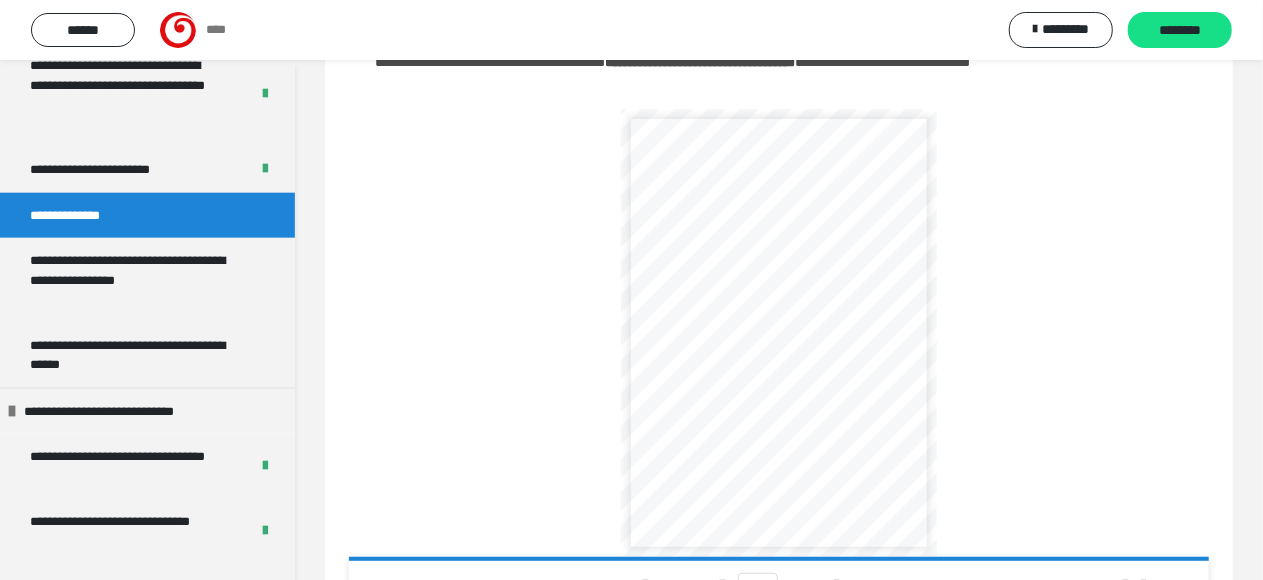 click on "********" at bounding box center (1180, 31) 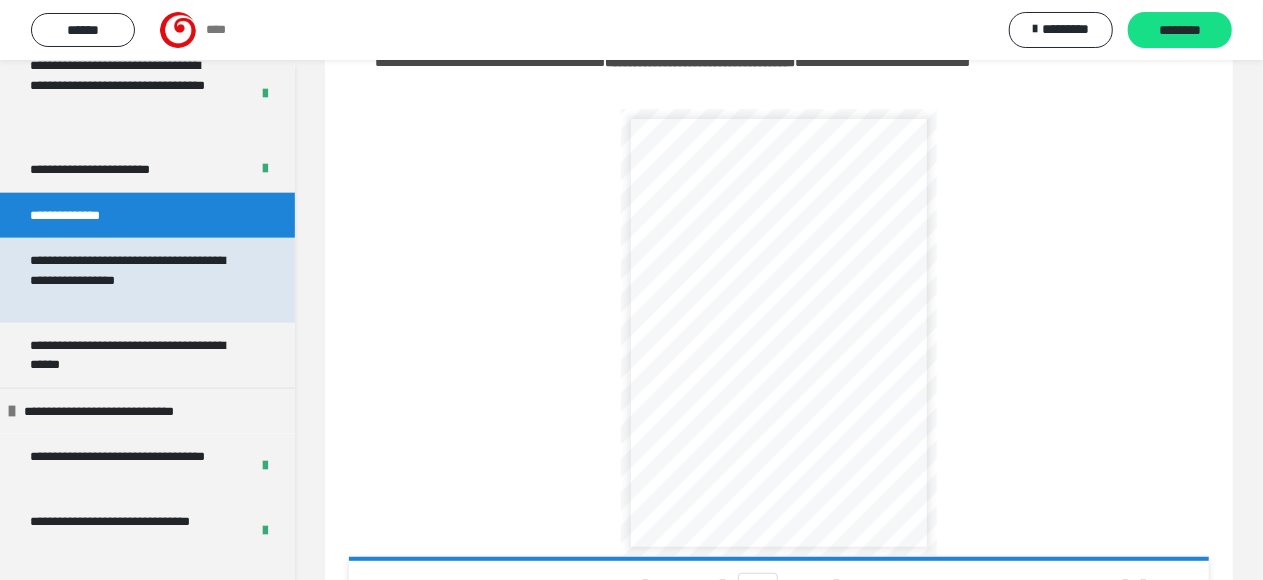 click on "**********" at bounding box center (131, 280) 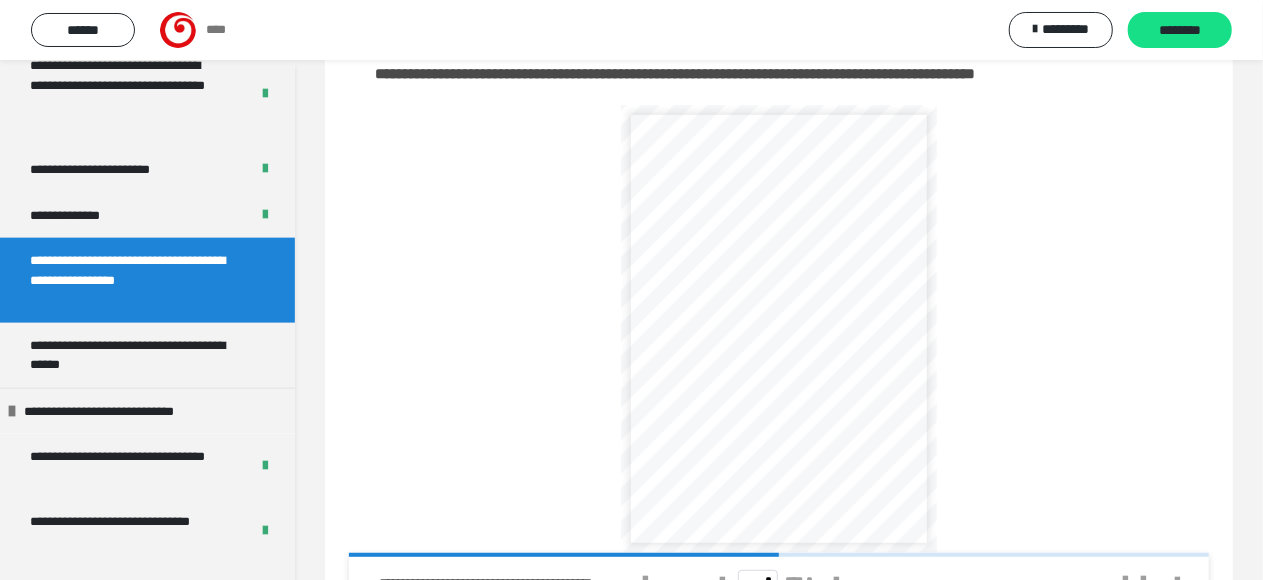 scroll, scrollTop: 57, scrollLeft: 0, axis: vertical 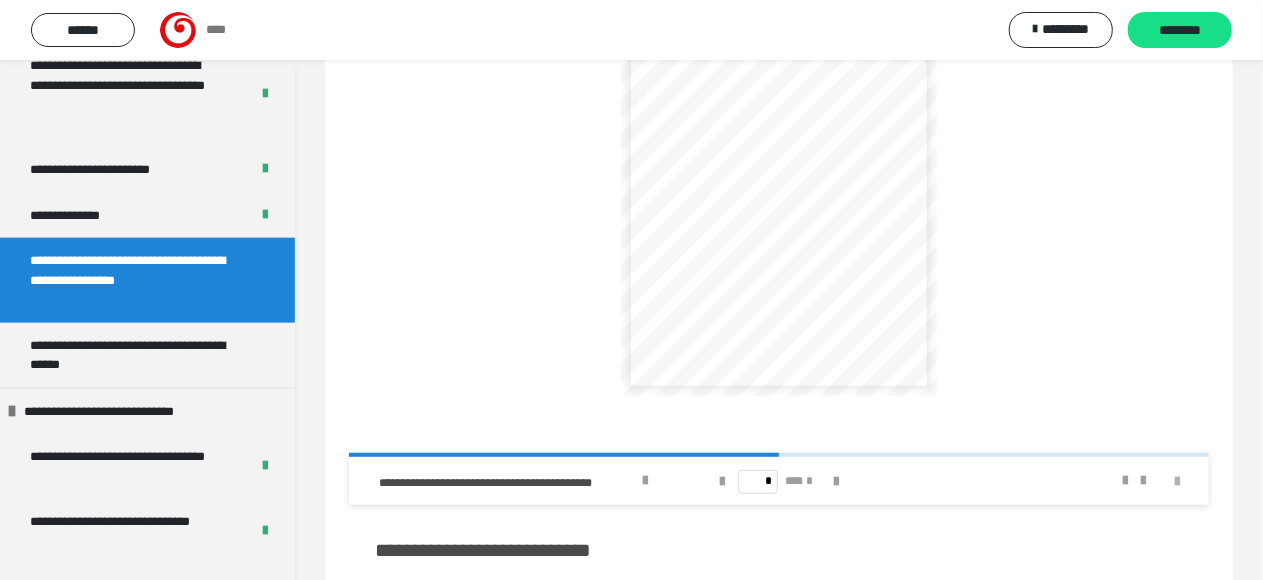 click at bounding box center [1177, 482] 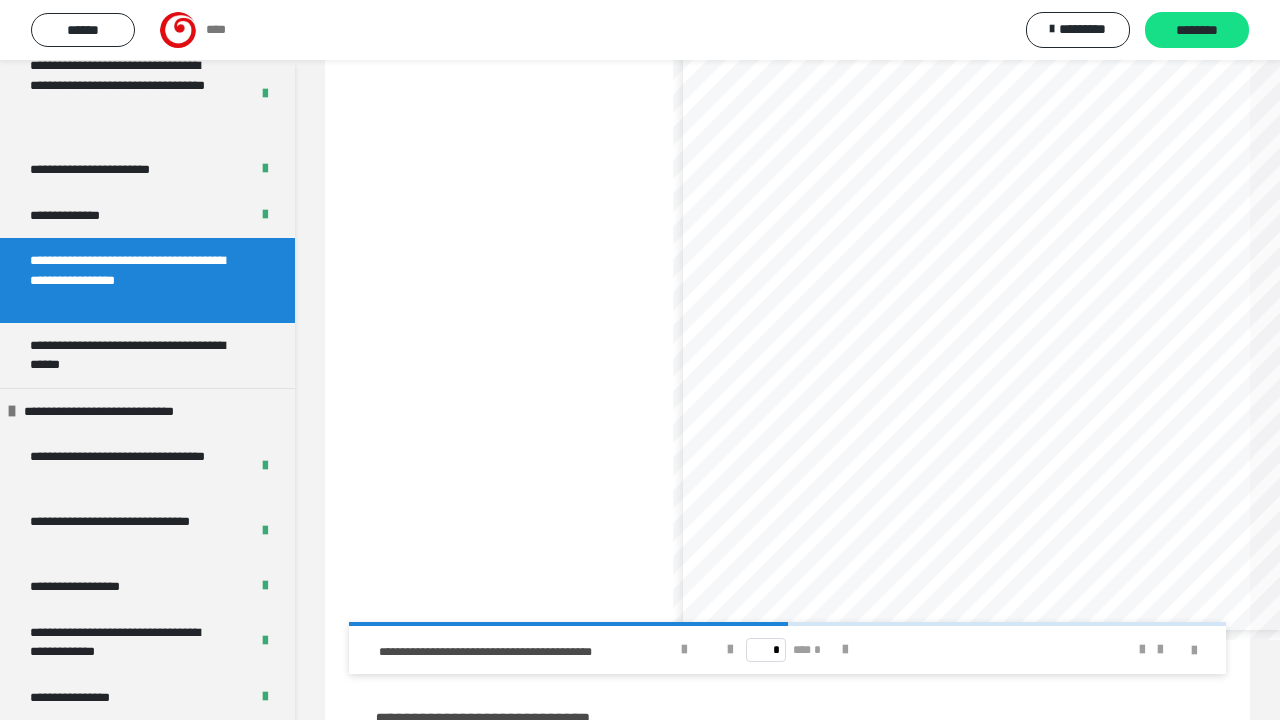 scroll, scrollTop: 265, scrollLeft: 0, axis: vertical 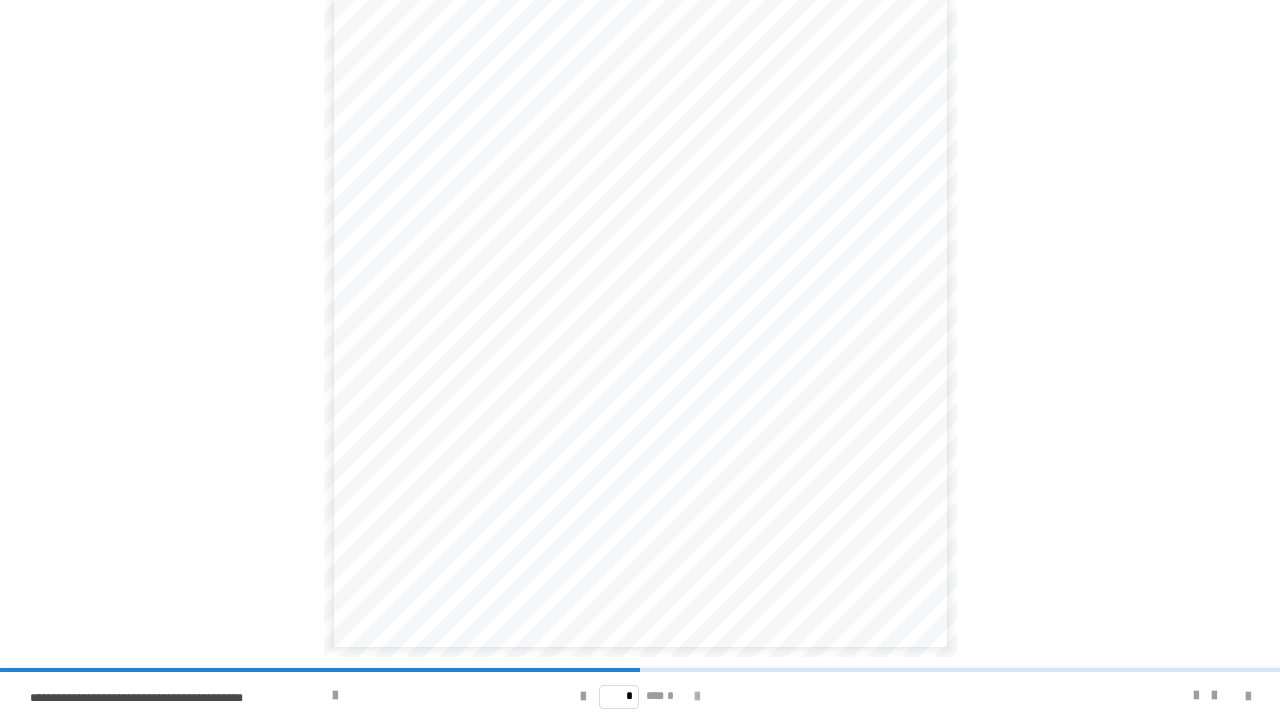 click at bounding box center (697, 697) 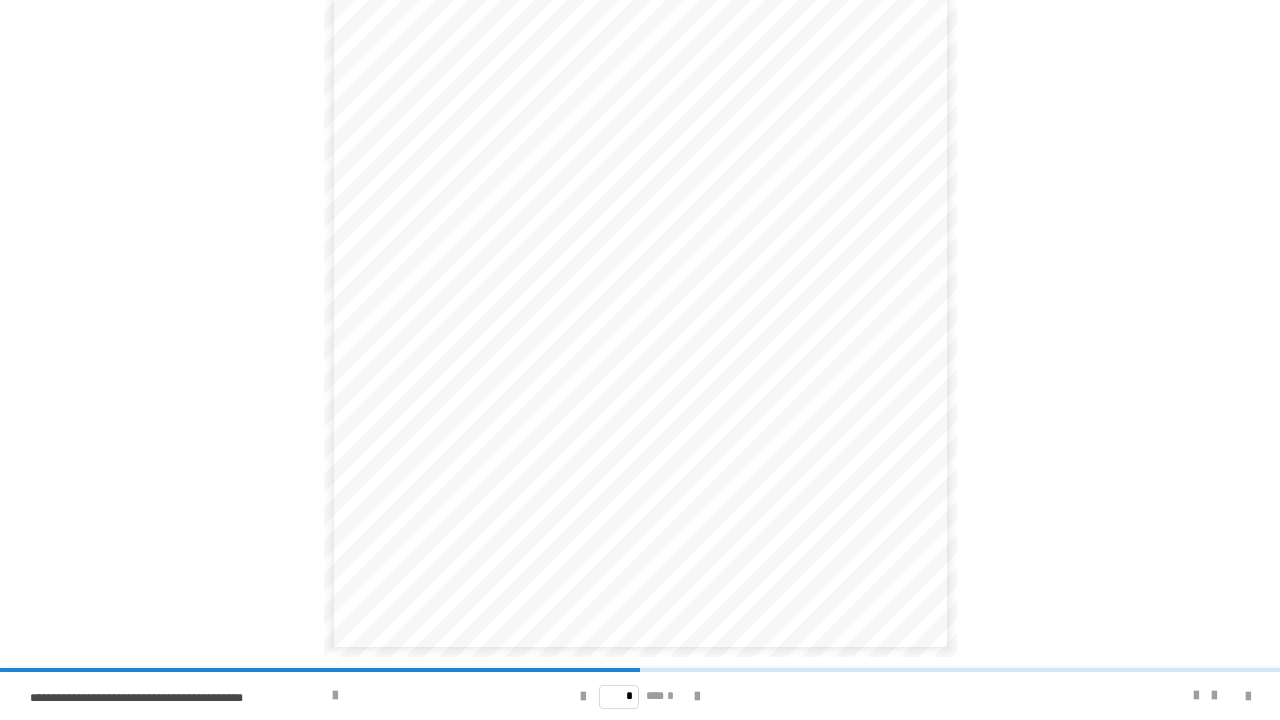 type on "*" 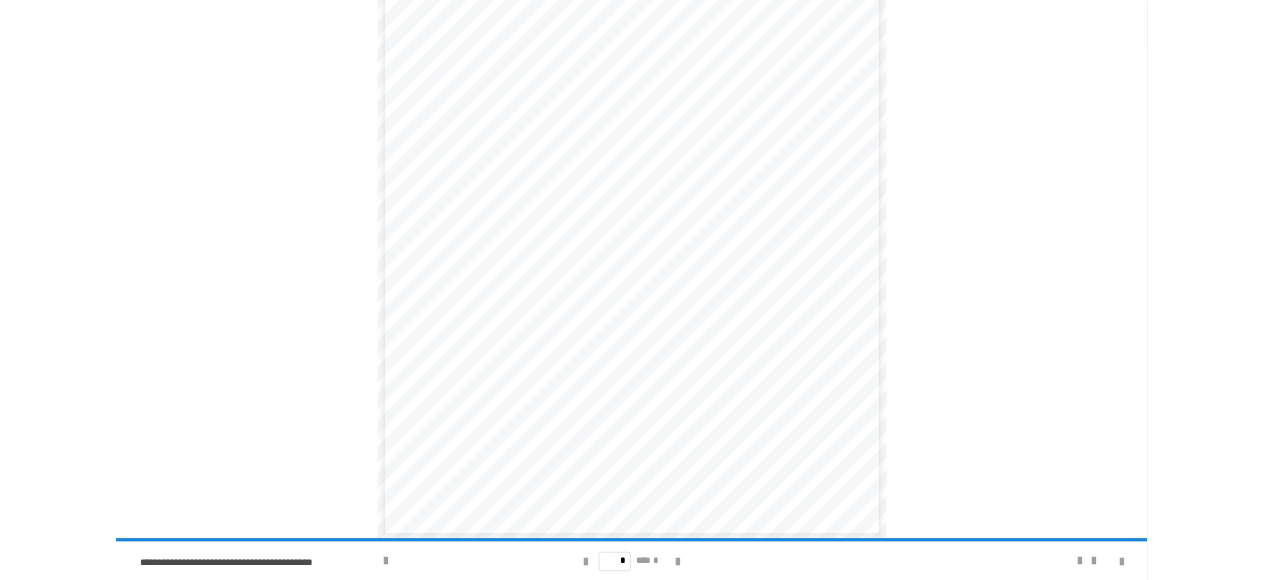 scroll, scrollTop: 300, scrollLeft: 0, axis: vertical 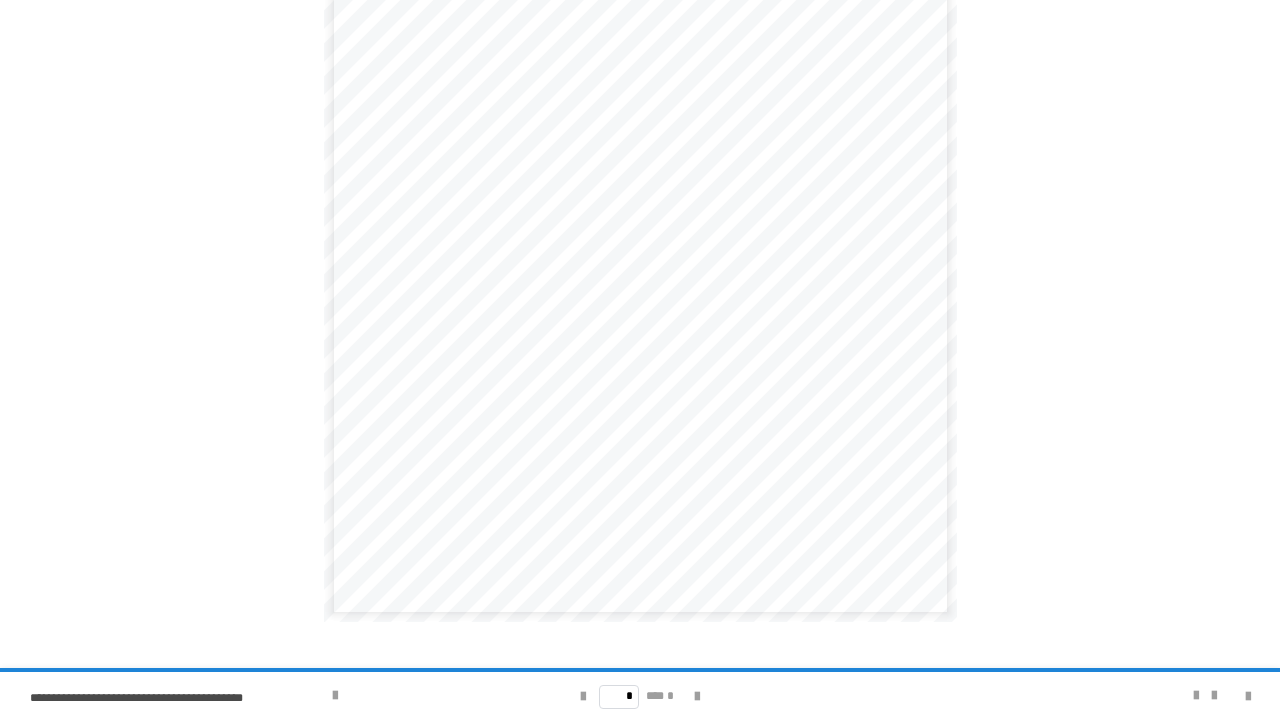 click at bounding box center [1128, 696] 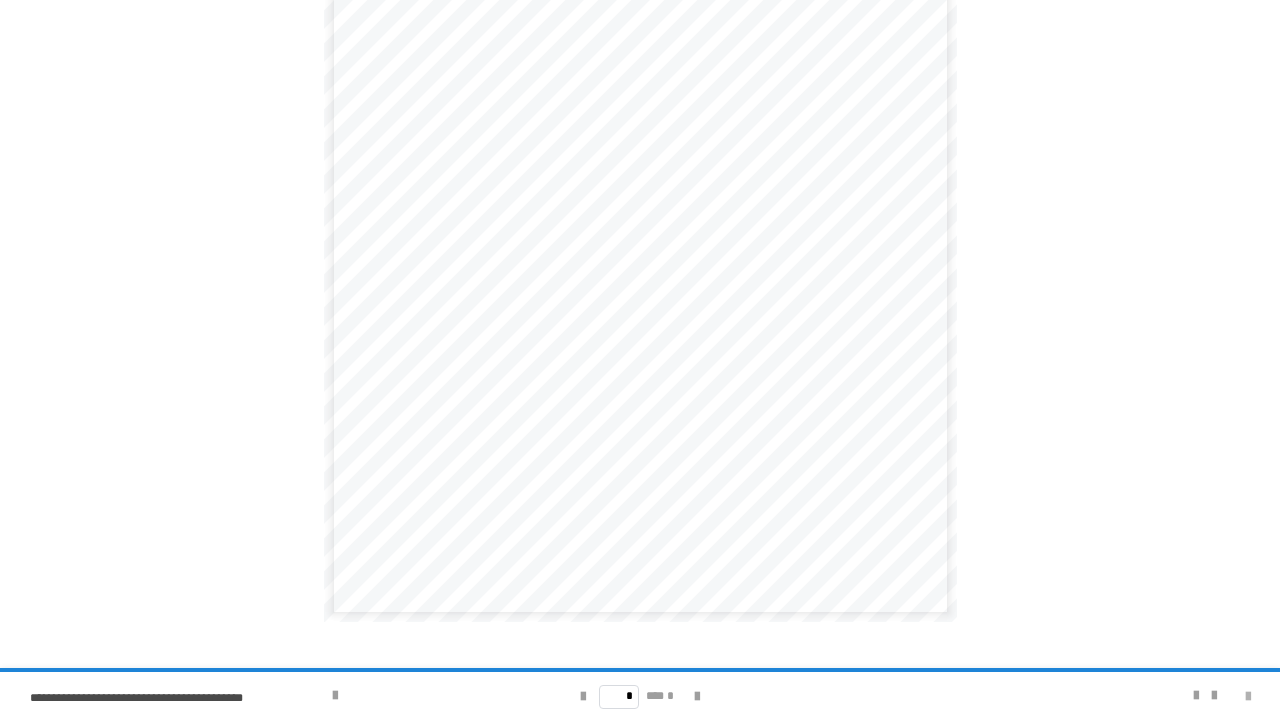 click at bounding box center [1248, 697] 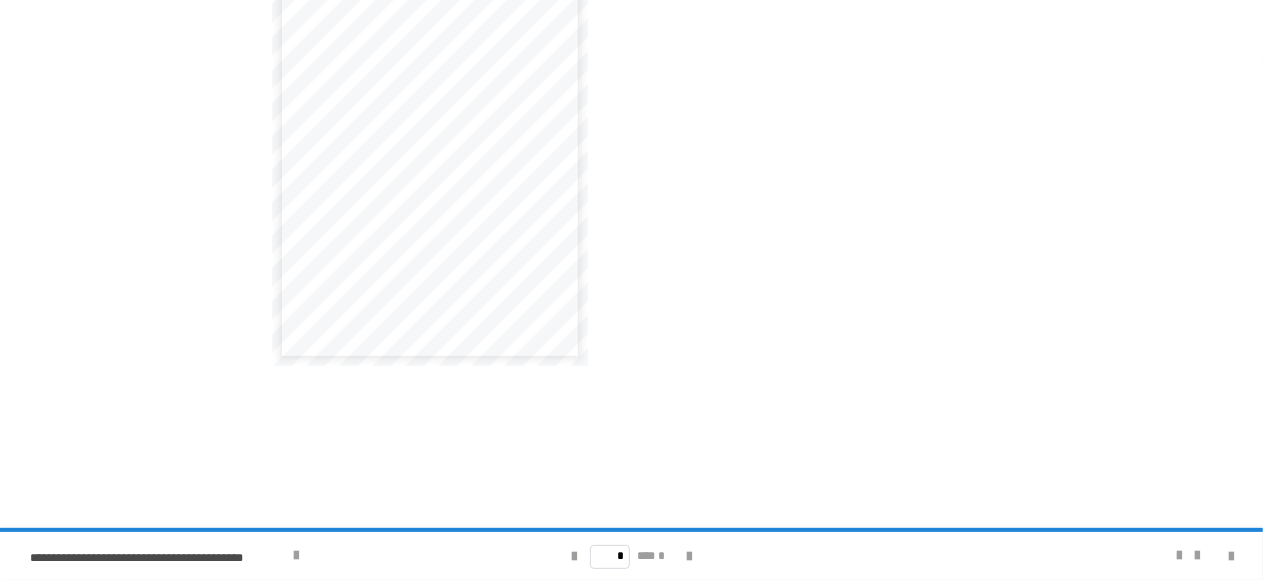 scroll, scrollTop: 0, scrollLeft: 0, axis: both 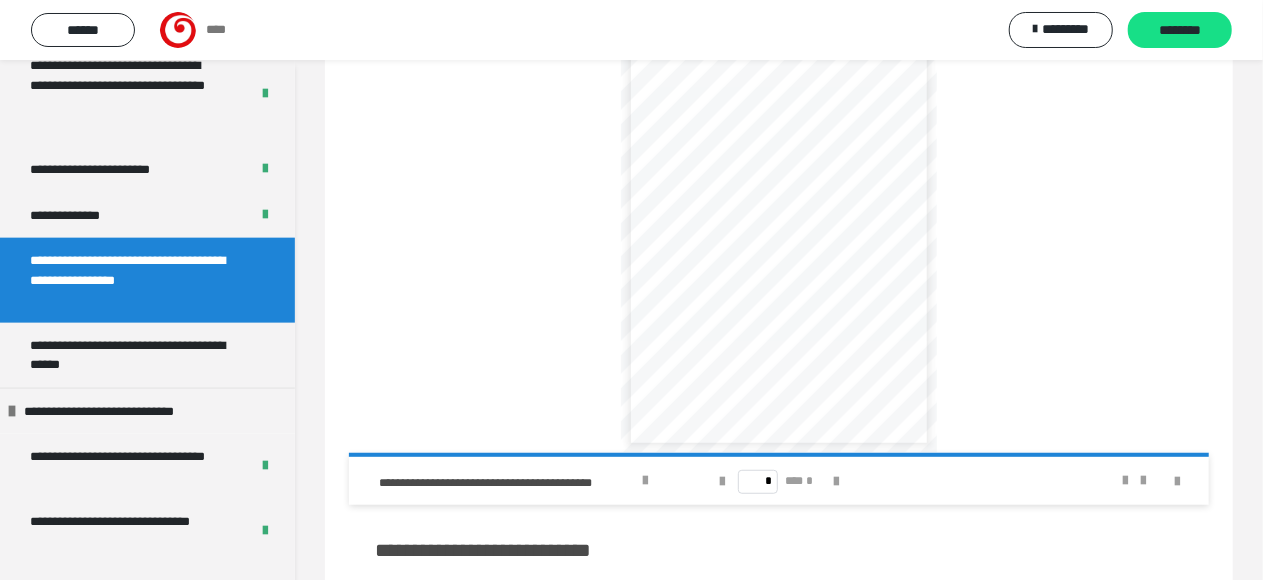 drag, startPoint x: 1150, startPoint y: 46, endPoint x: 997, endPoint y: 16, distance: 155.91344 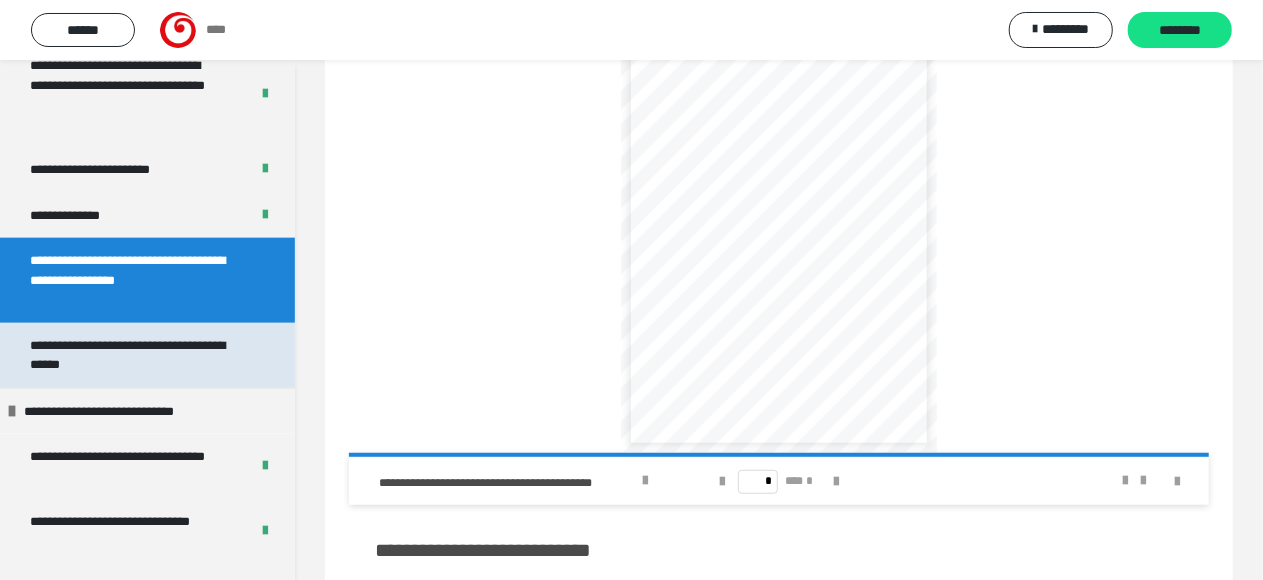 click on "**********" at bounding box center (131, 355) 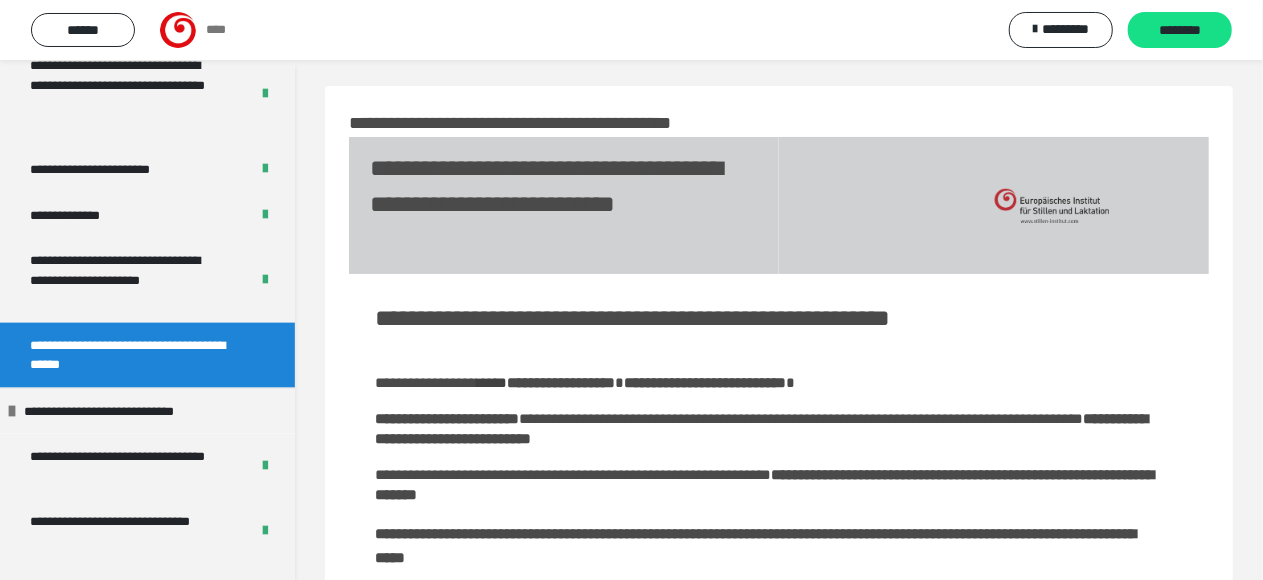 scroll, scrollTop: 0, scrollLeft: 0, axis: both 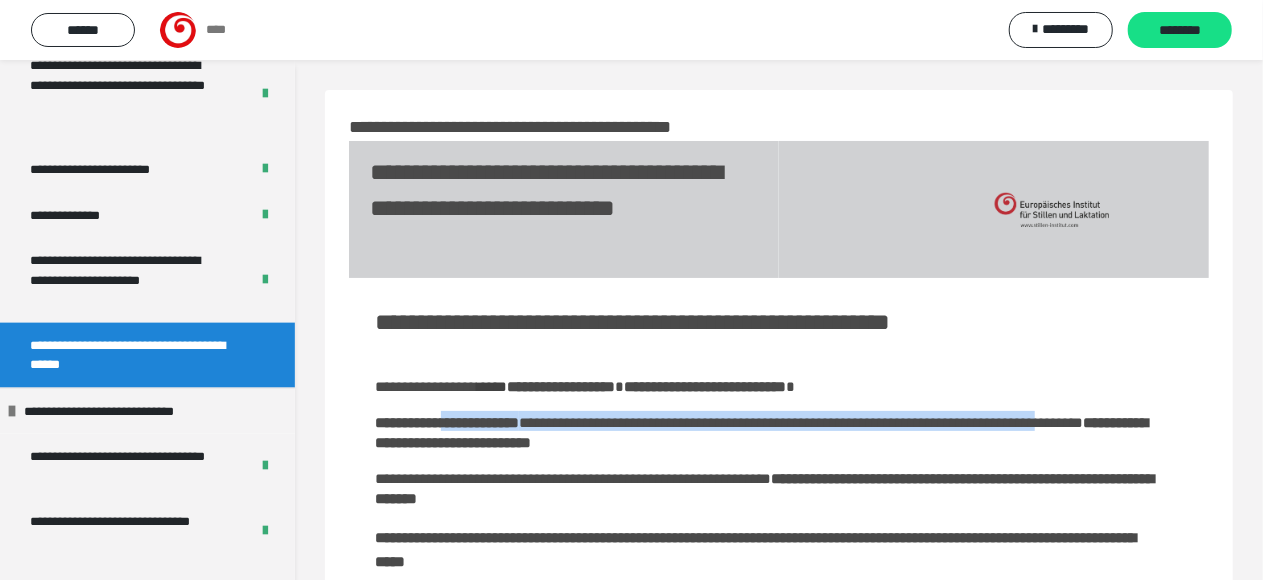 drag, startPoint x: 458, startPoint y: 424, endPoint x: 463, endPoint y: 443, distance: 19.646883 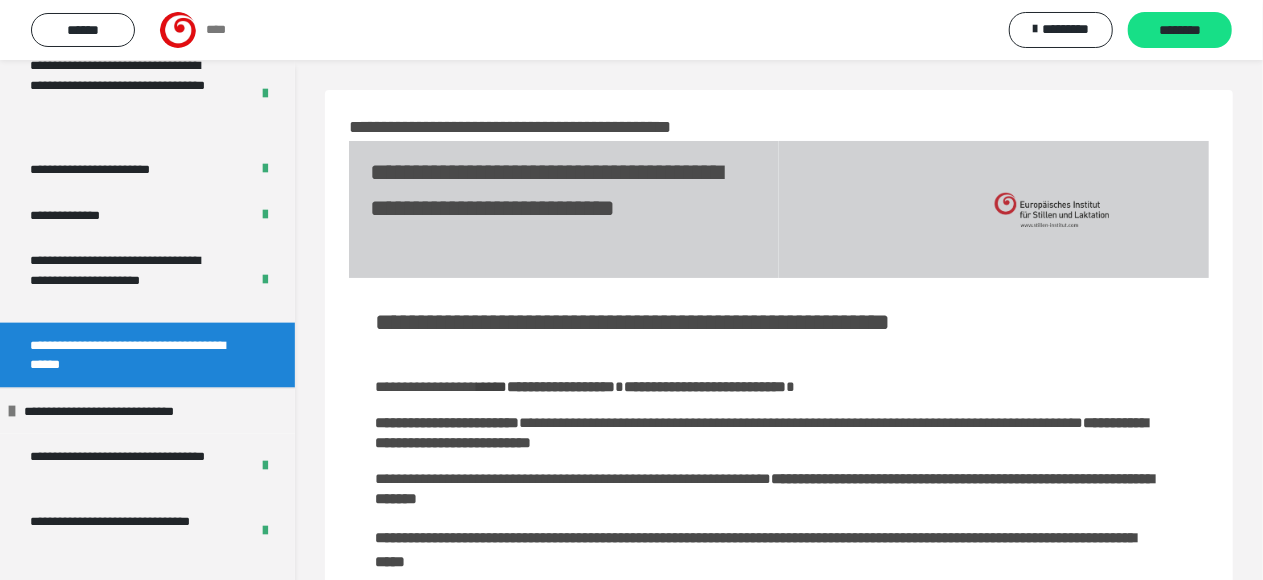click on "**********" at bounding box center (770, 438) 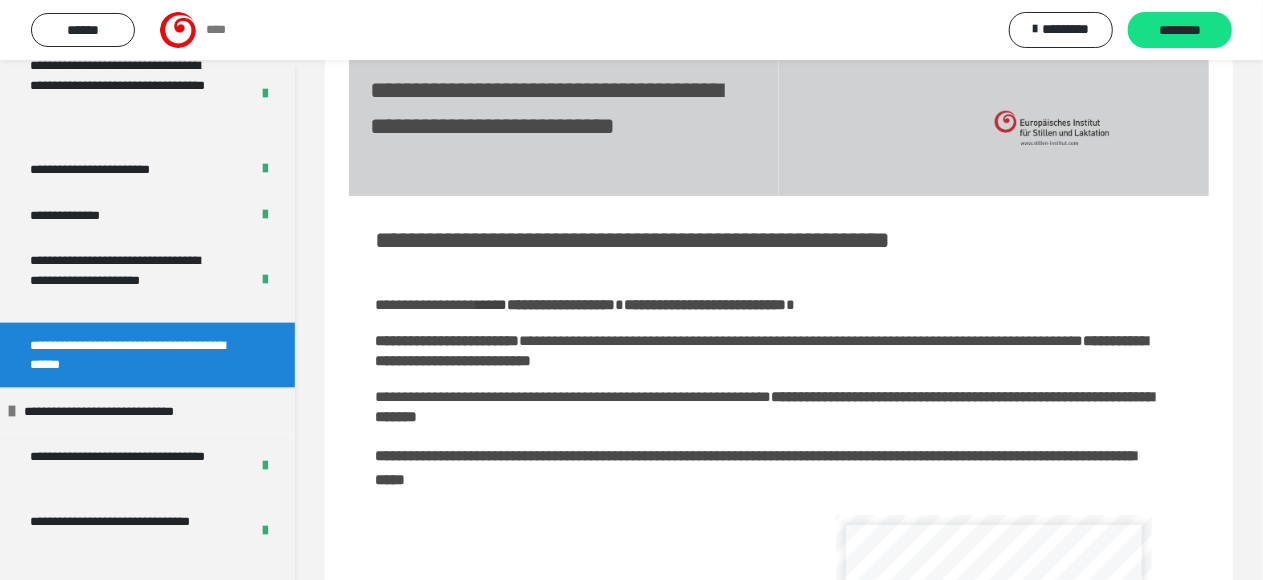 scroll, scrollTop: 100, scrollLeft: 0, axis: vertical 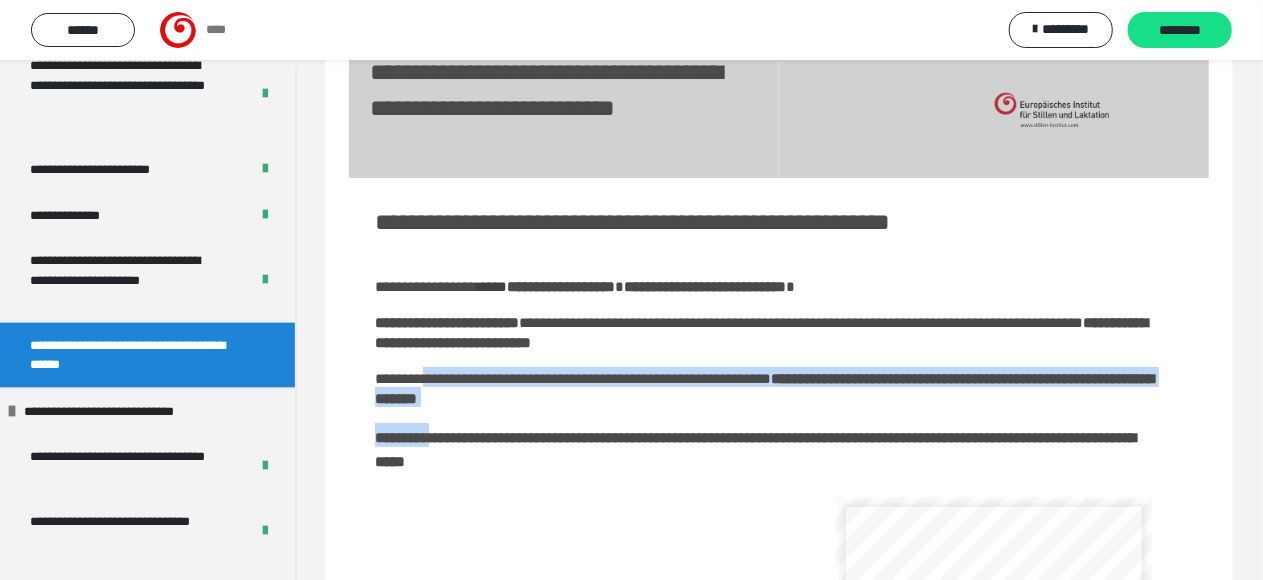 drag, startPoint x: 437, startPoint y: 381, endPoint x: 446, endPoint y: 414, distance: 34.20526 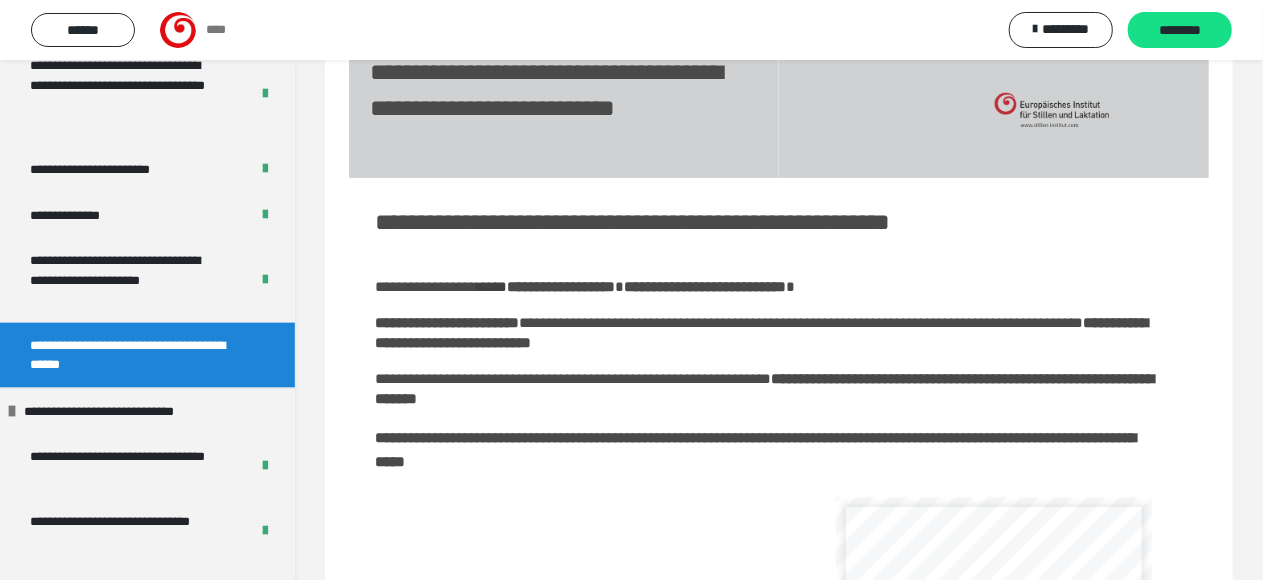 click on "**********" at bounding box center [756, 449] 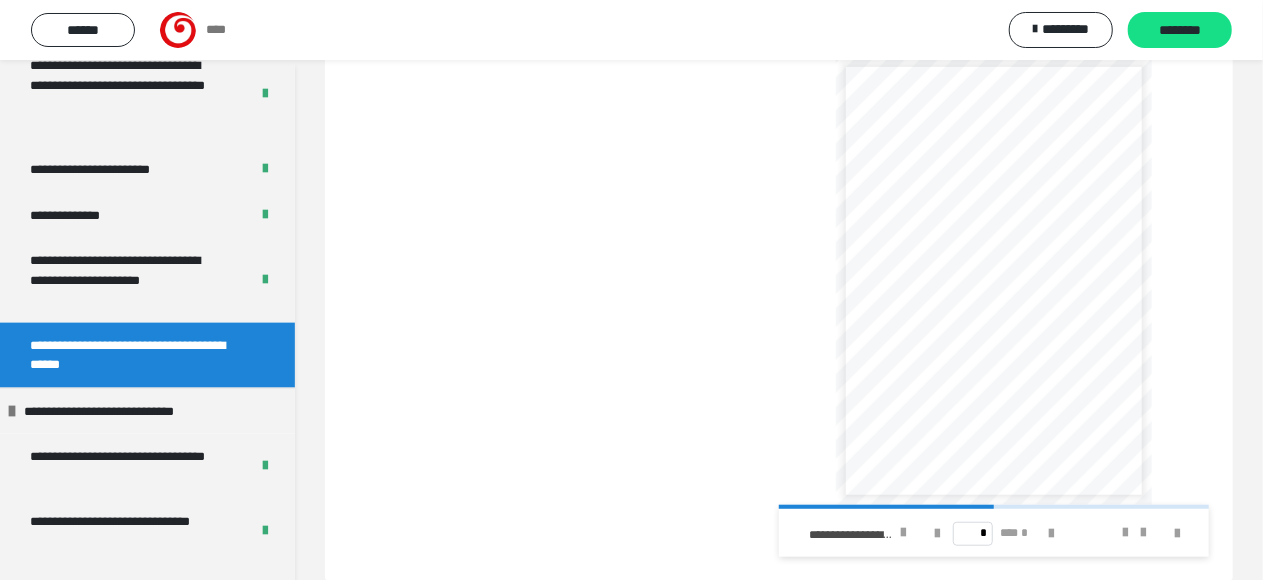 scroll, scrollTop: 571, scrollLeft: 0, axis: vertical 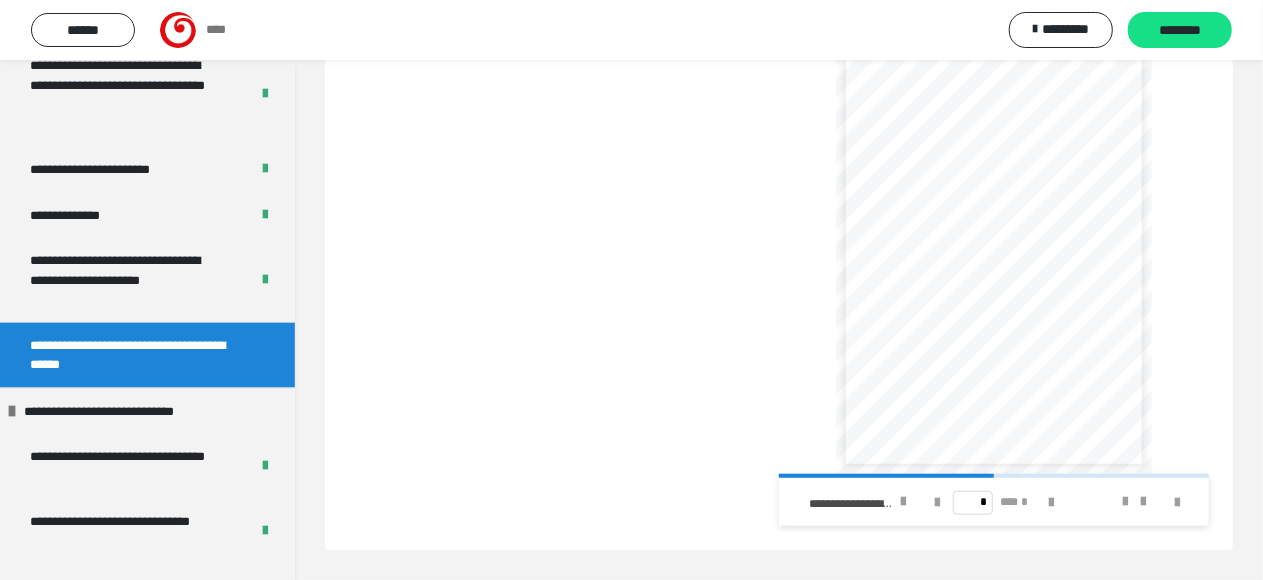 click at bounding box center (1165, 502) 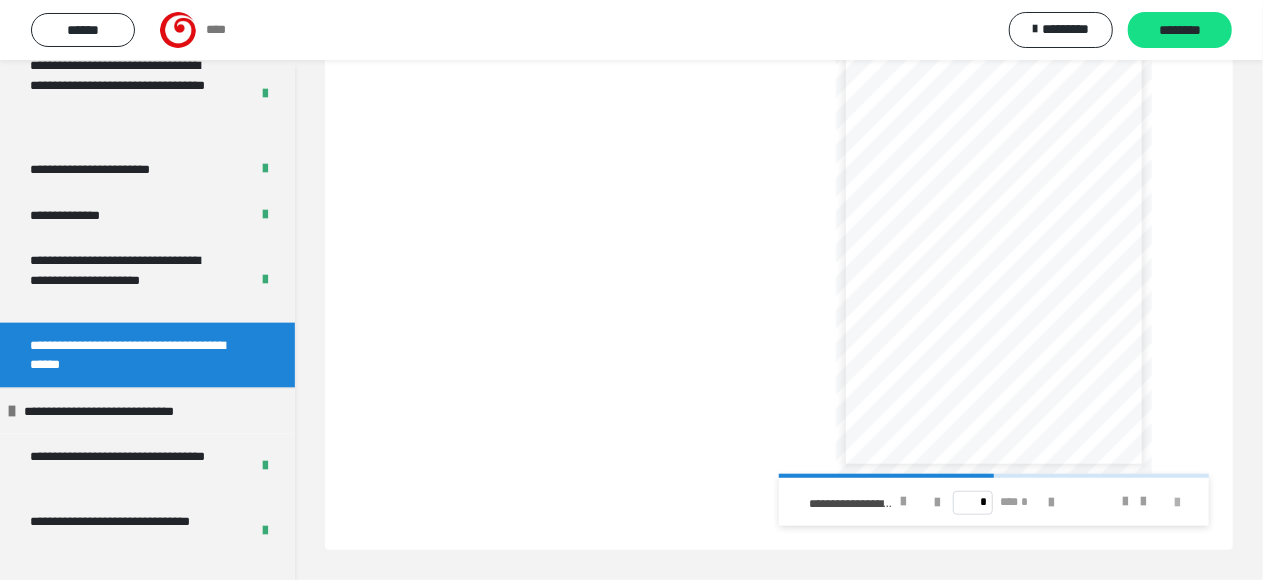 click at bounding box center (1177, 503) 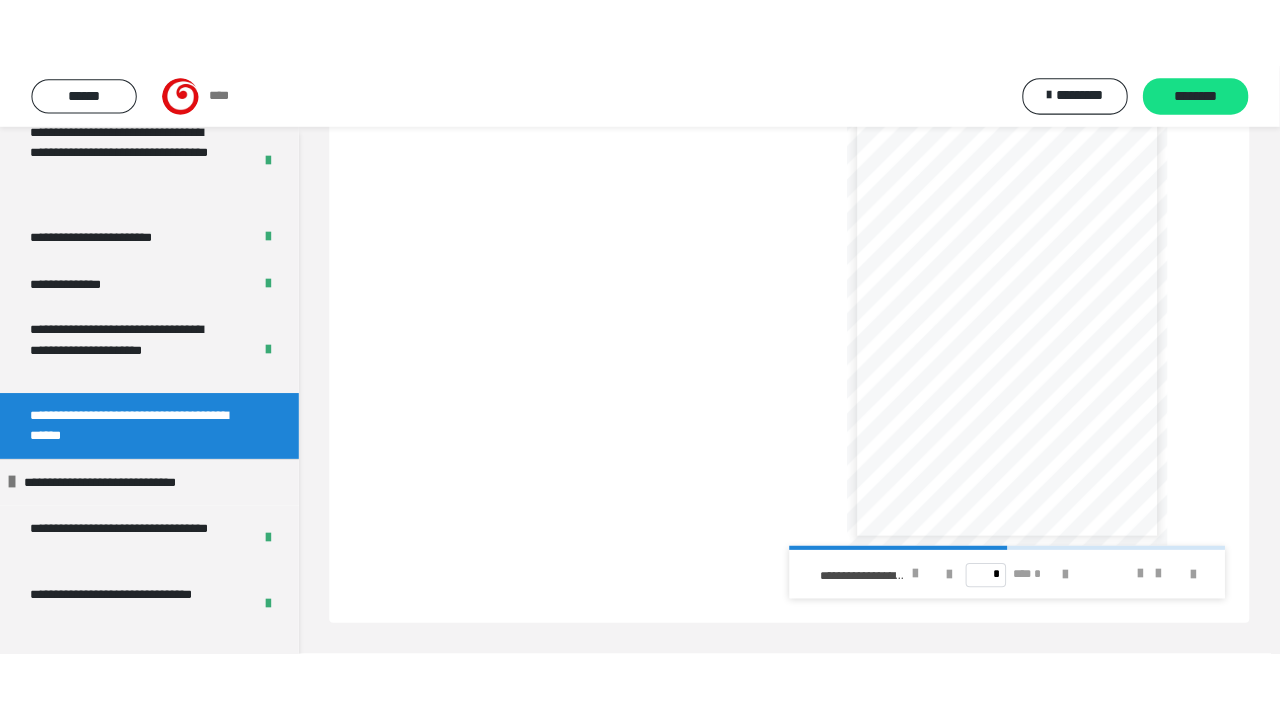 scroll, scrollTop: 432, scrollLeft: 0, axis: vertical 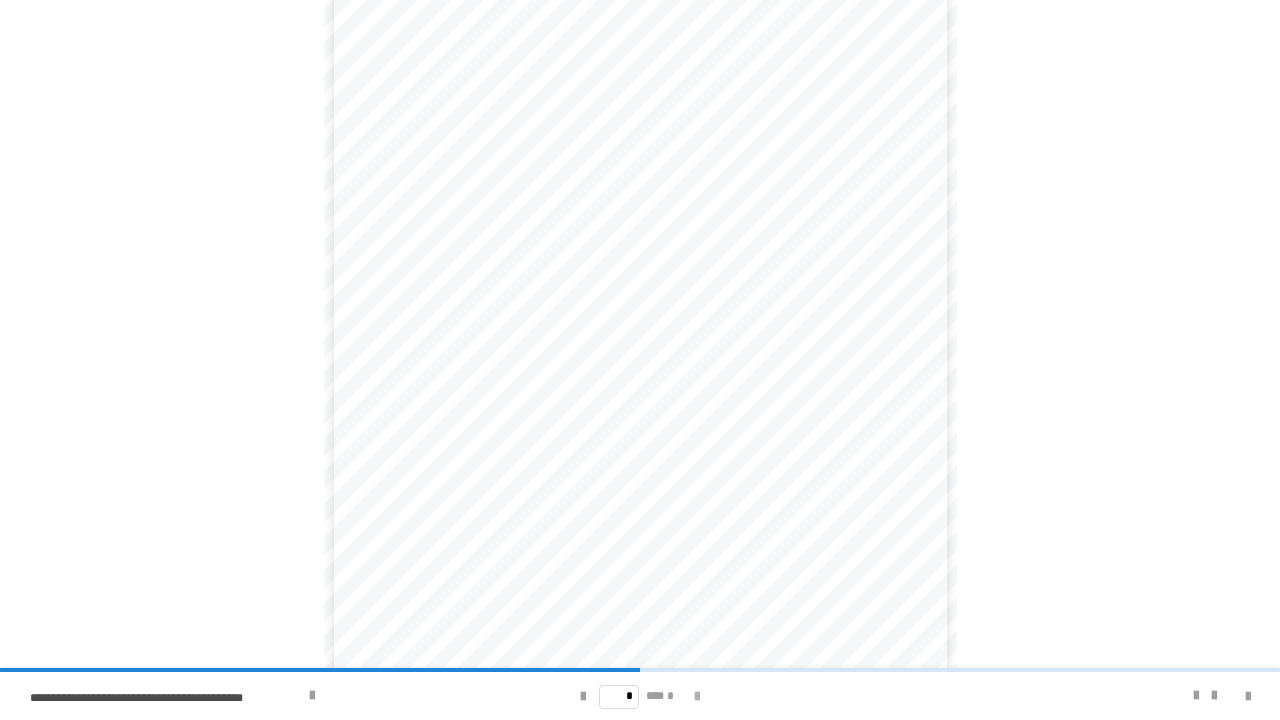 click at bounding box center (697, 697) 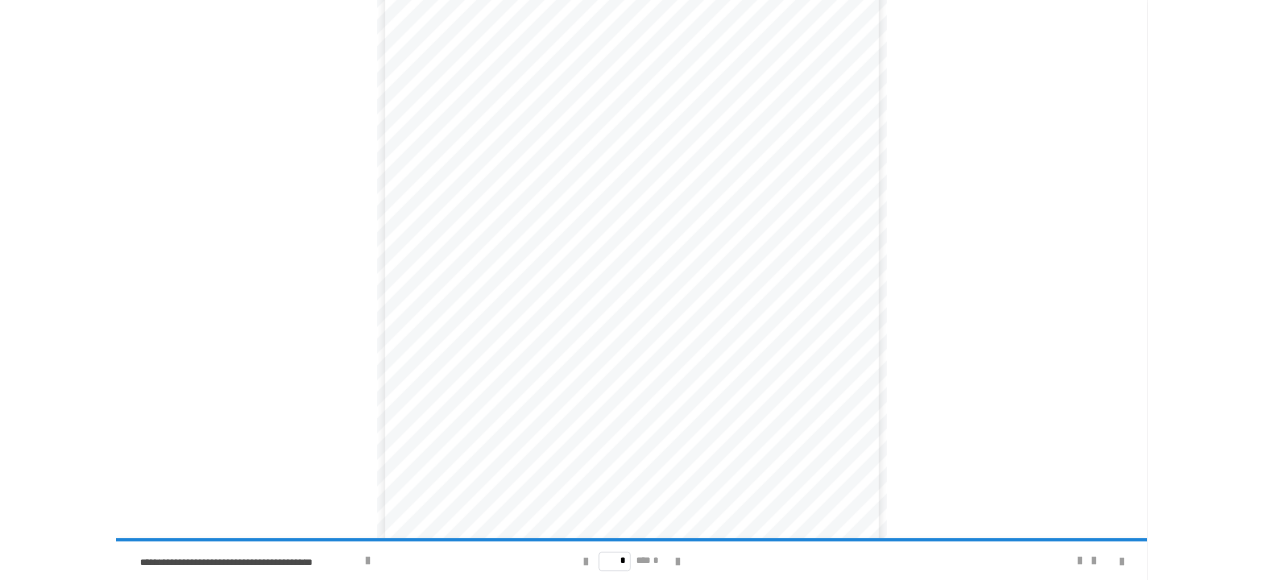 scroll, scrollTop: 202, scrollLeft: 0, axis: vertical 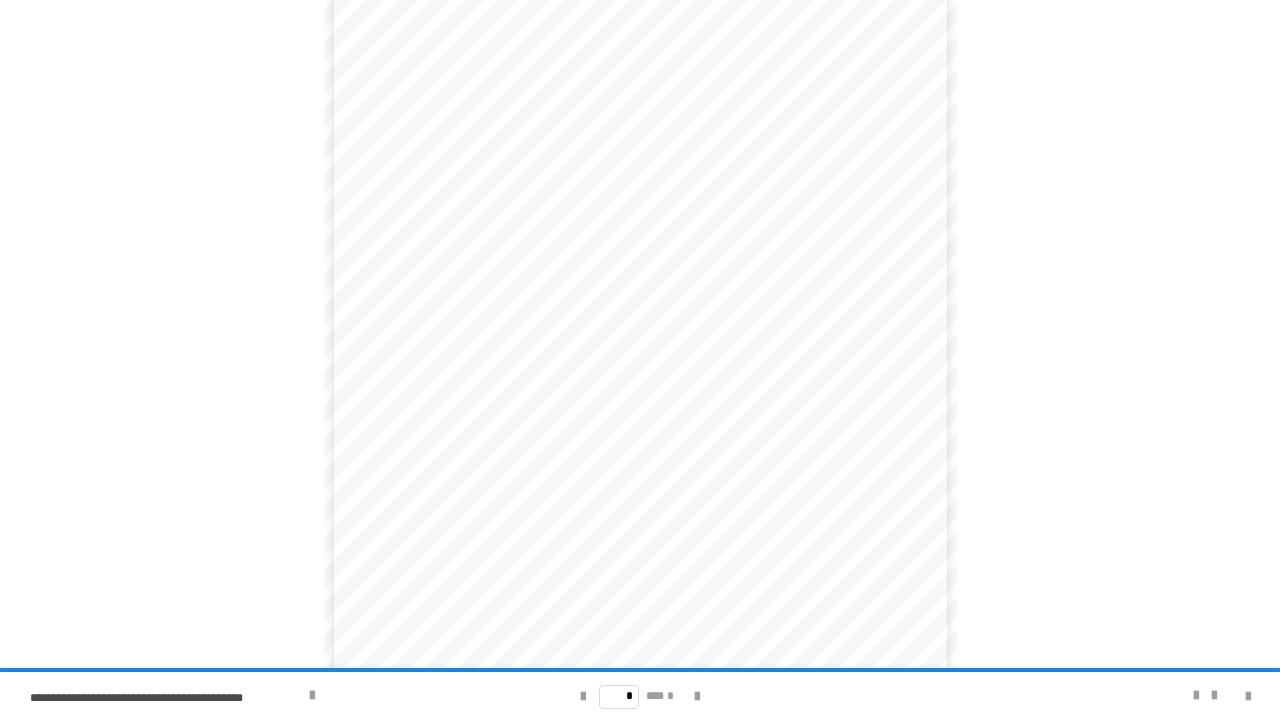 click at bounding box center [1236, 696] 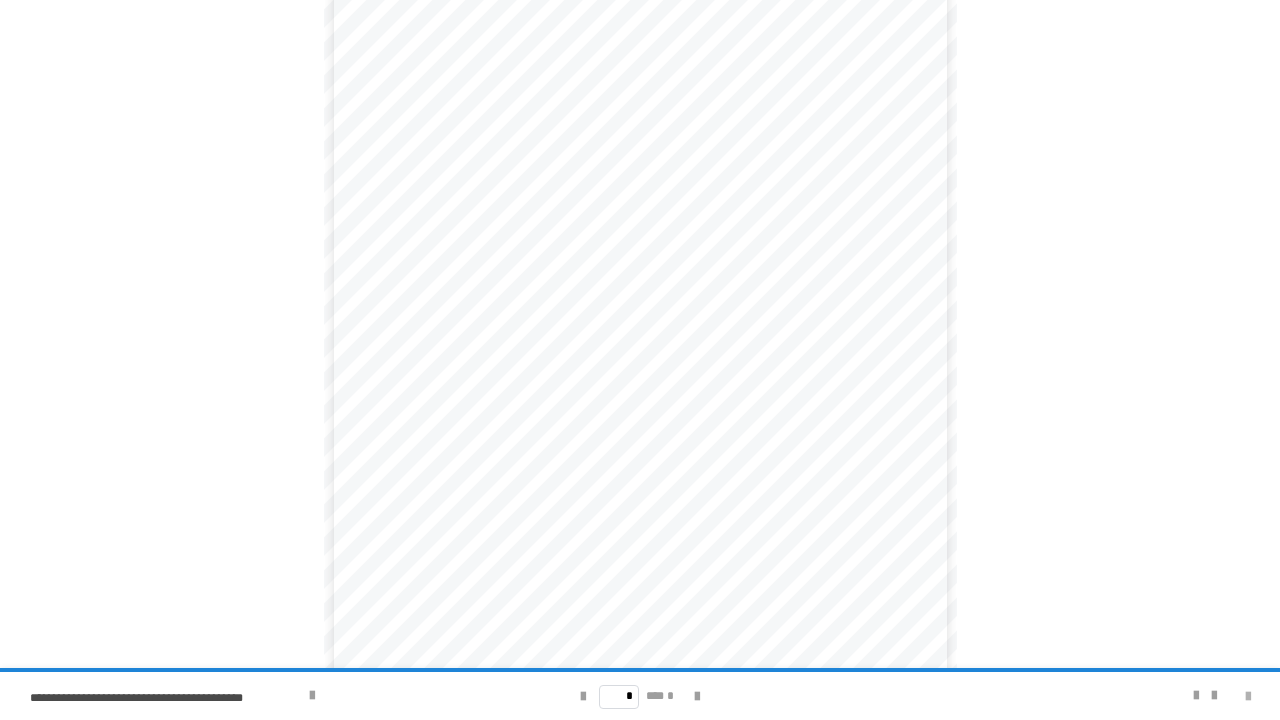 click at bounding box center [1248, 697] 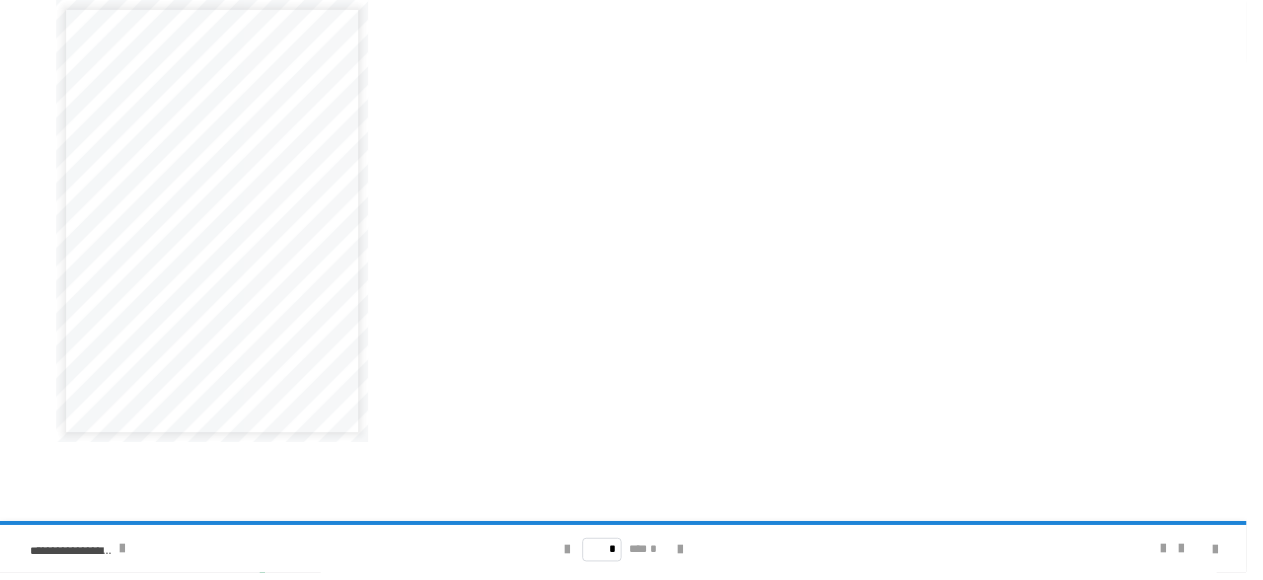 scroll, scrollTop: 0, scrollLeft: 0, axis: both 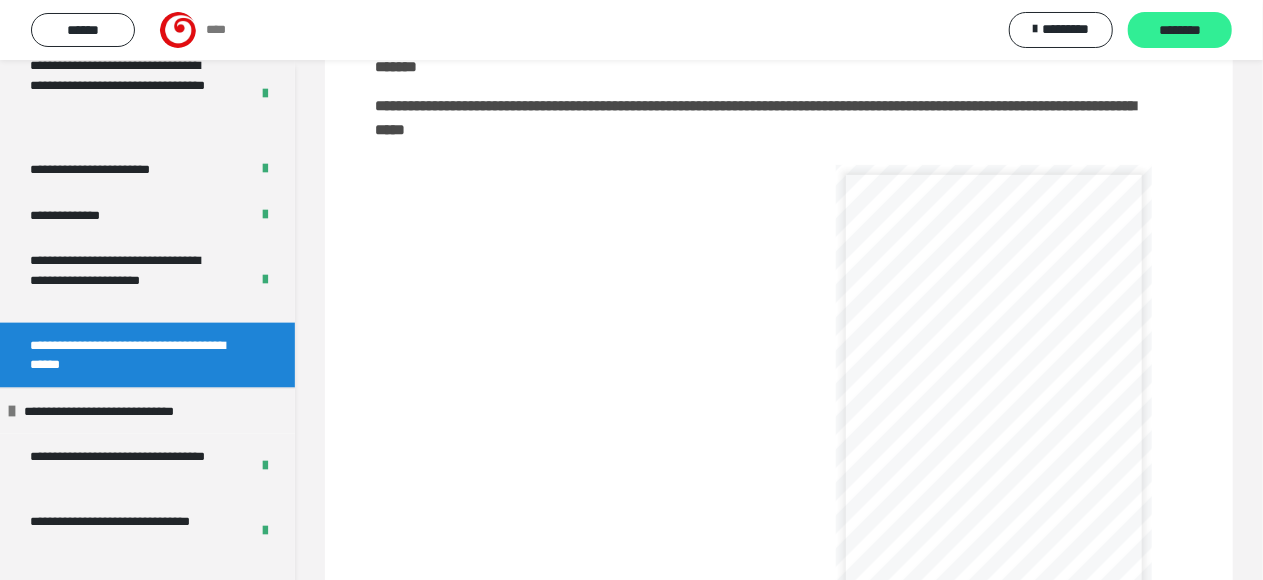 click on "********" at bounding box center (1180, 30) 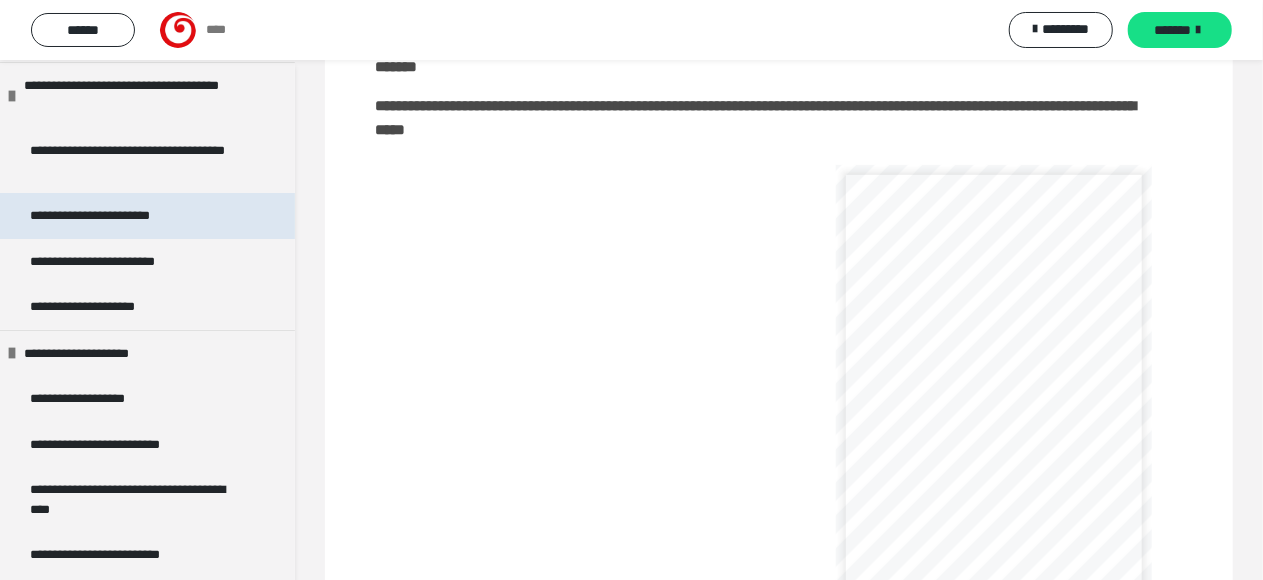 scroll, scrollTop: 3800, scrollLeft: 0, axis: vertical 